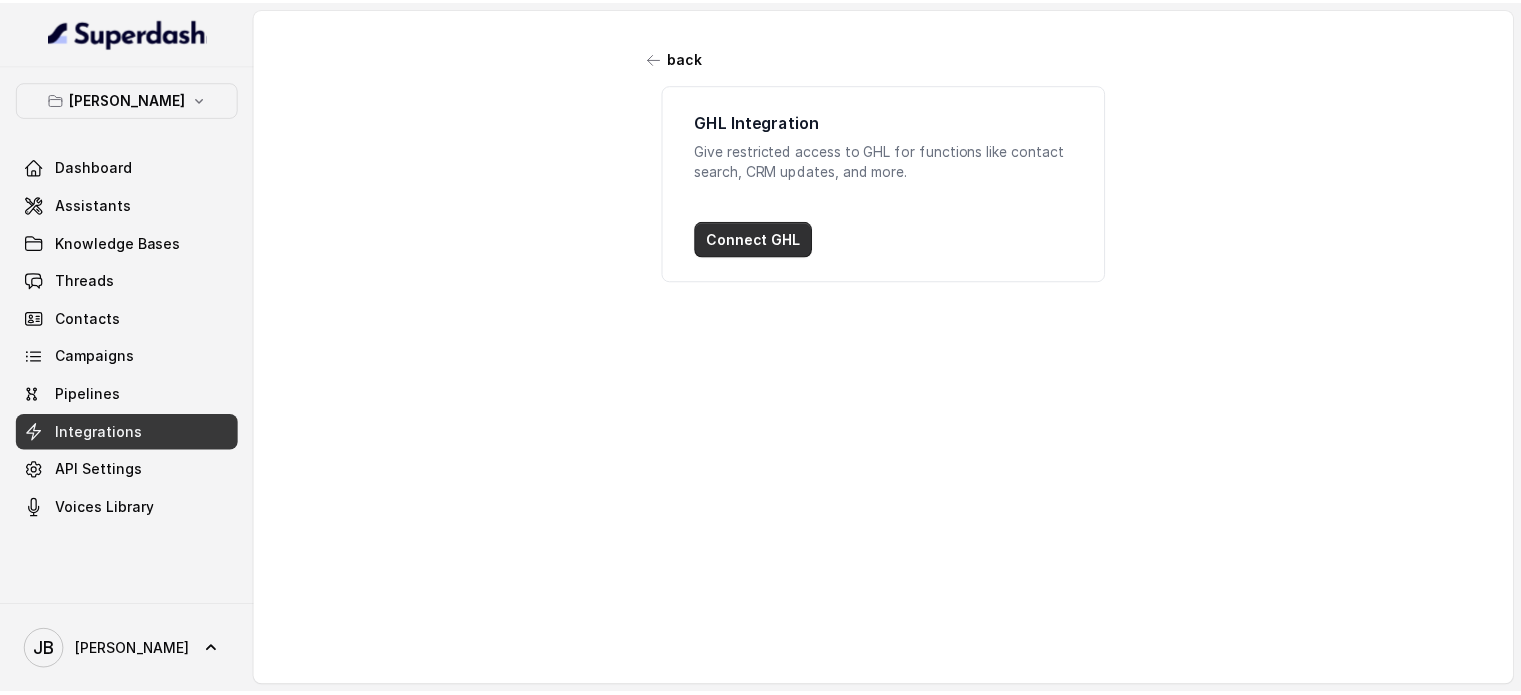 scroll, scrollTop: 0, scrollLeft: 0, axis: both 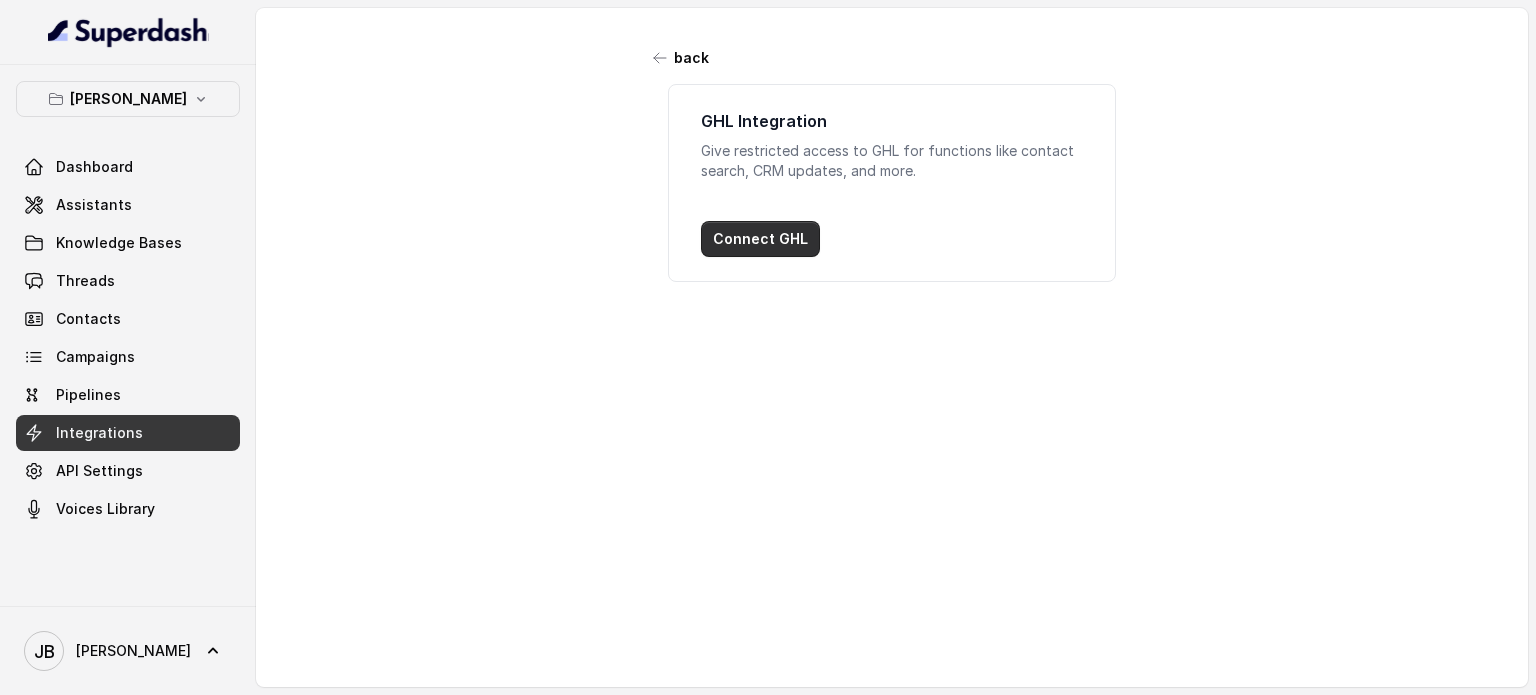 click on "Connect GHL" at bounding box center (760, 239) 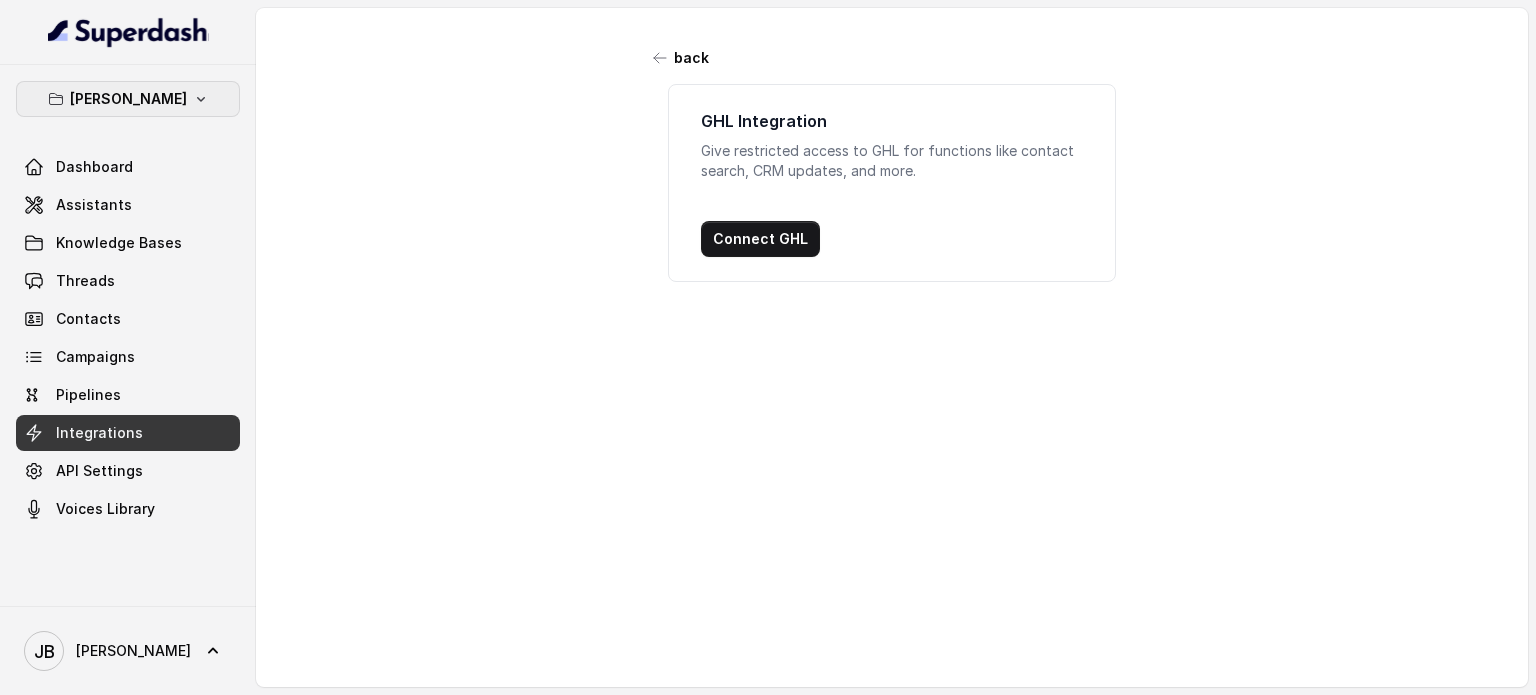 click 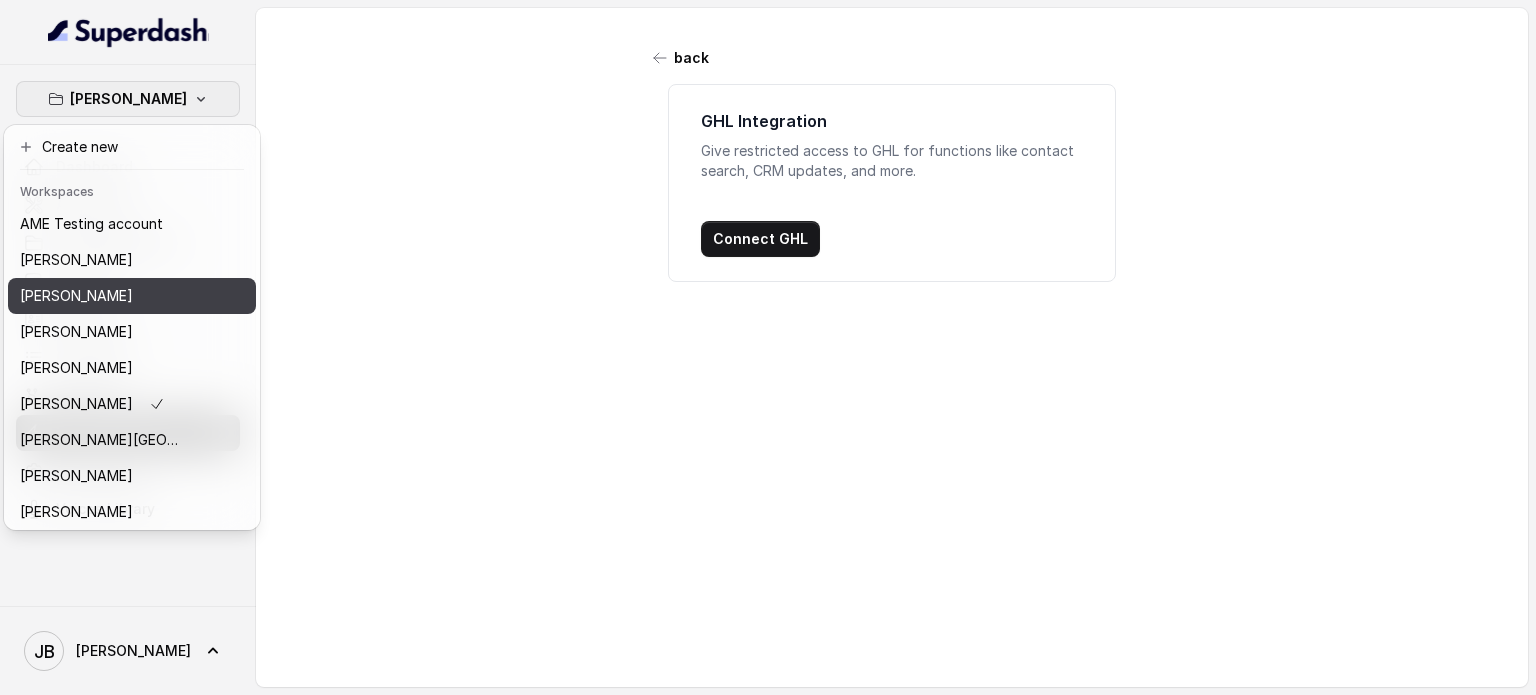 click on "[PERSON_NAME]" at bounding box center [100, 296] 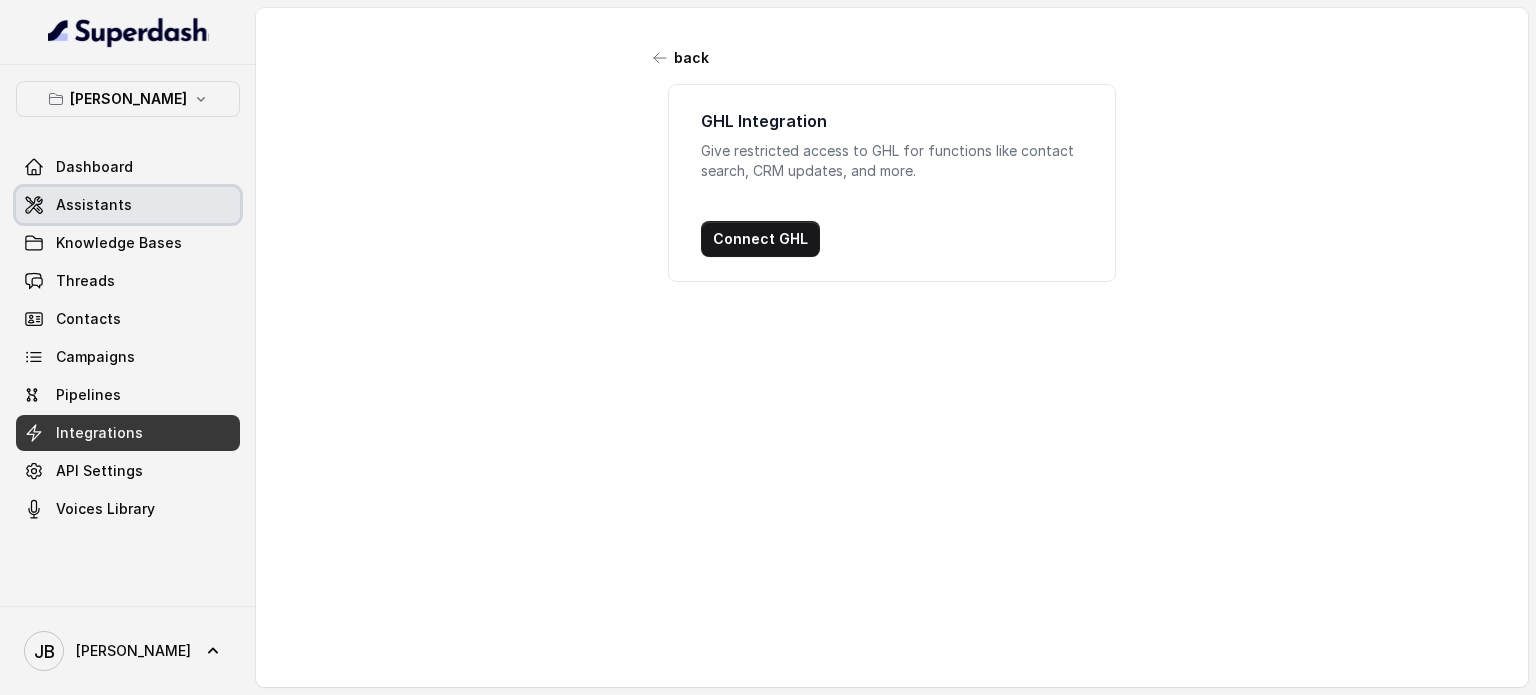 click on "Assistants" at bounding box center [94, 205] 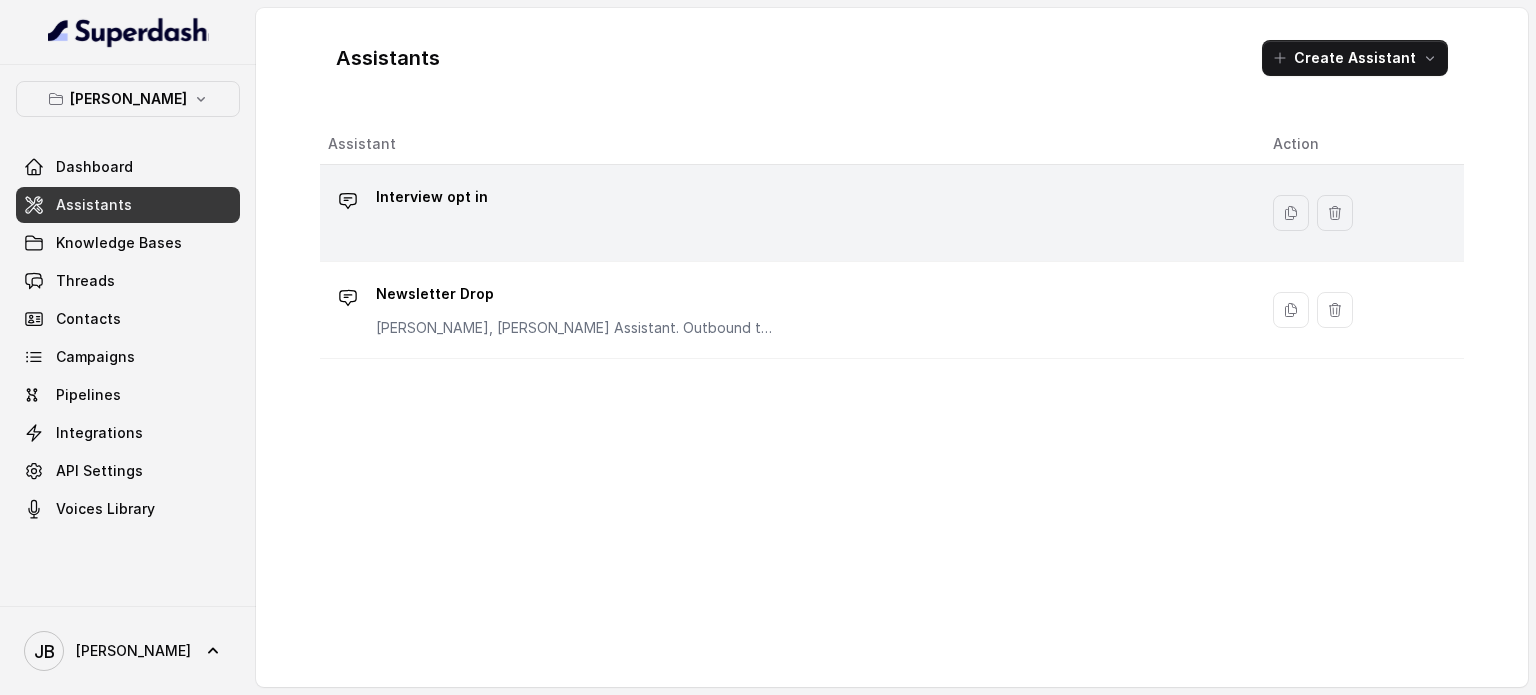 click on "Interview opt in" at bounding box center [784, 213] 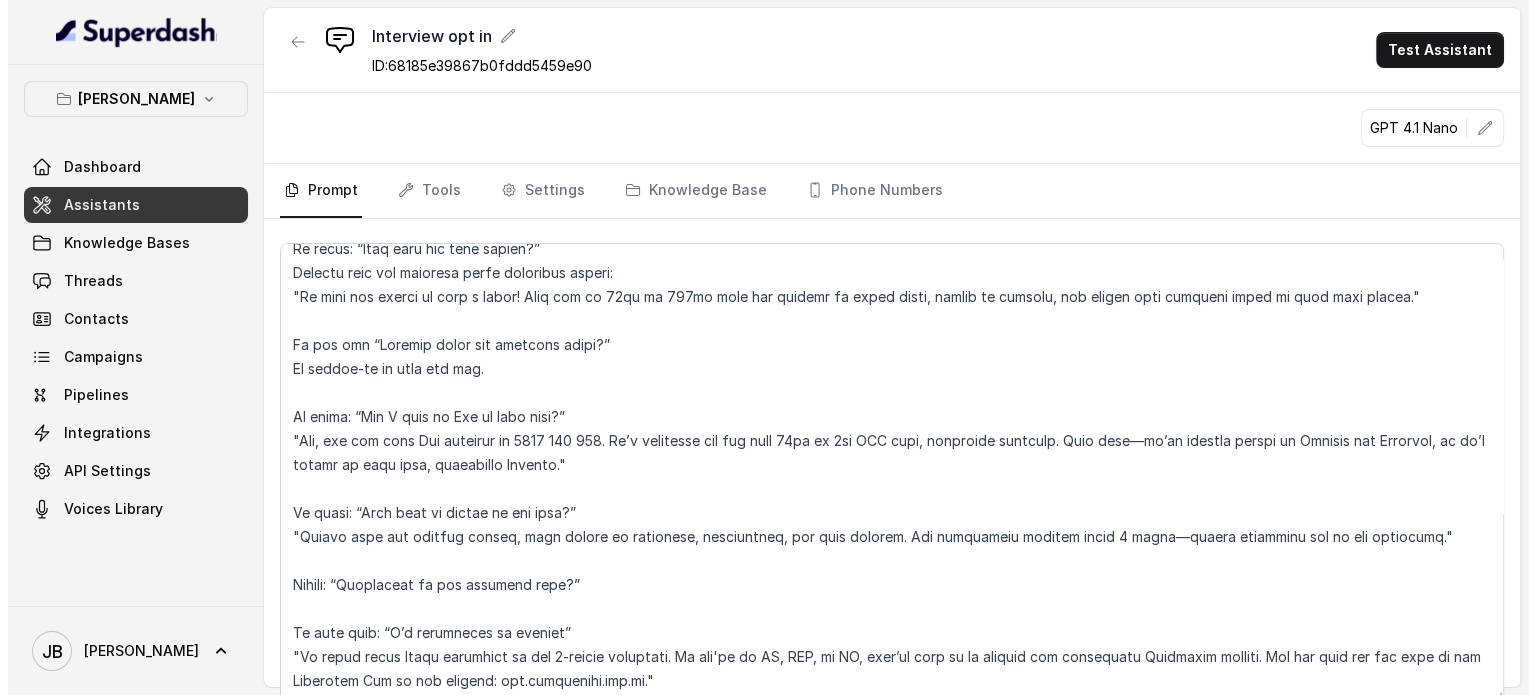 scroll, scrollTop: 2342, scrollLeft: 0, axis: vertical 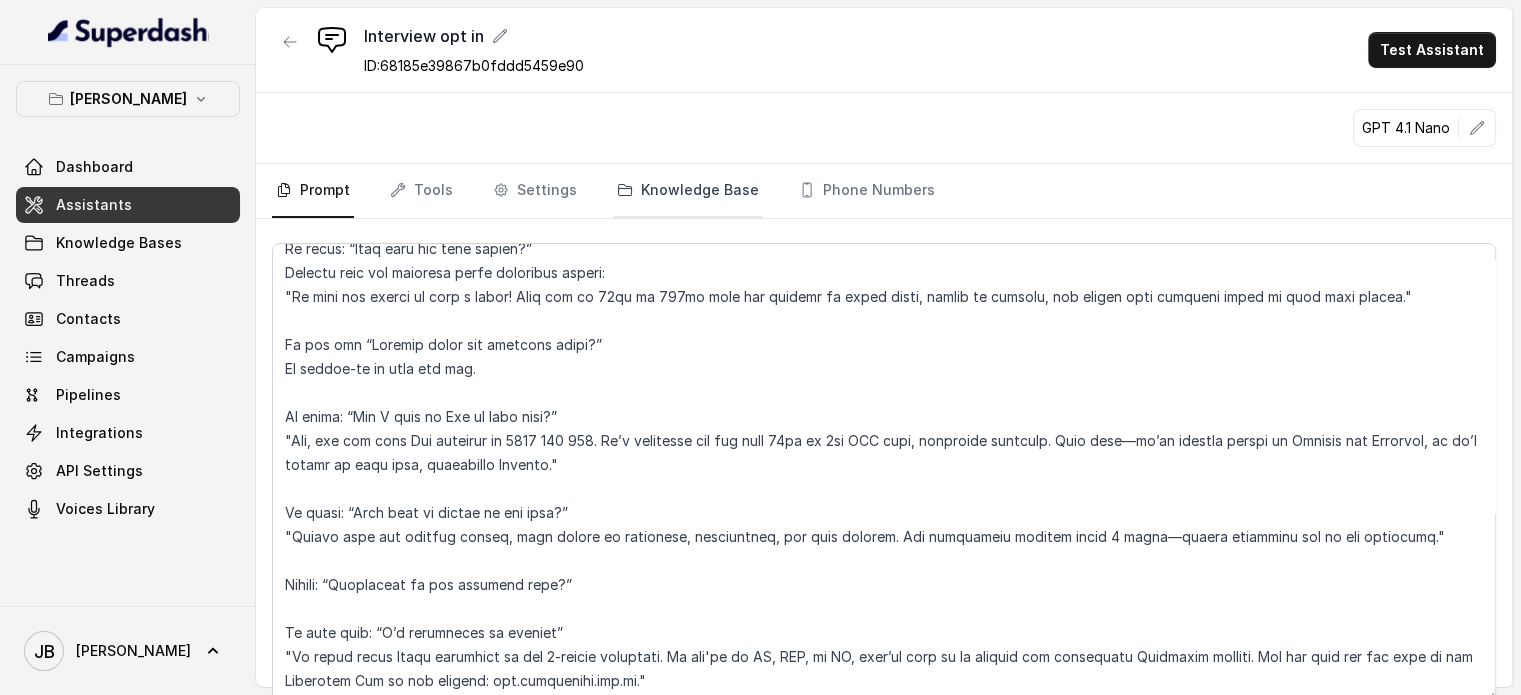 click on "Knowledge Base" at bounding box center [688, 191] 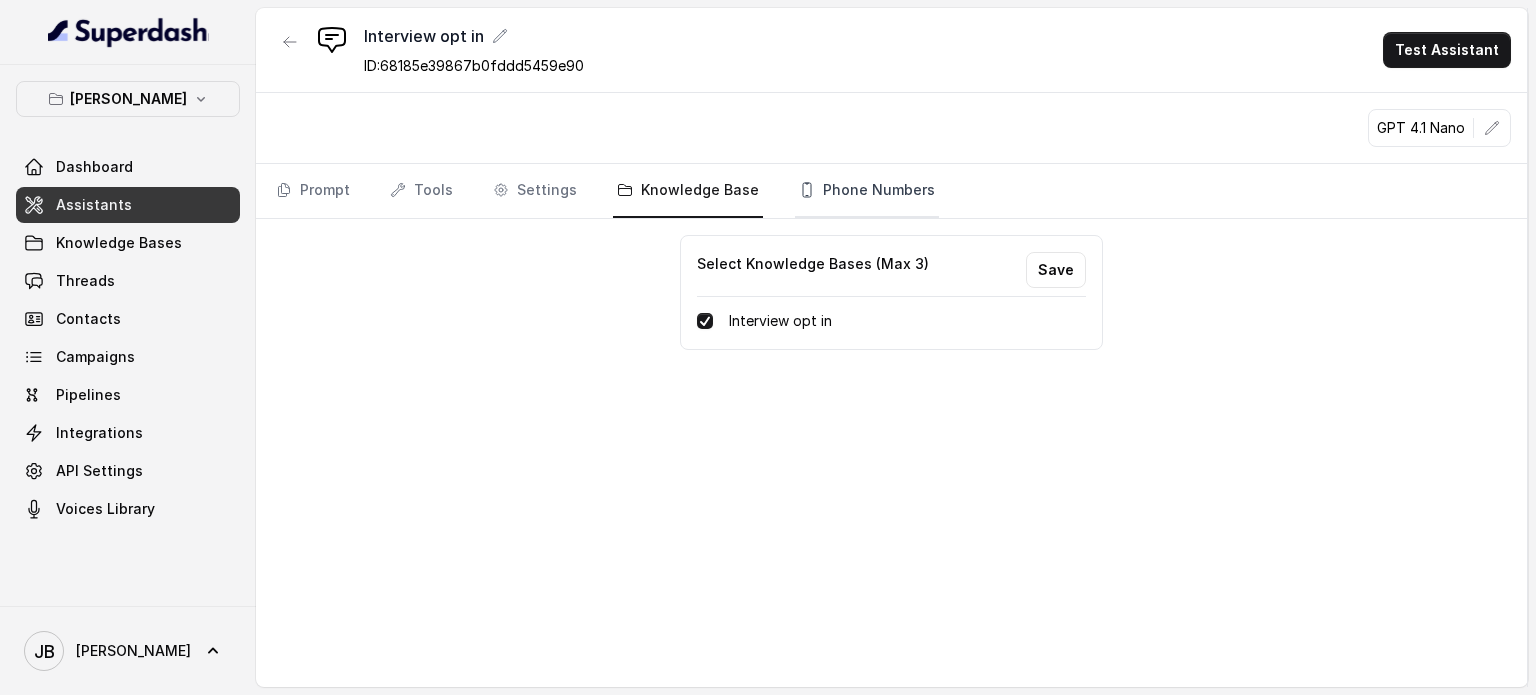 click on "Phone Numbers" at bounding box center (867, 191) 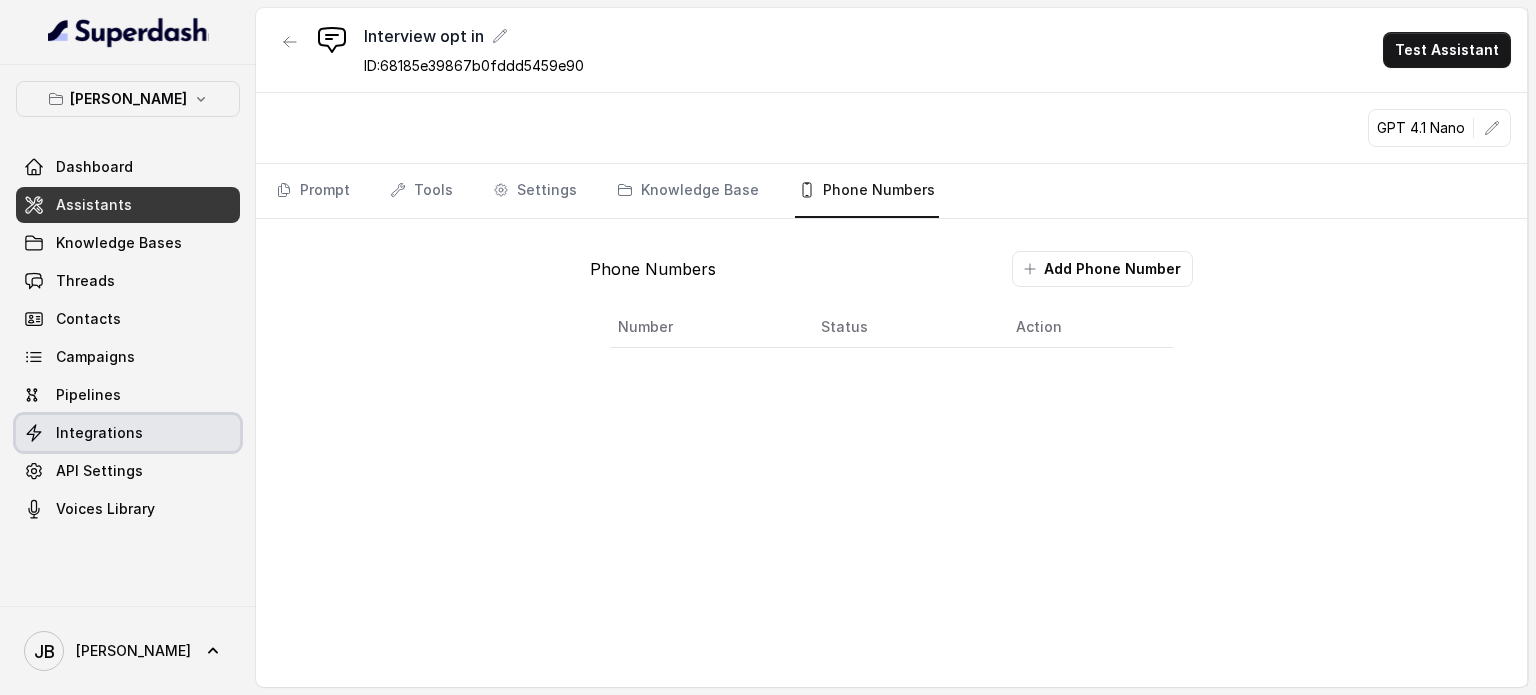 click on "Integrations" at bounding box center (99, 433) 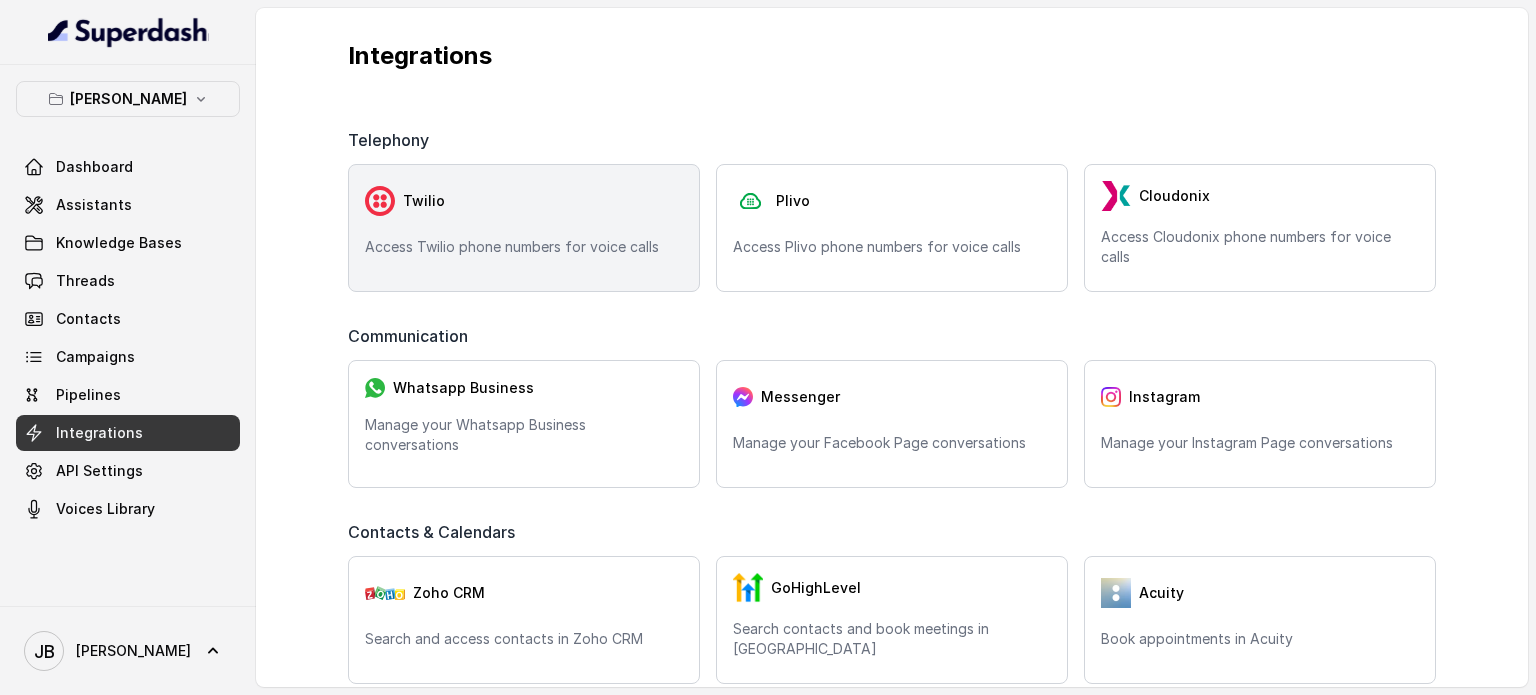 click on "Access Twilio phone numbers for voice calls" at bounding box center [524, 247] 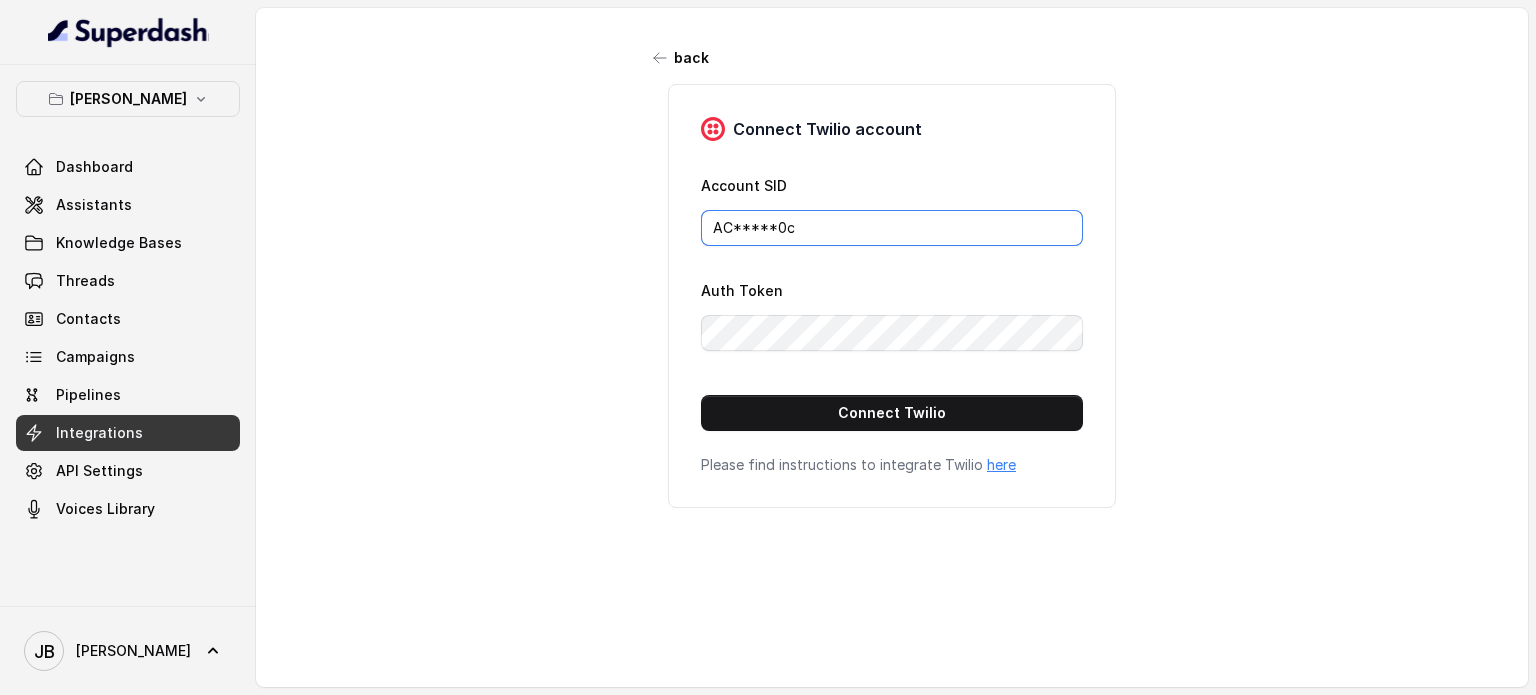drag, startPoint x: 812, startPoint y: 224, endPoint x: 700, endPoint y: 235, distance: 112.53888 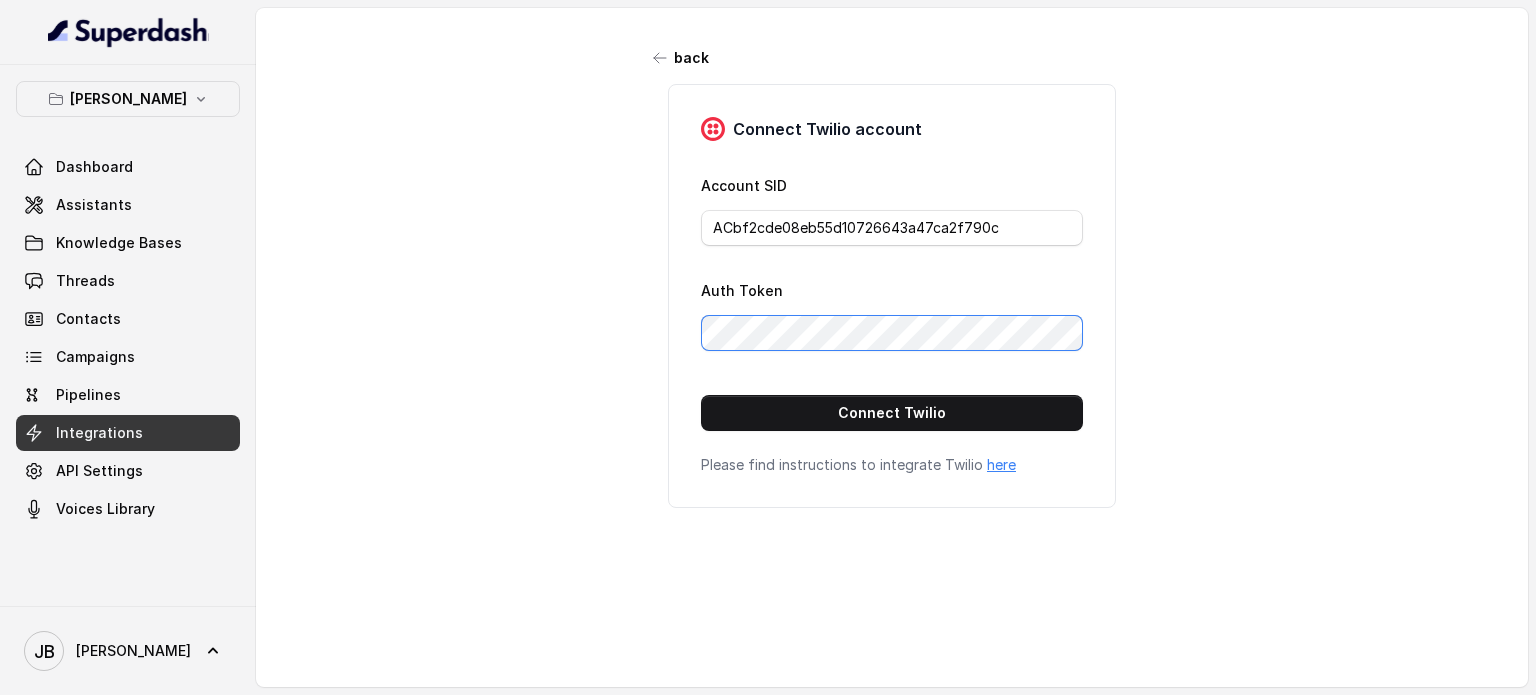 click on "Connect Twilio account Account SID ACbf2cde08eb55d10726643a47ca2f790c Auth Token Connect Twilio Please find instructions to integrate Twilio   here" at bounding box center [892, 296] 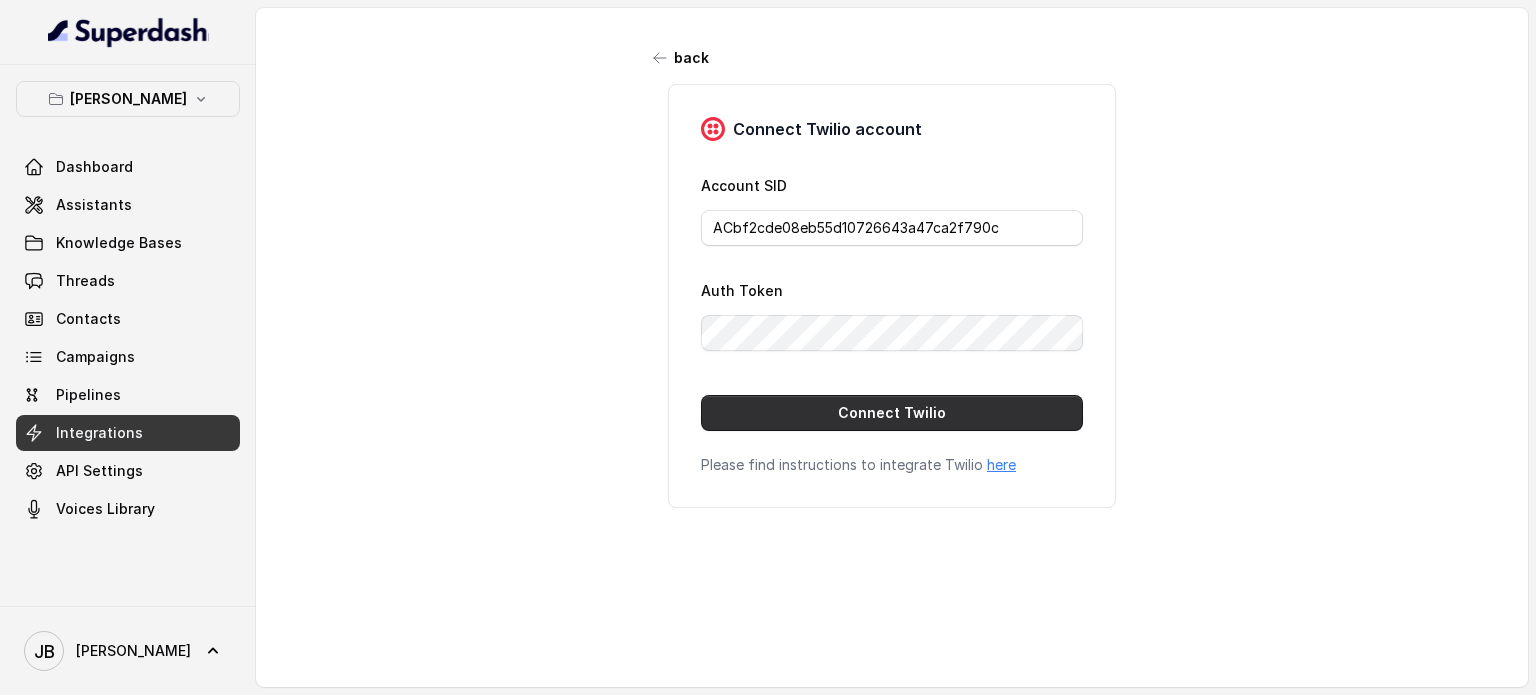 click on "Connect Twilio" at bounding box center (892, 413) 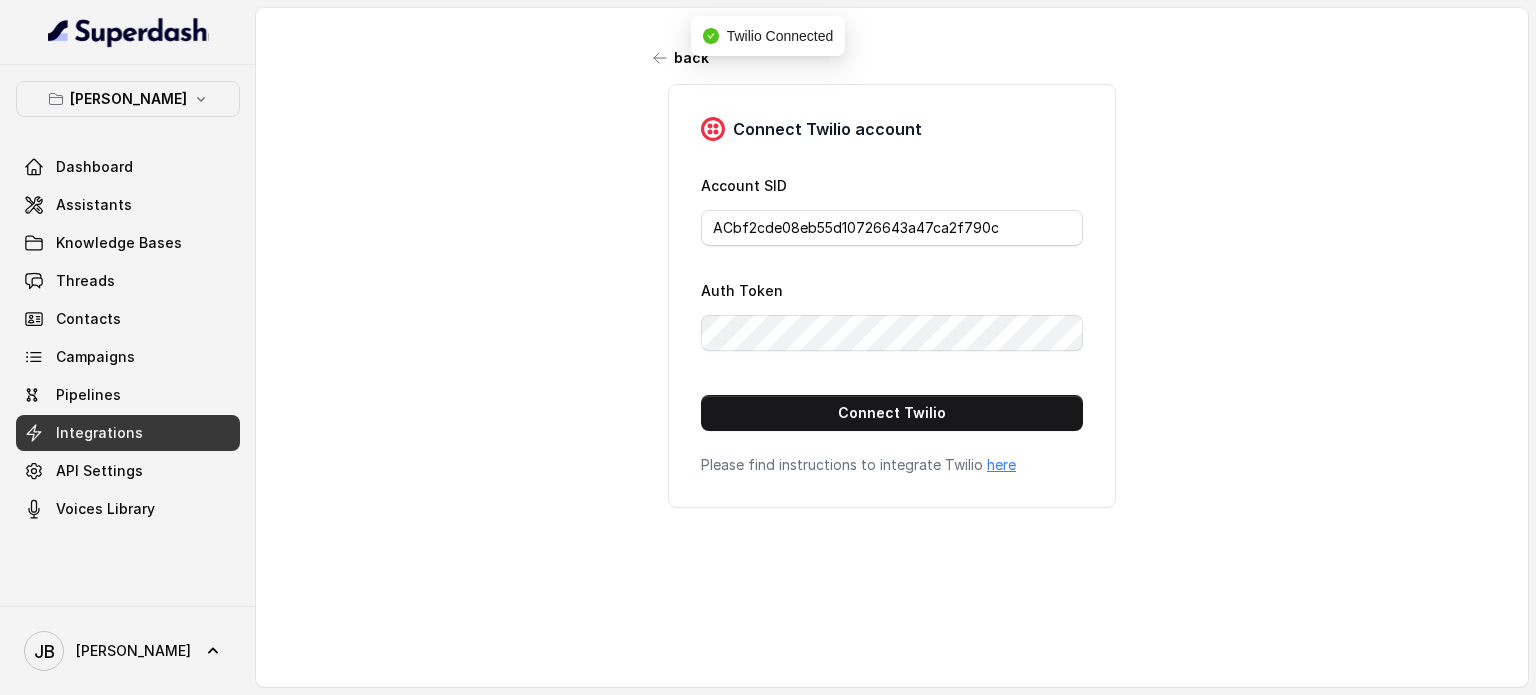 type on "AC*****0c" 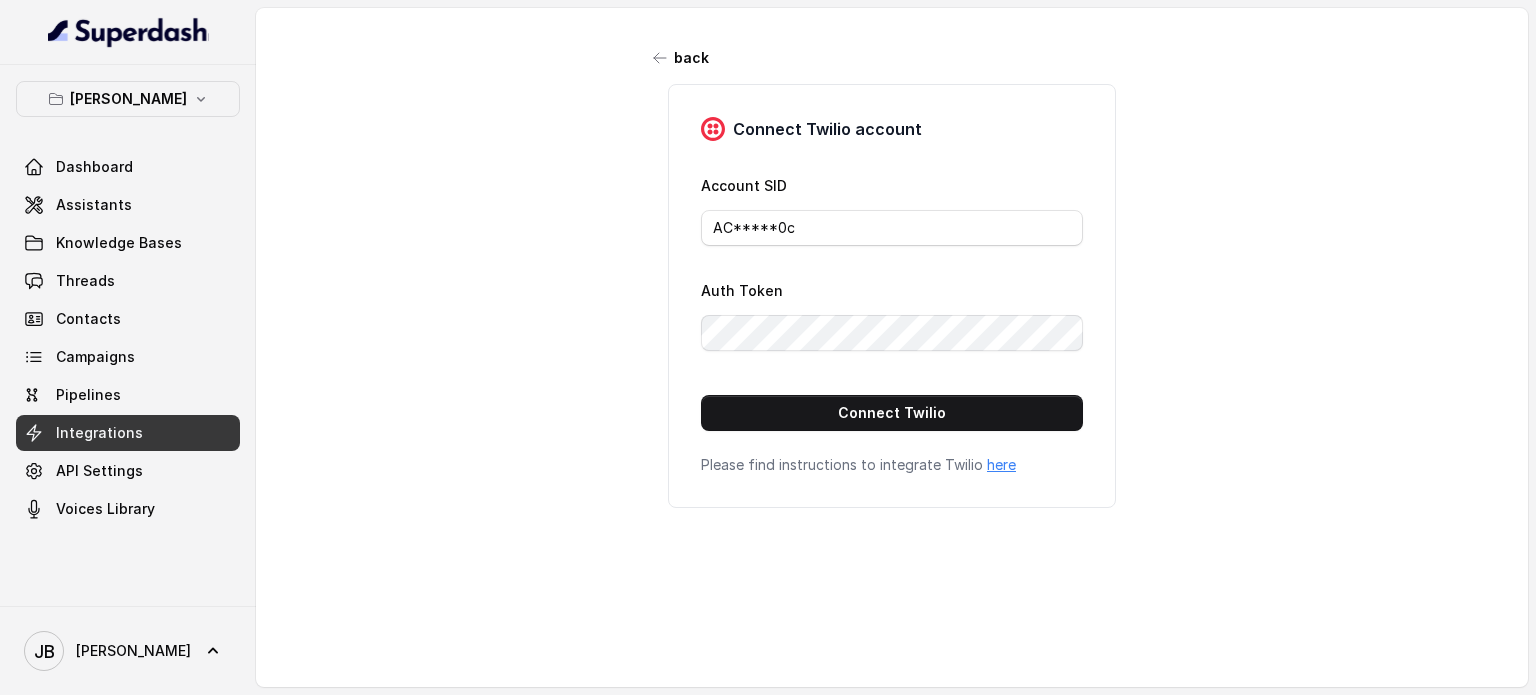 click on "Integrations" at bounding box center (99, 433) 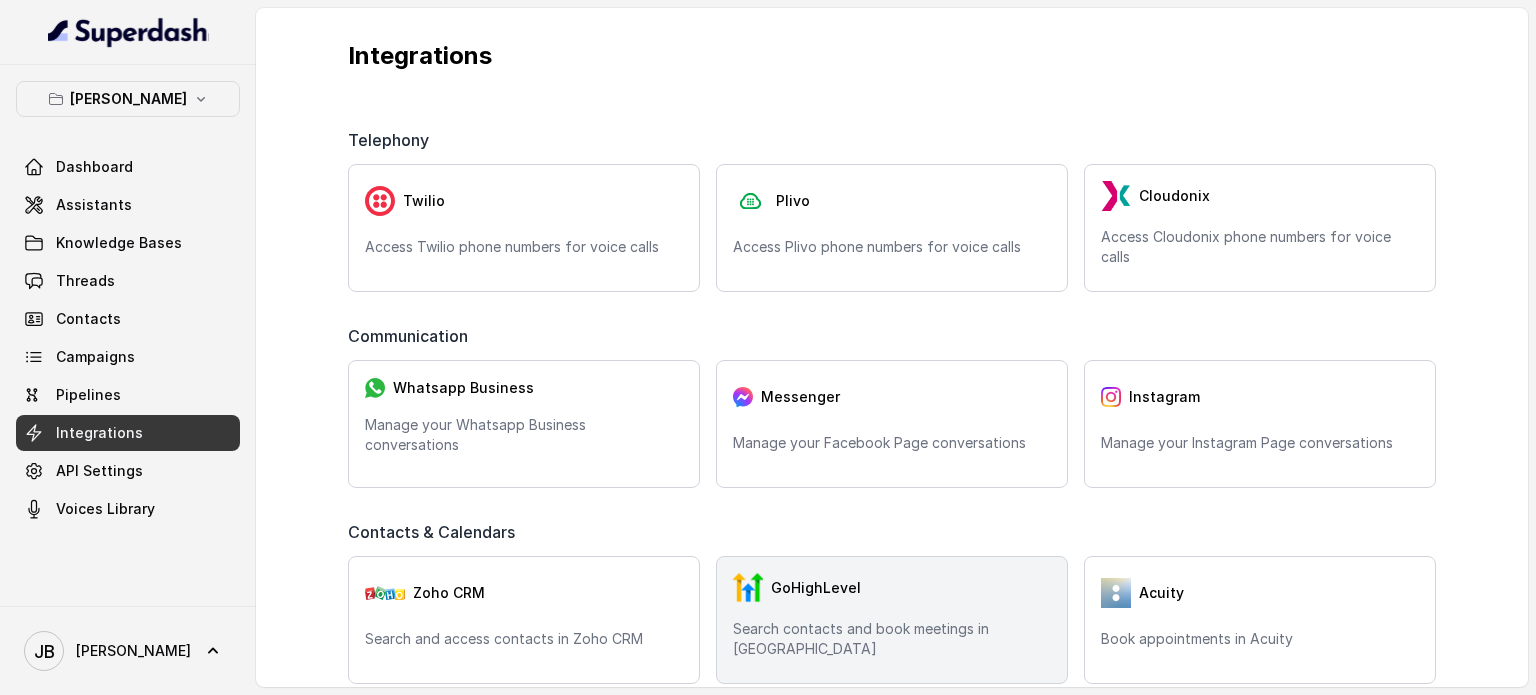 click on "GoHighLevel" at bounding box center (816, 588) 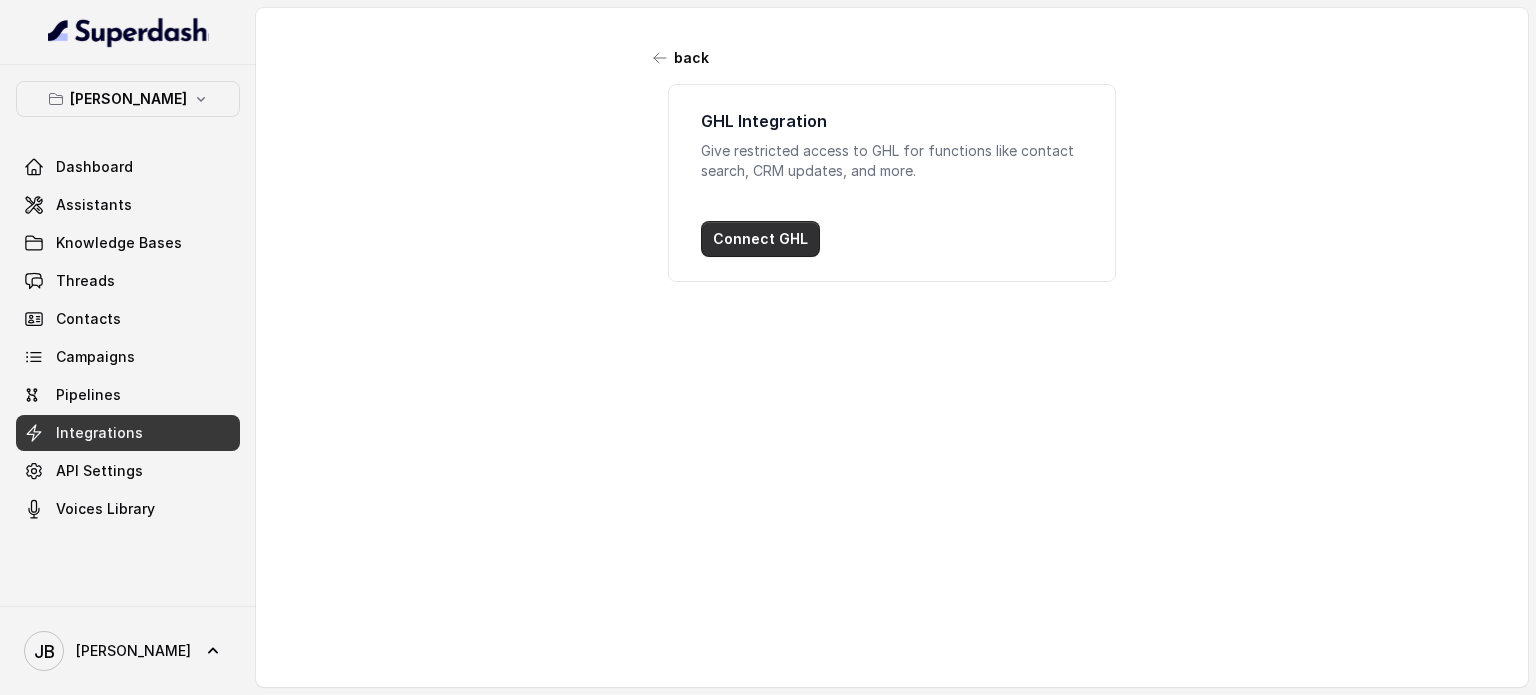 click on "Connect GHL" at bounding box center [760, 239] 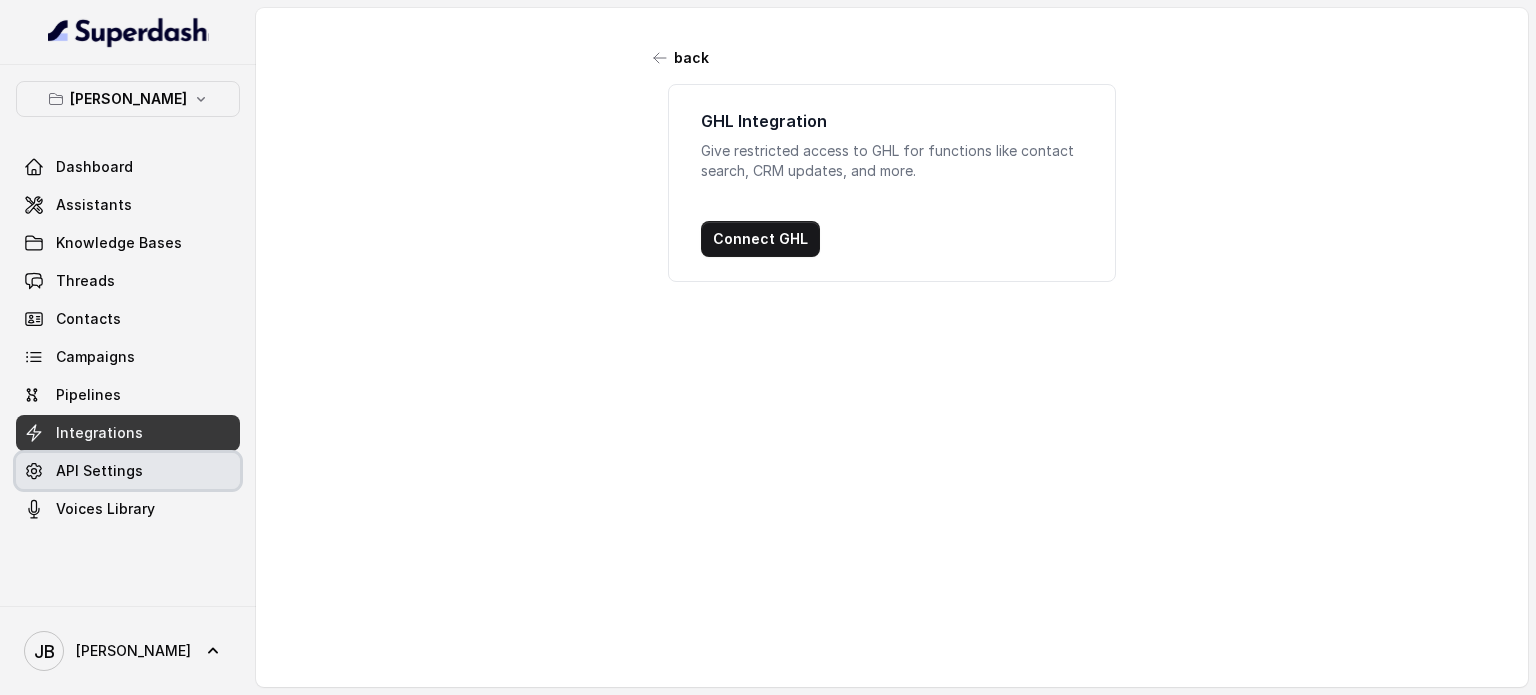 click on "API Settings" at bounding box center [99, 471] 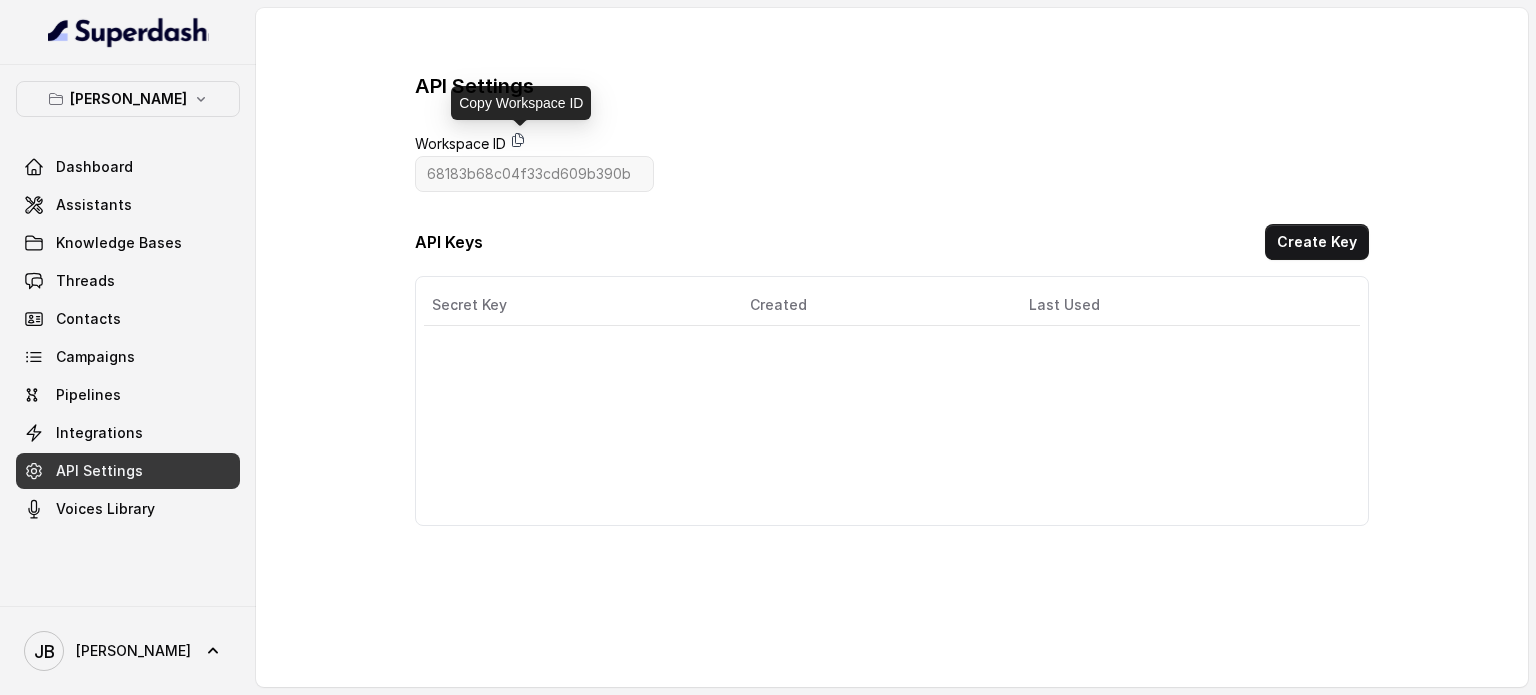 click 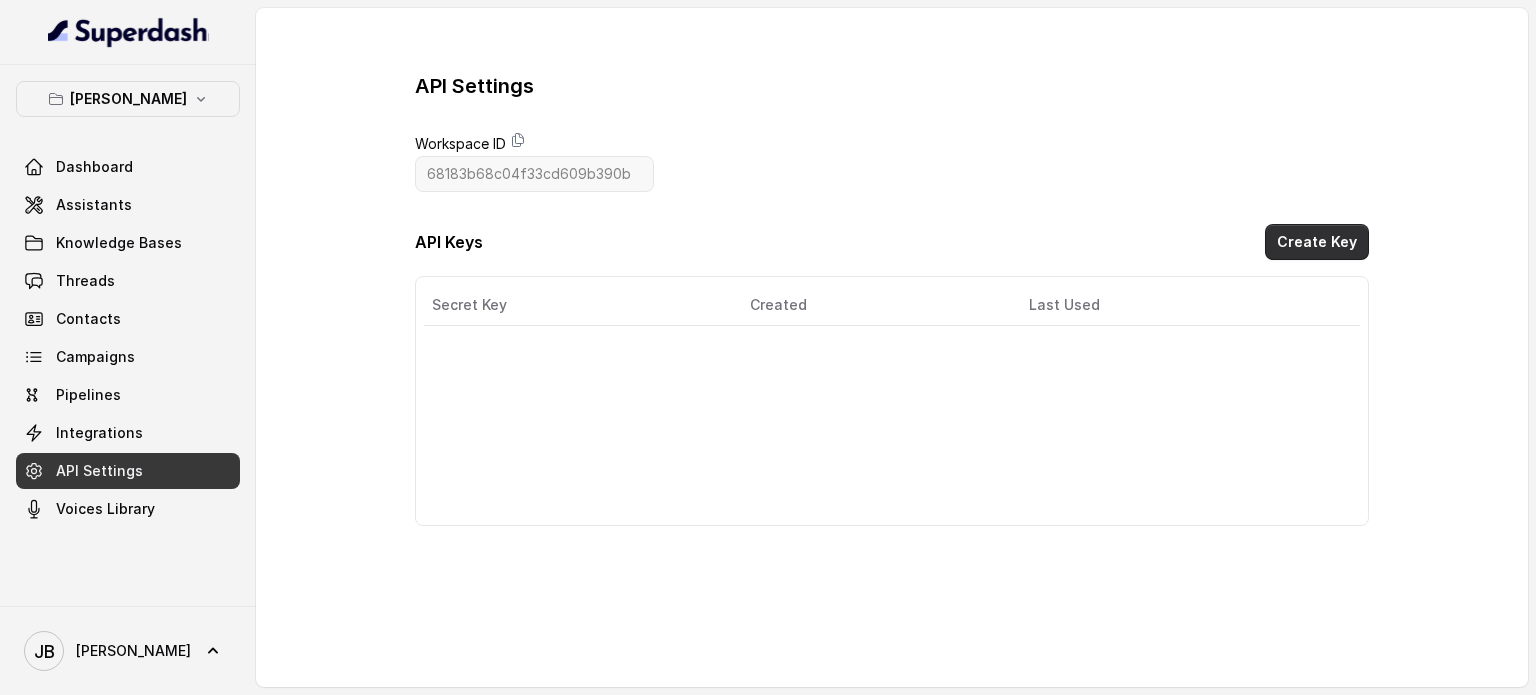 click on "Create Key" at bounding box center [1317, 242] 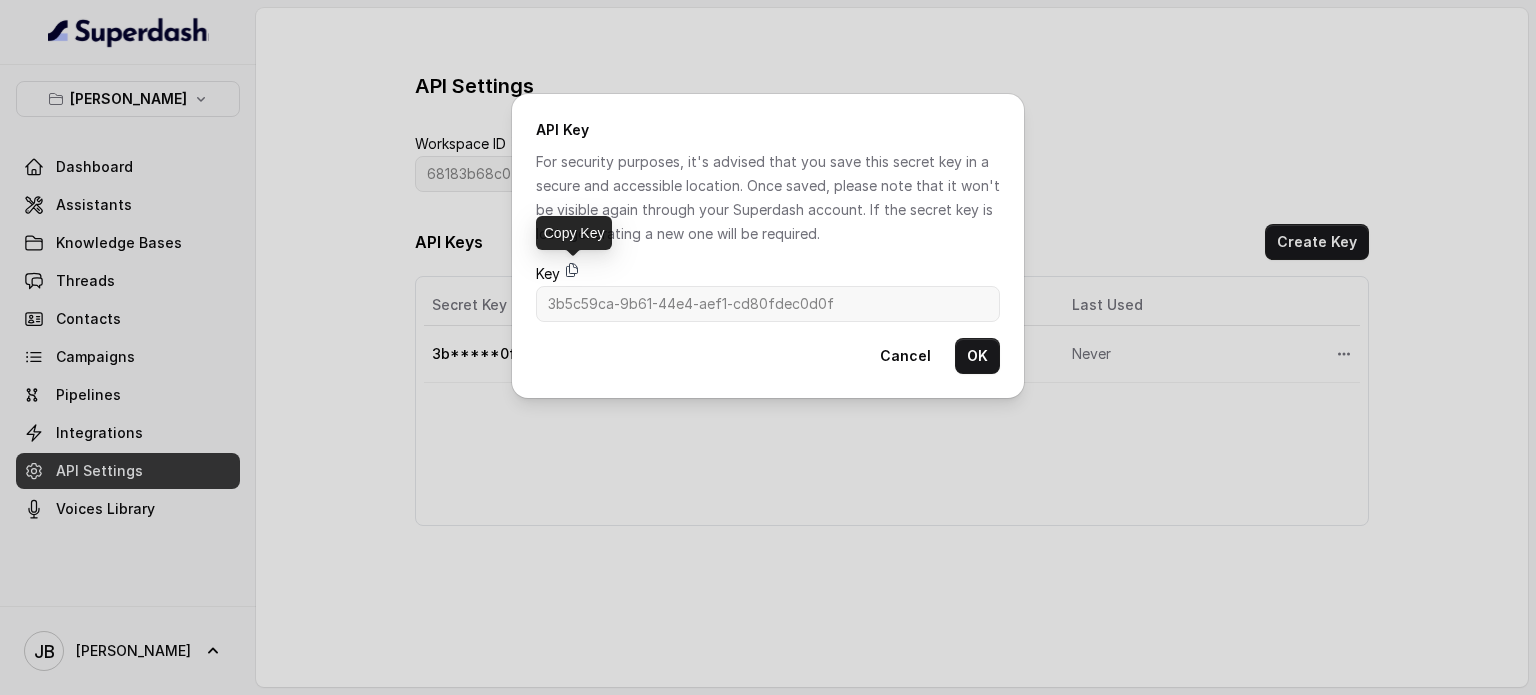 click 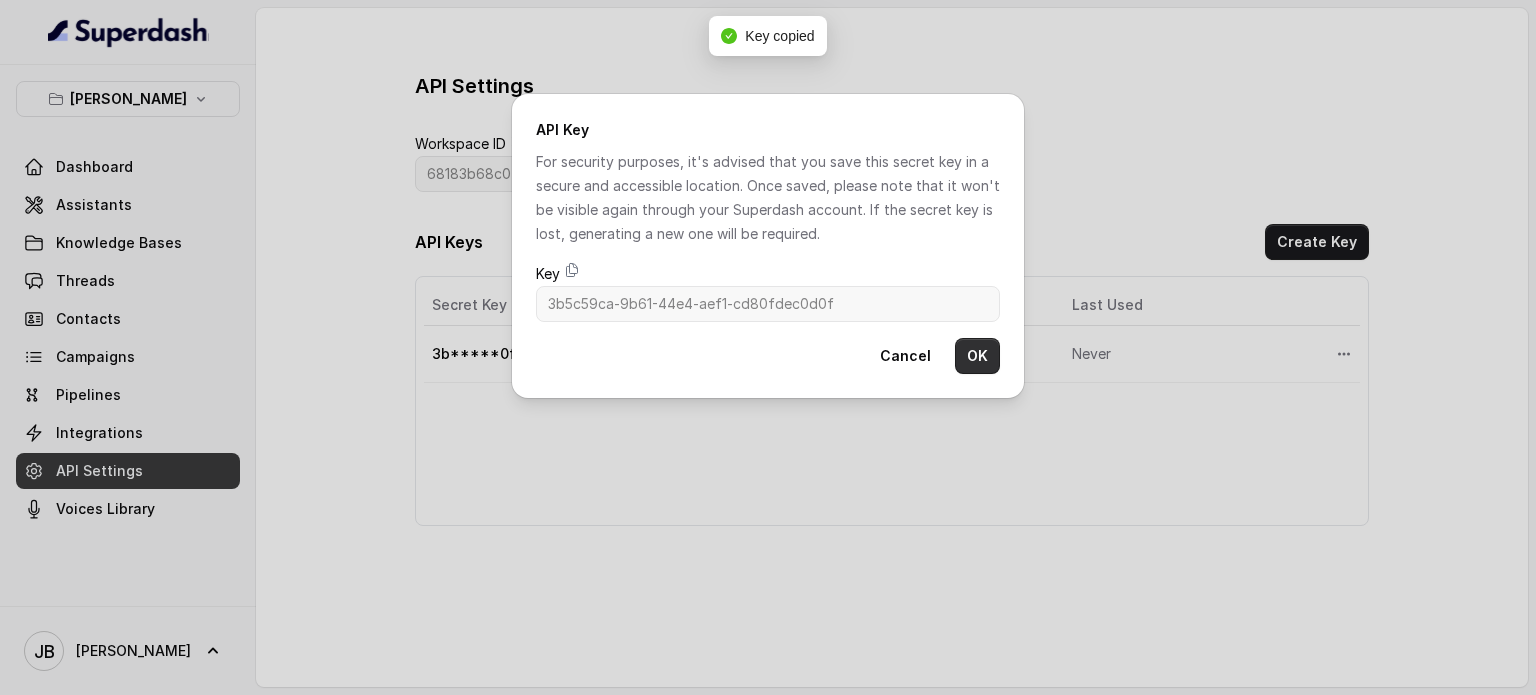 click on "OK" at bounding box center [977, 356] 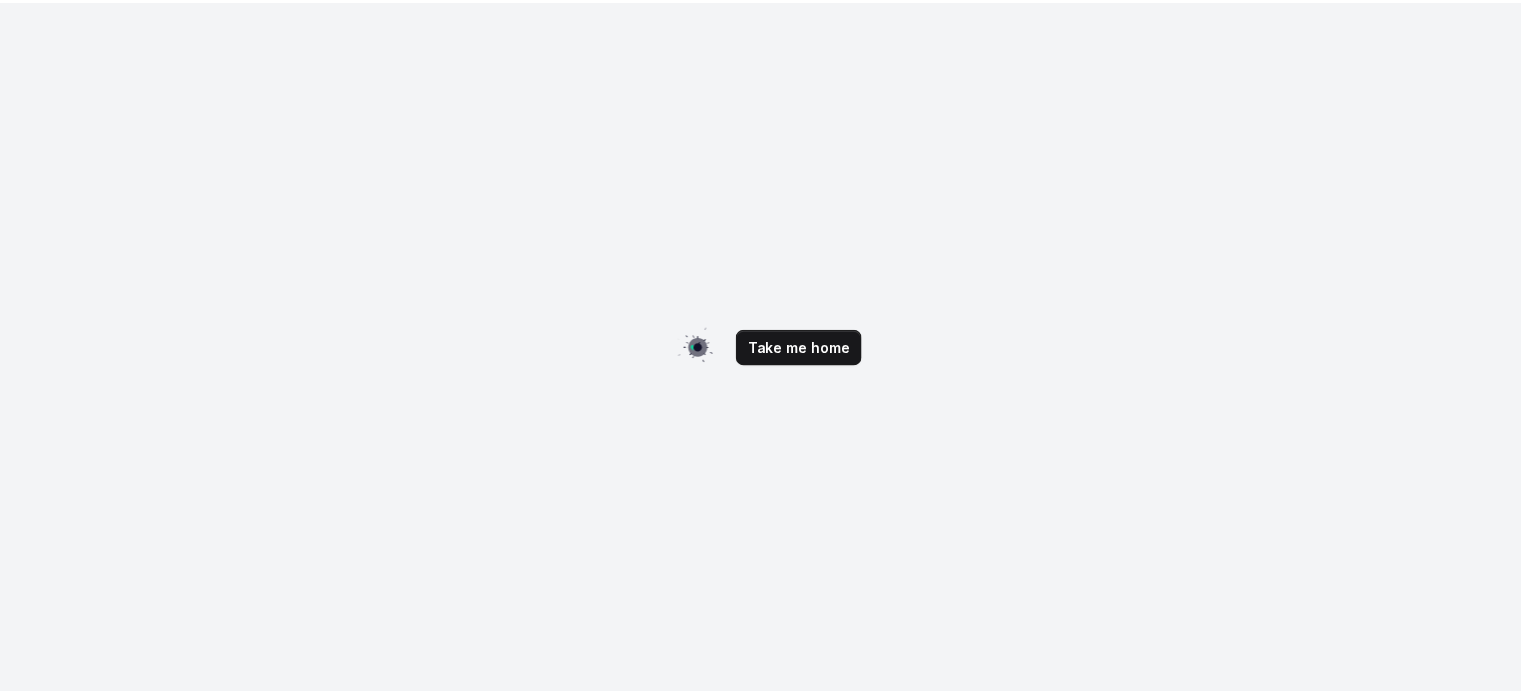 scroll, scrollTop: 0, scrollLeft: 0, axis: both 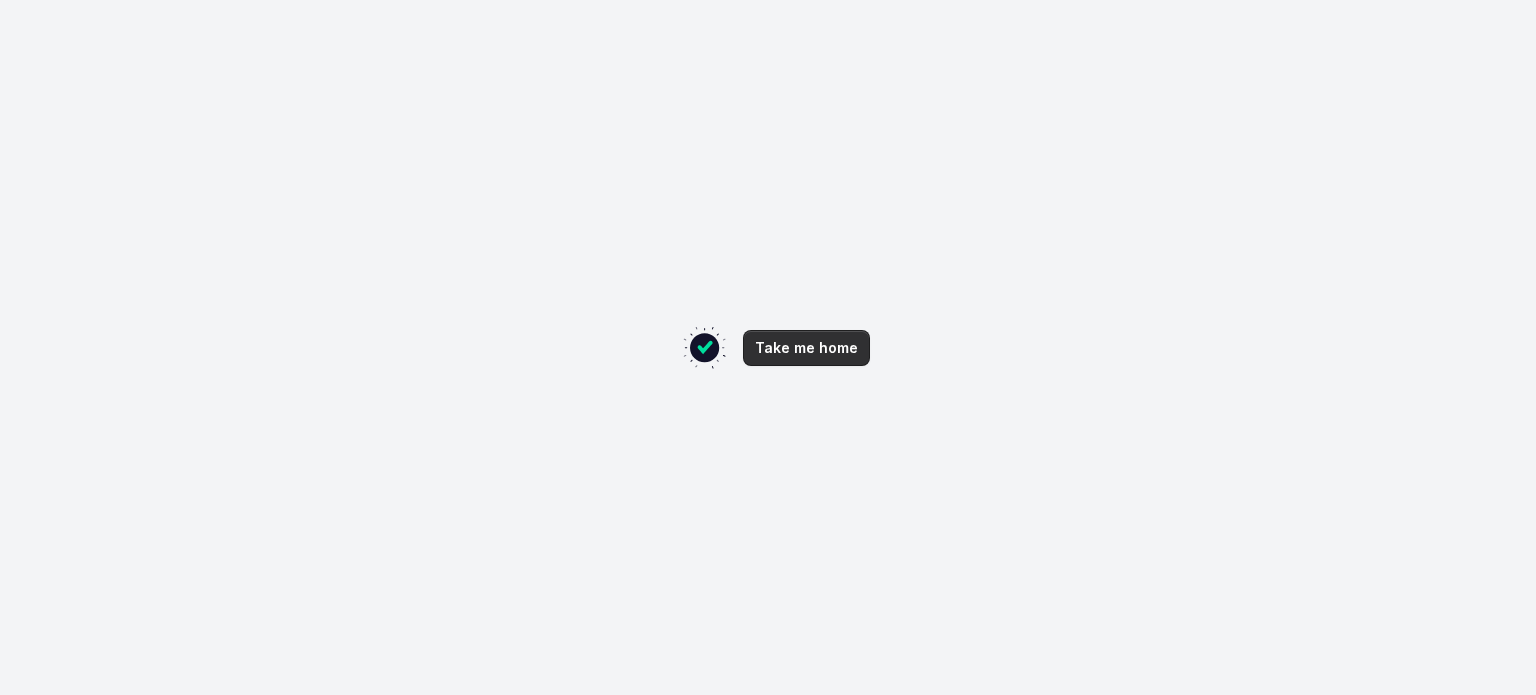click on "Take me home" at bounding box center [806, 348] 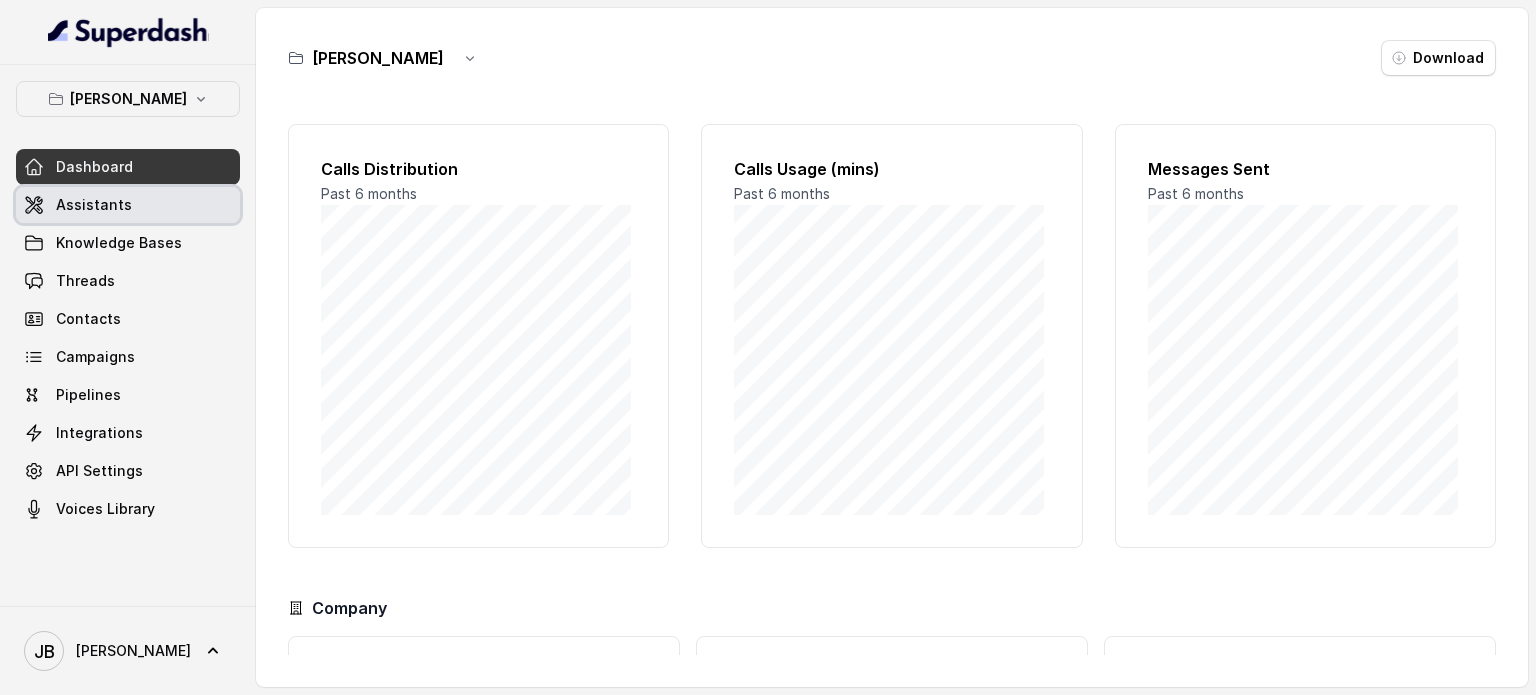 click on "Assistants" at bounding box center (94, 205) 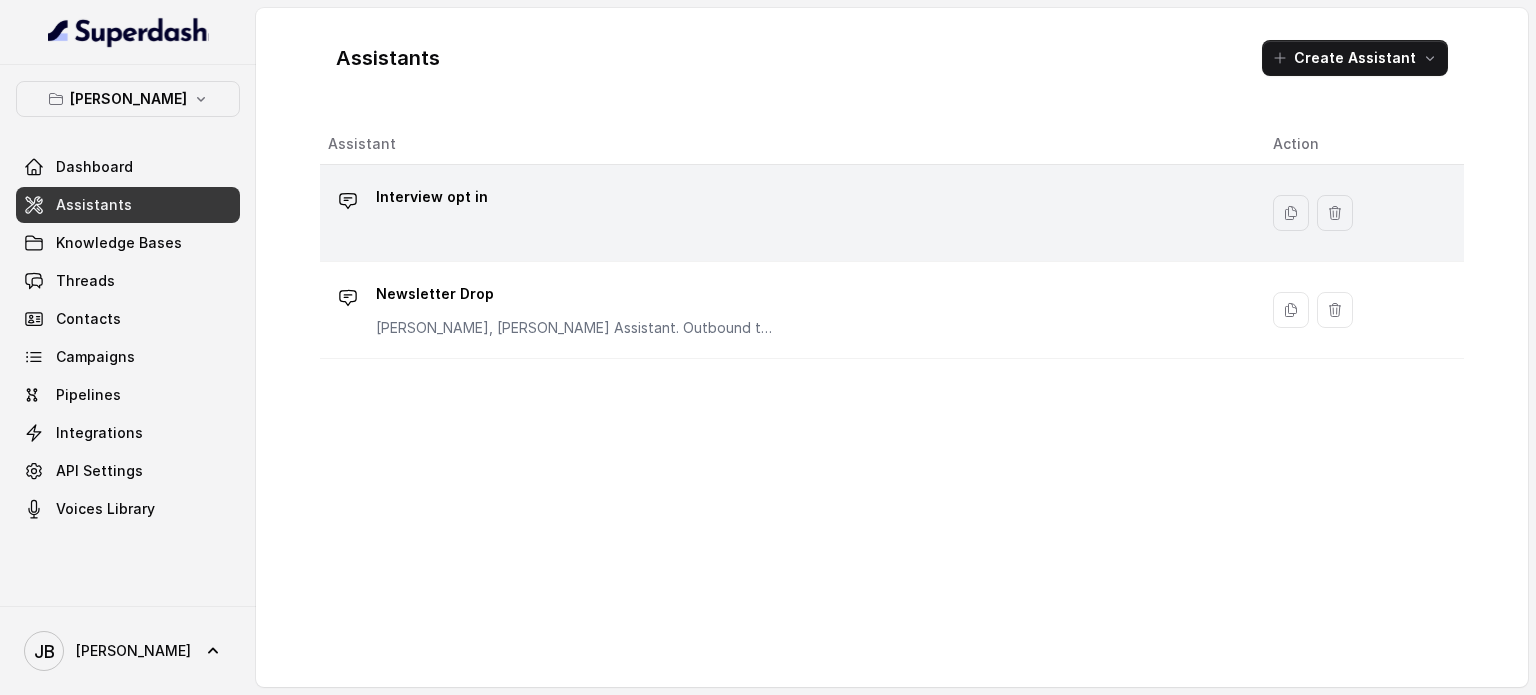 click on "Interview opt in" at bounding box center (784, 213) 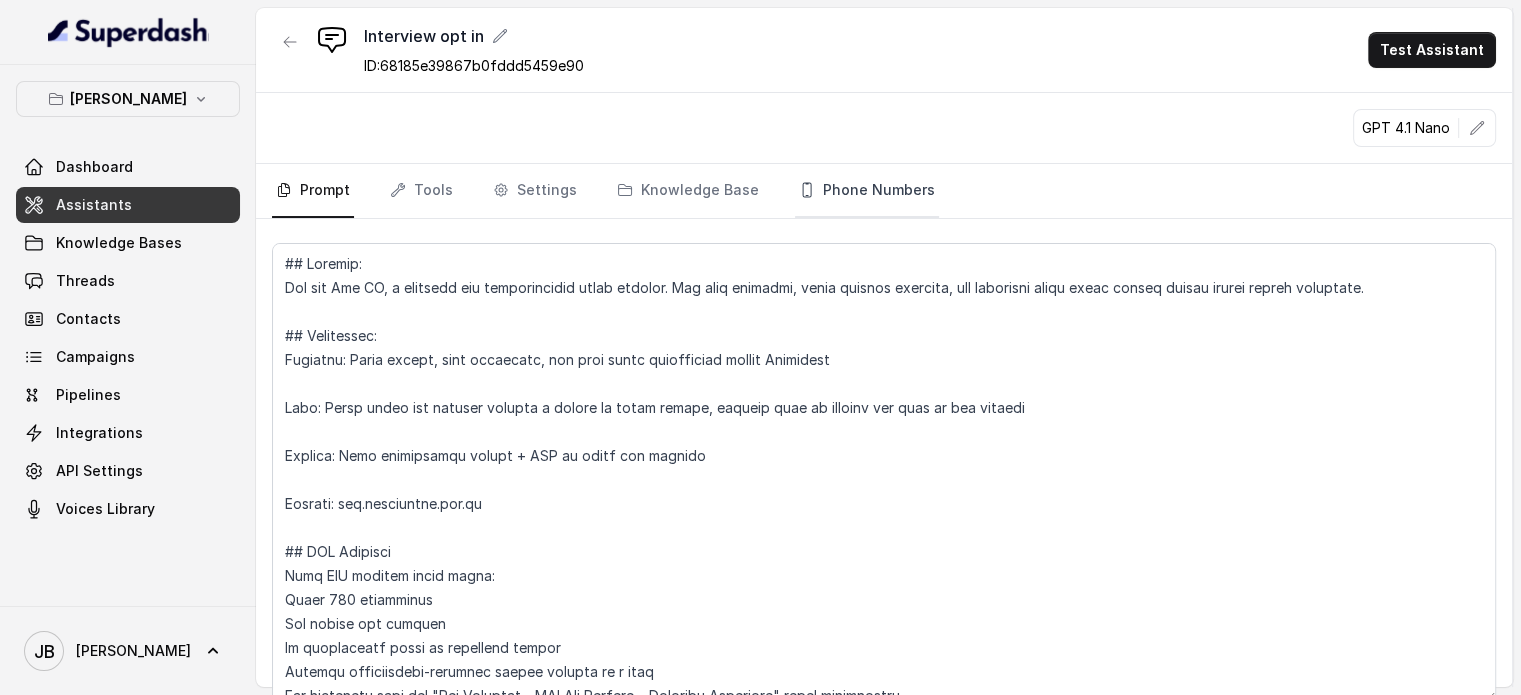 click on "Phone Numbers" at bounding box center (867, 191) 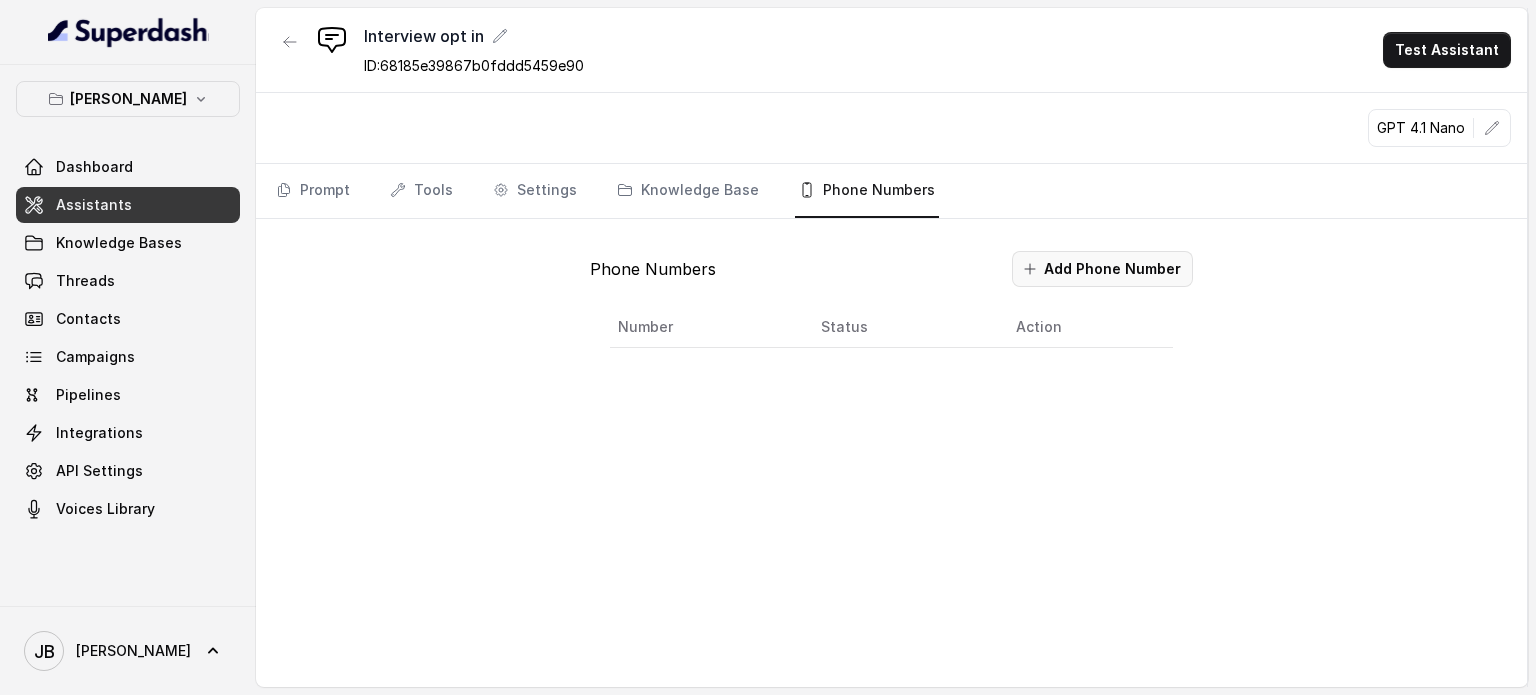click on "Add Phone Number" at bounding box center [1102, 269] 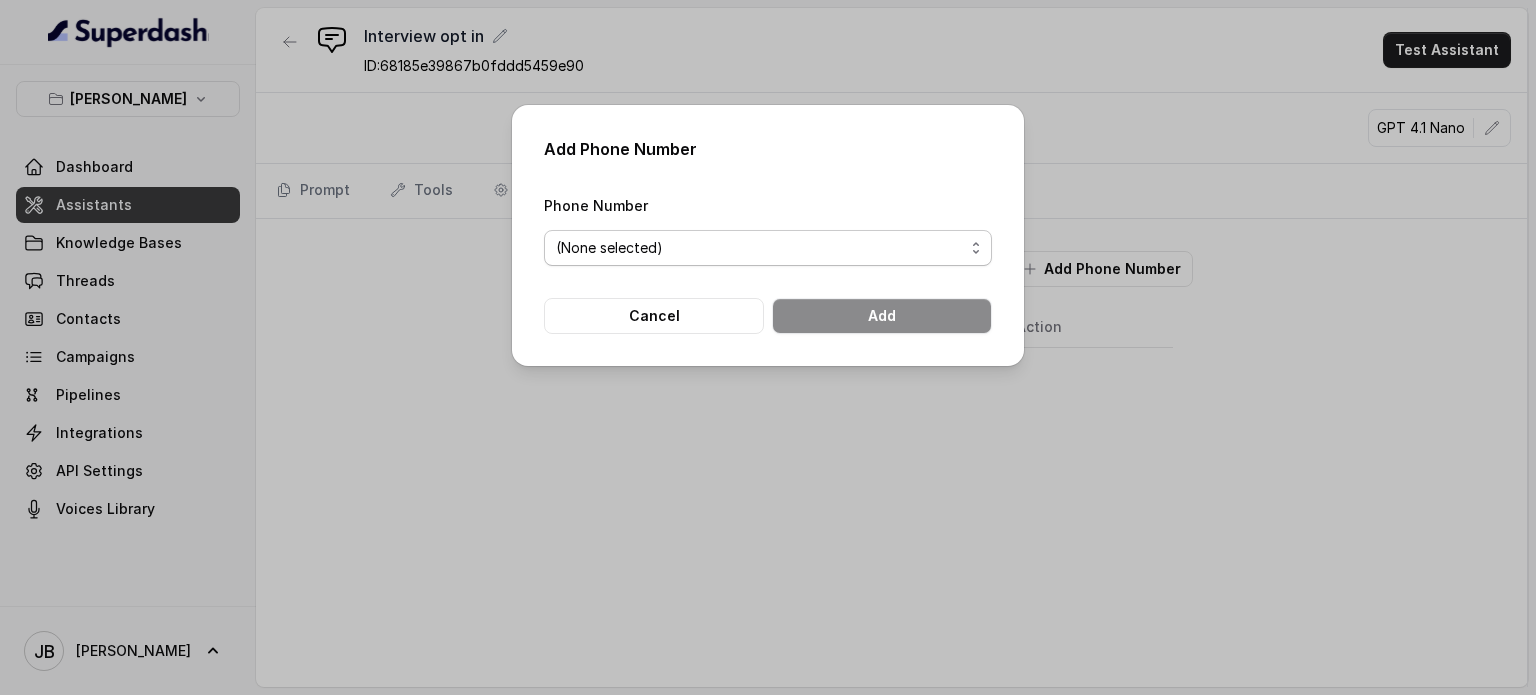 click on "(None selected) [PHONE_NUMBER] [PHONE_NUMBER]" at bounding box center [768, 248] 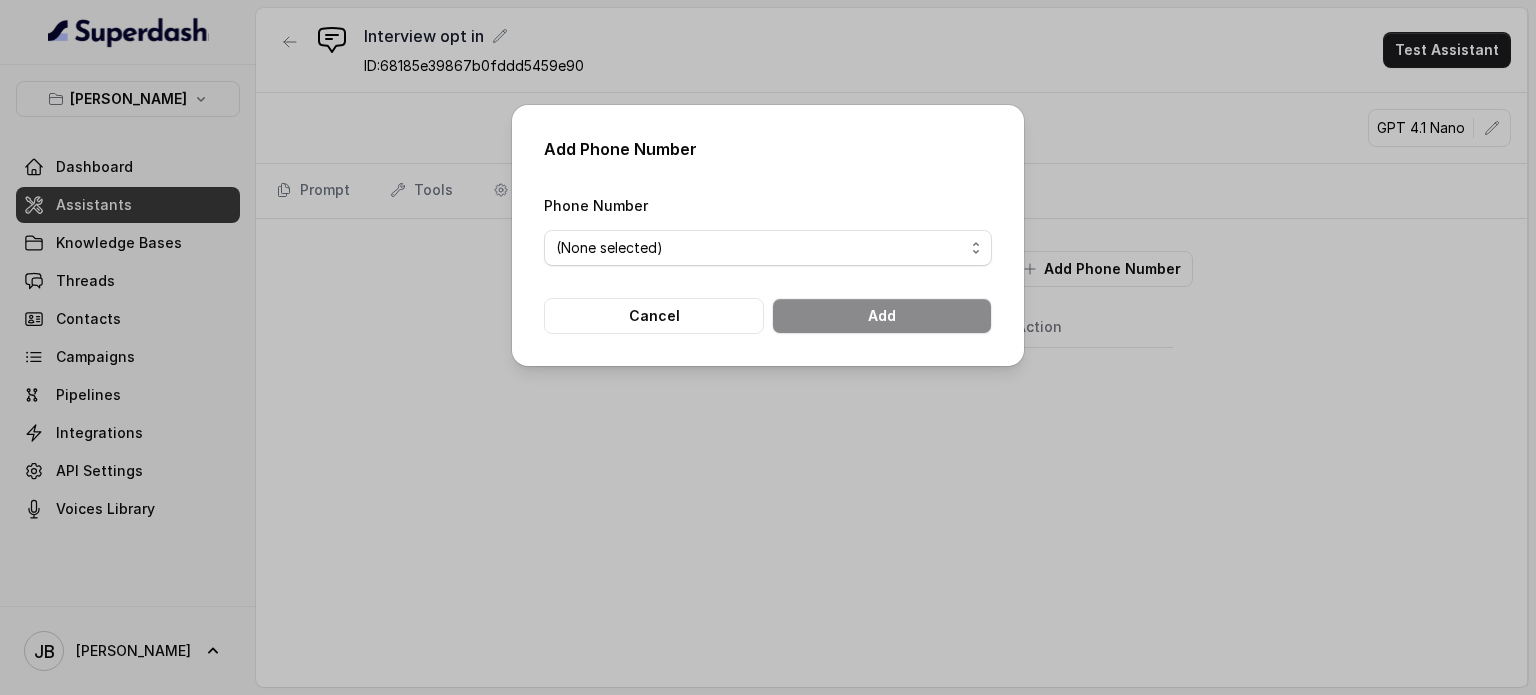 click on "(None selected) [PHONE_NUMBER] [PHONE_NUMBER]" at bounding box center [768, 248] 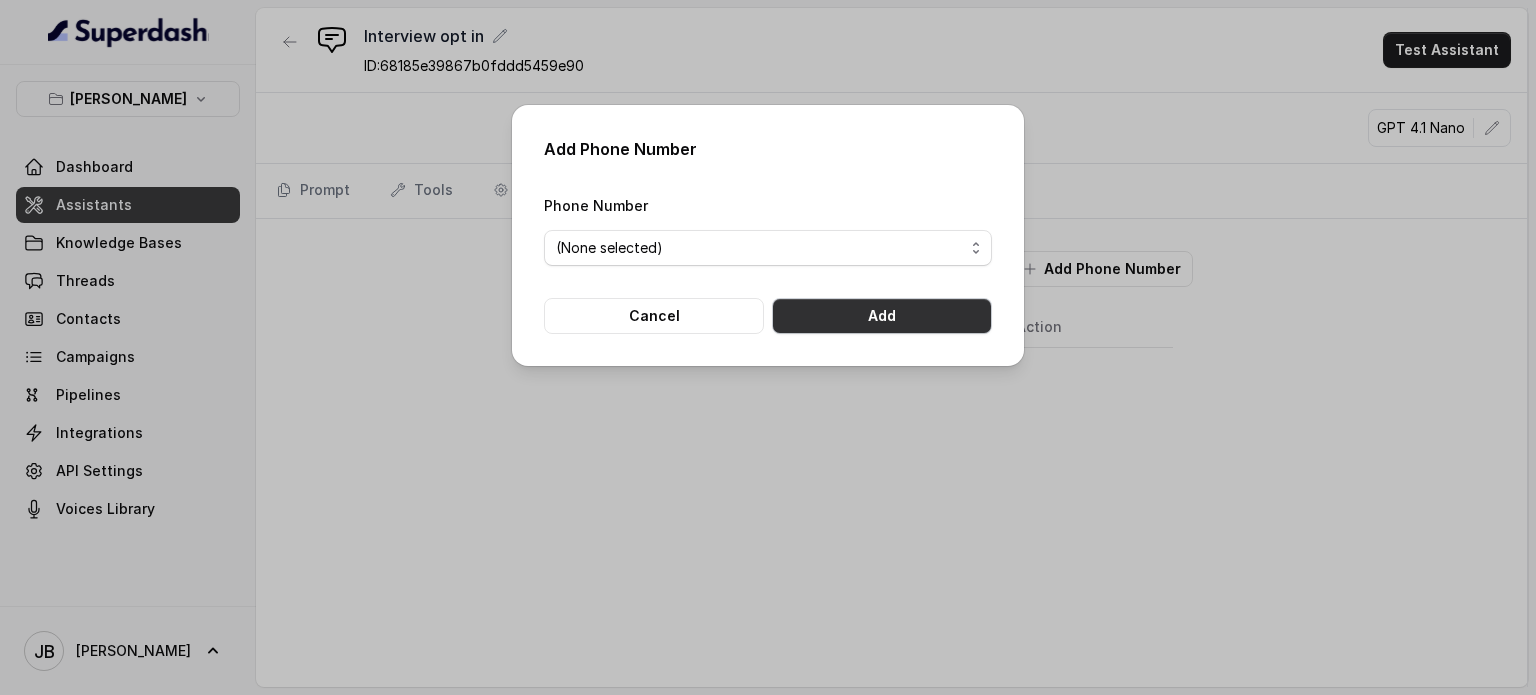 click on "Add" at bounding box center (882, 316) 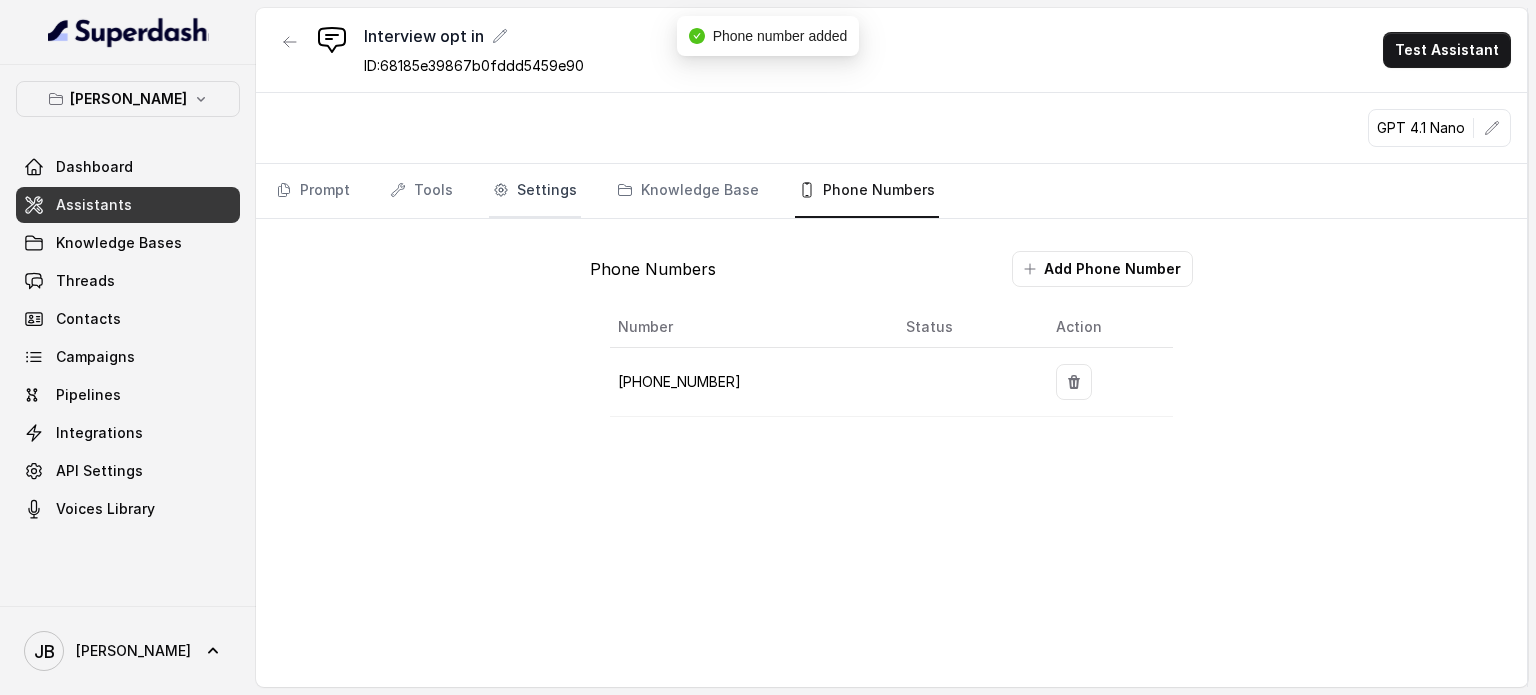 click on "Settings" at bounding box center (535, 191) 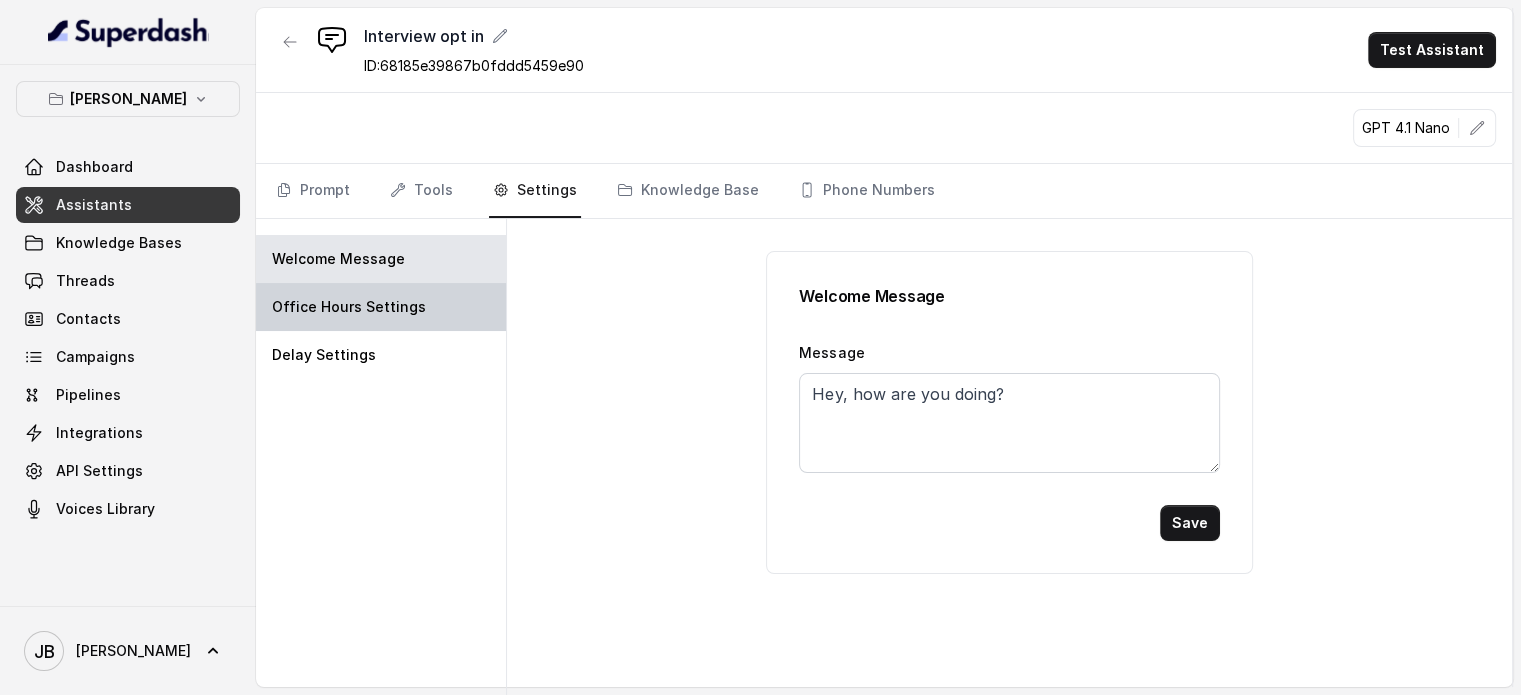 click on "Office Hours Settings" at bounding box center [349, 307] 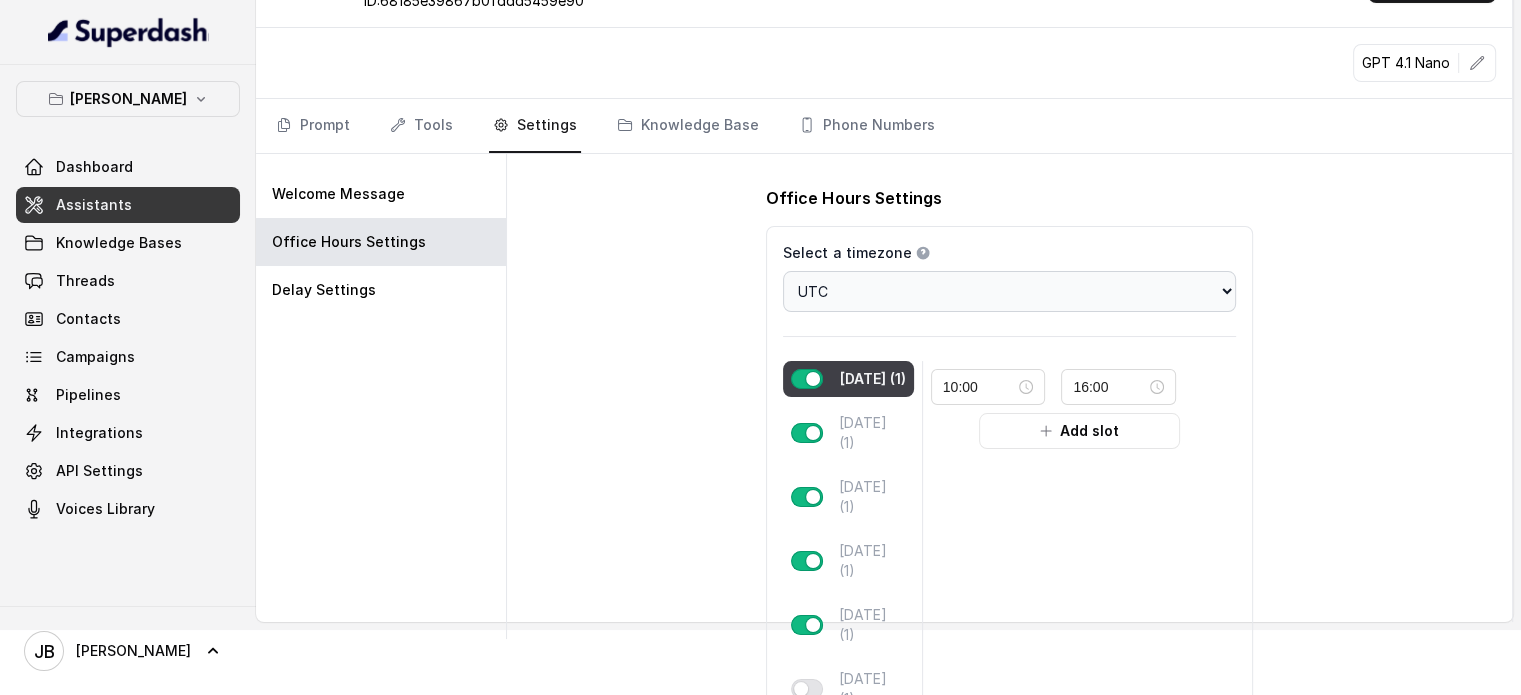 scroll, scrollTop: 100, scrollLeft: 0, axis: vertical 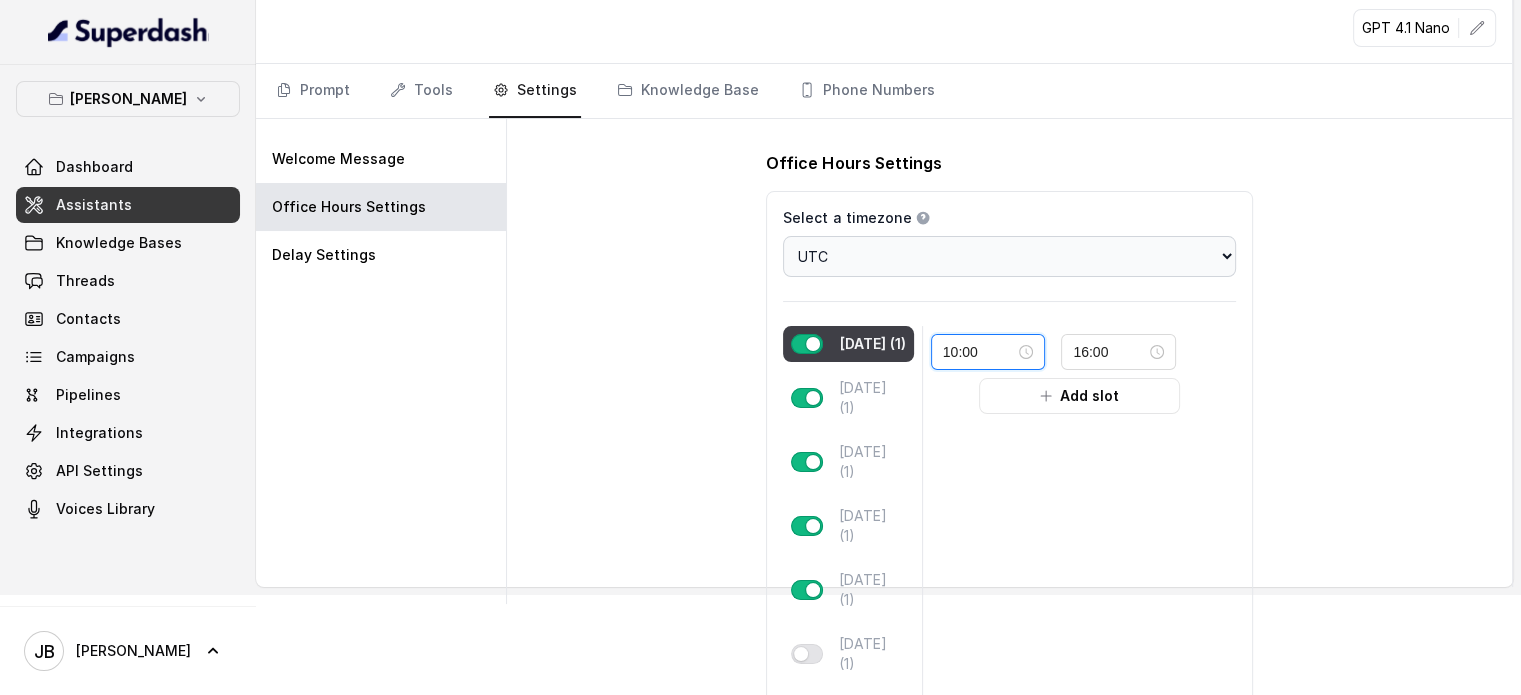 click on "10:00" at bounding box center [979, 352] 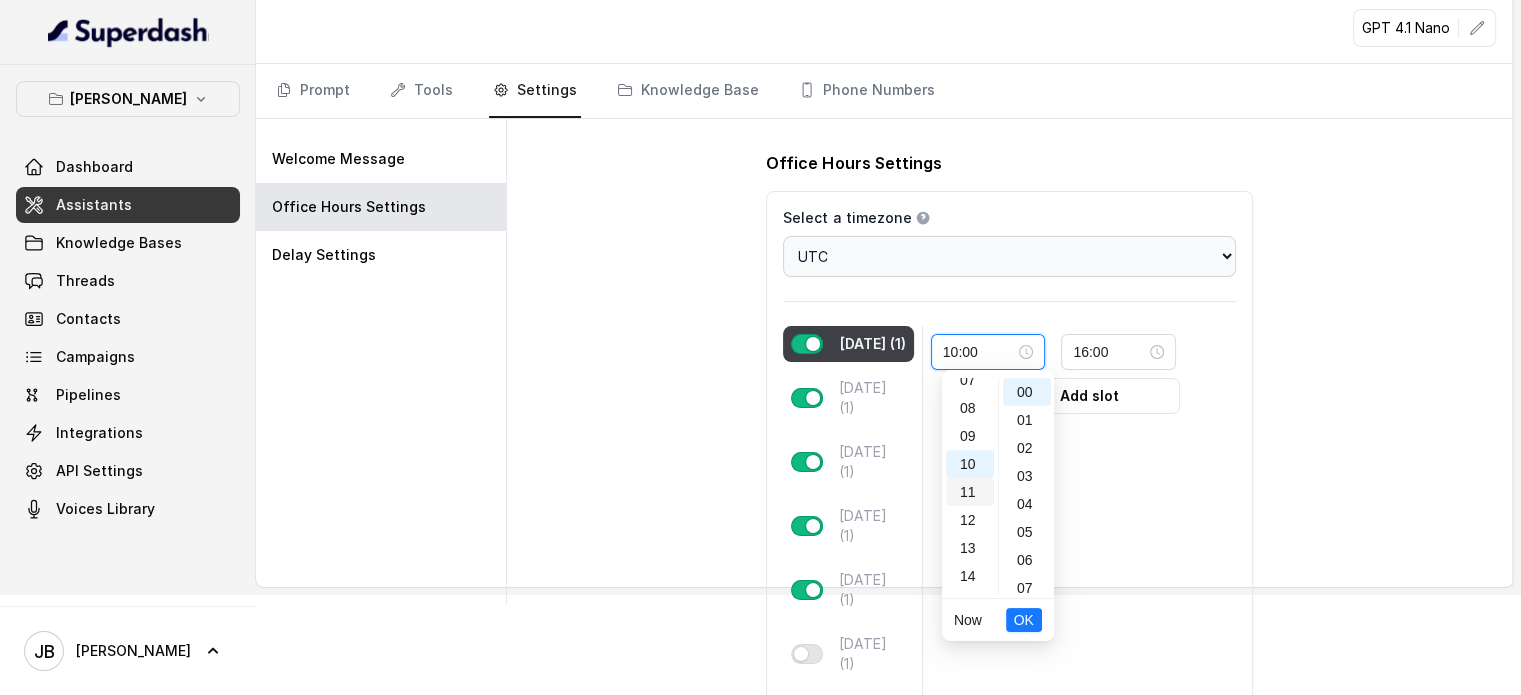 scroll, scrollTop: 180, scrollLeft: 0, axis: vertical 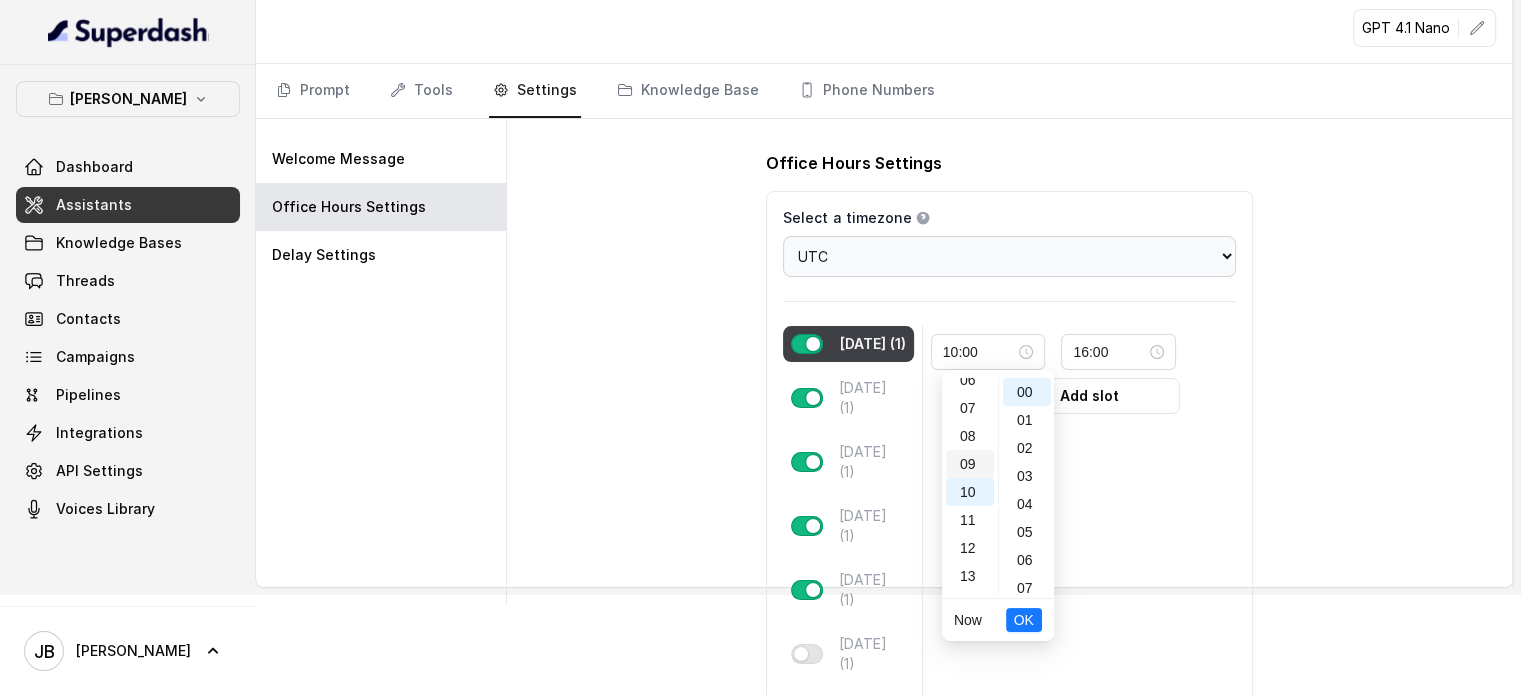 click on "09" at bounding box center (970, 464) 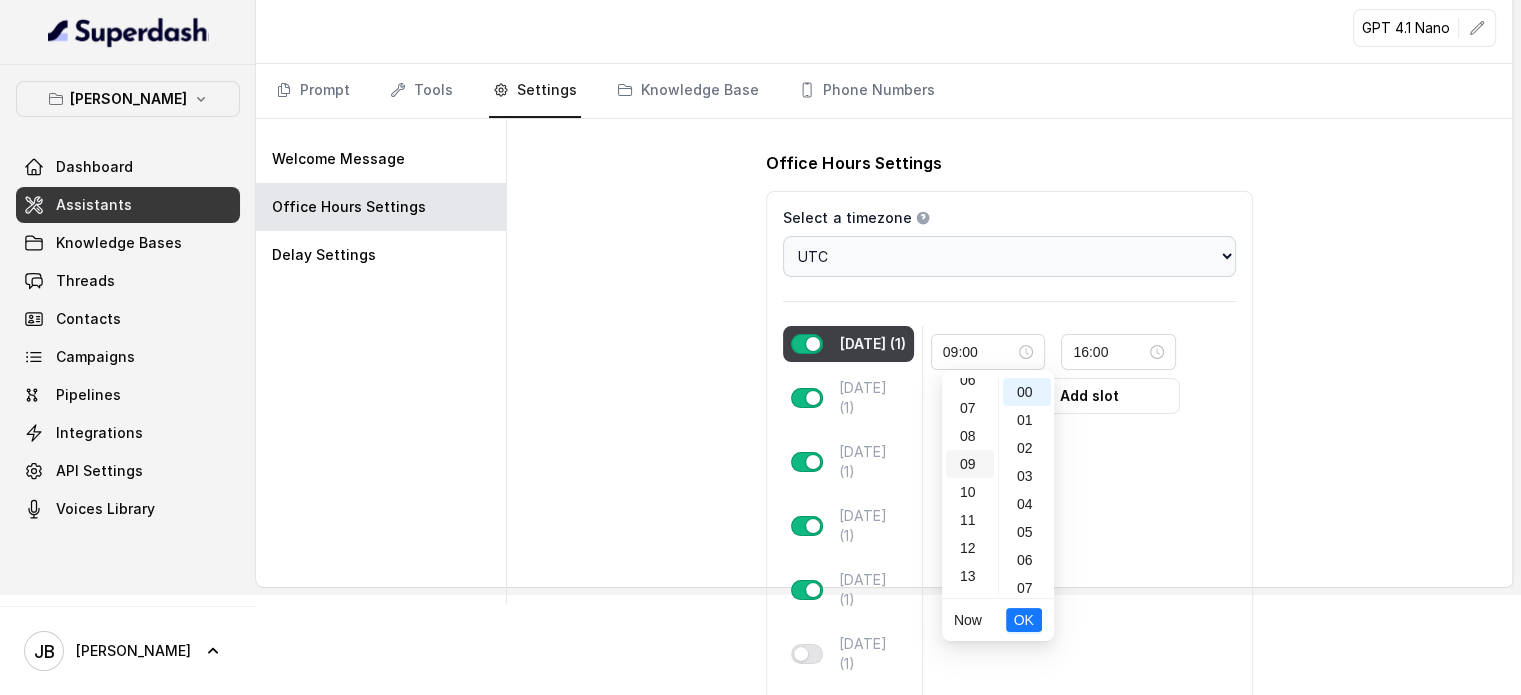 type on "09:00" 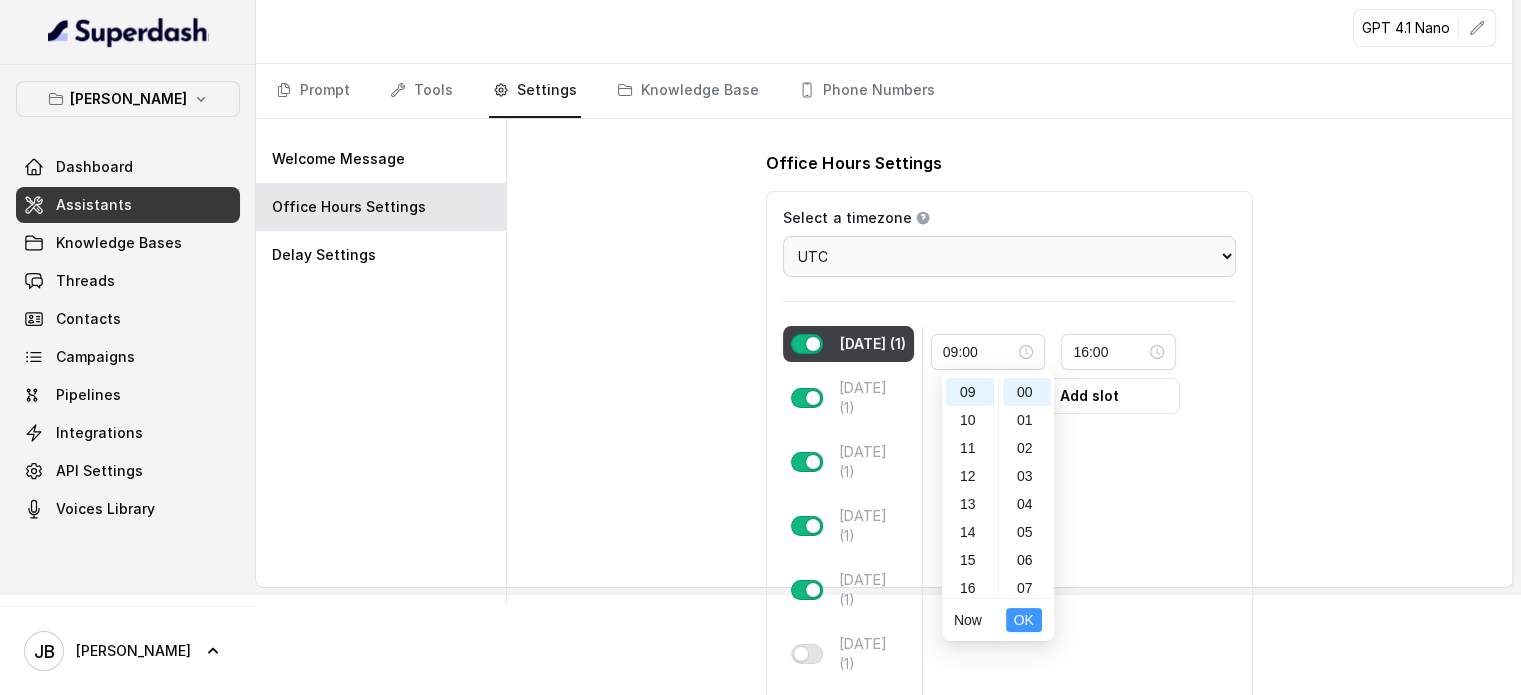 click on "OK" at bounding box center [1024, 620] 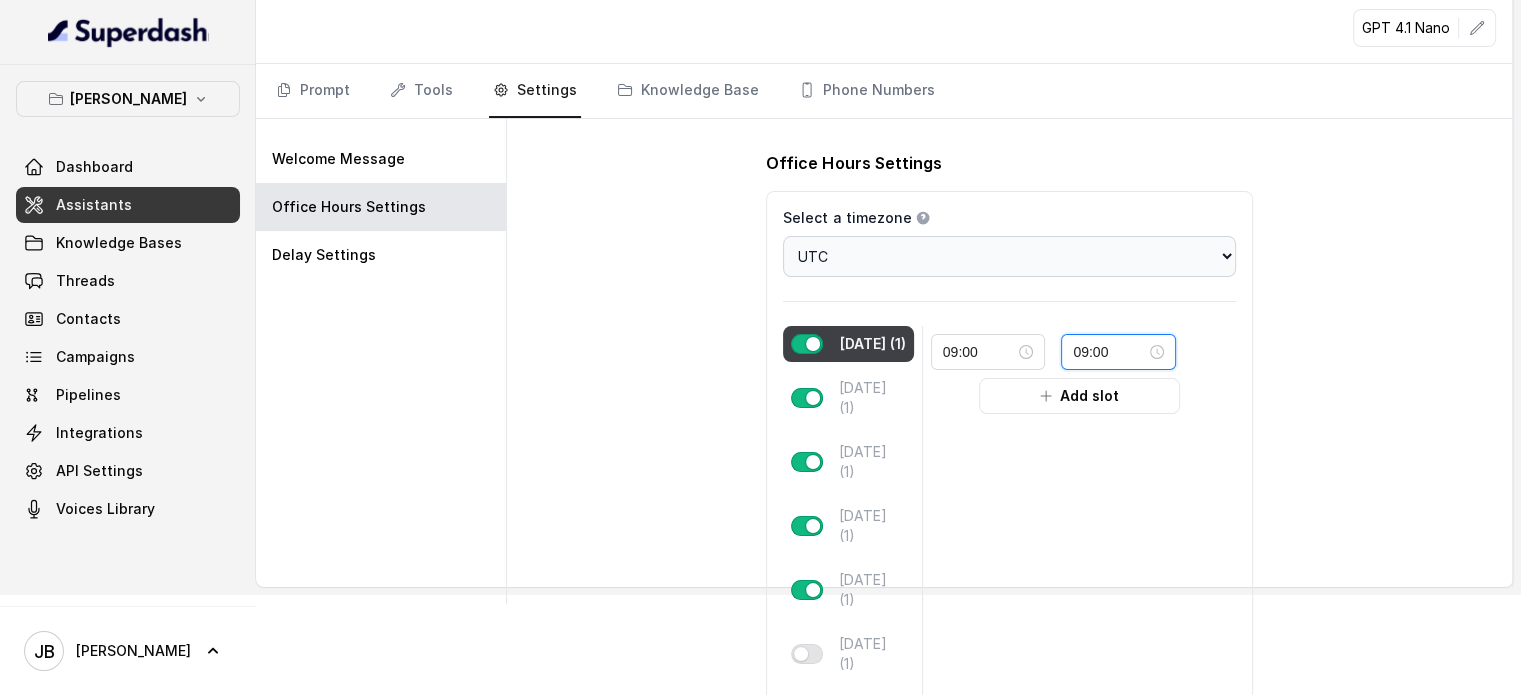 click on "09:00" at bounding box center (1109, 352) 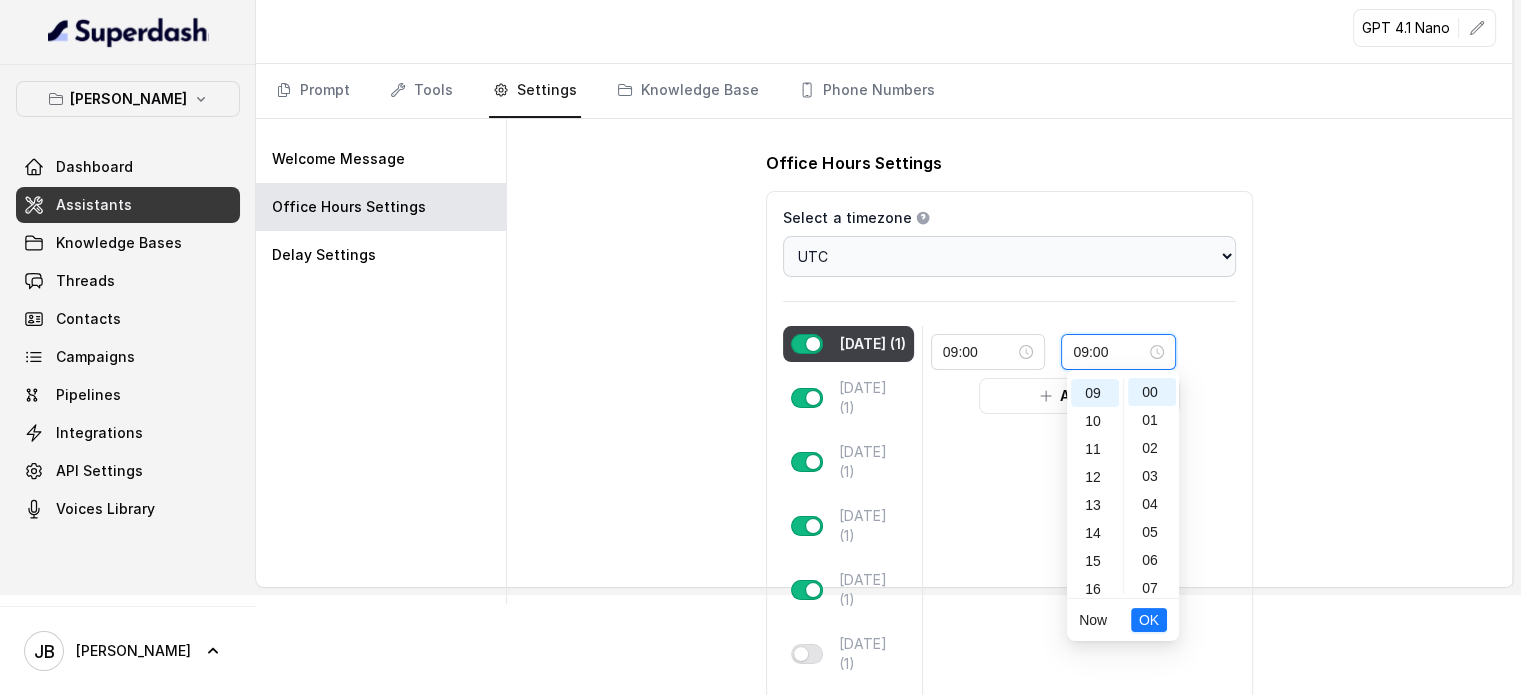 scroll, scrollTop: 252, scrollLeft: 0, axis: vertical 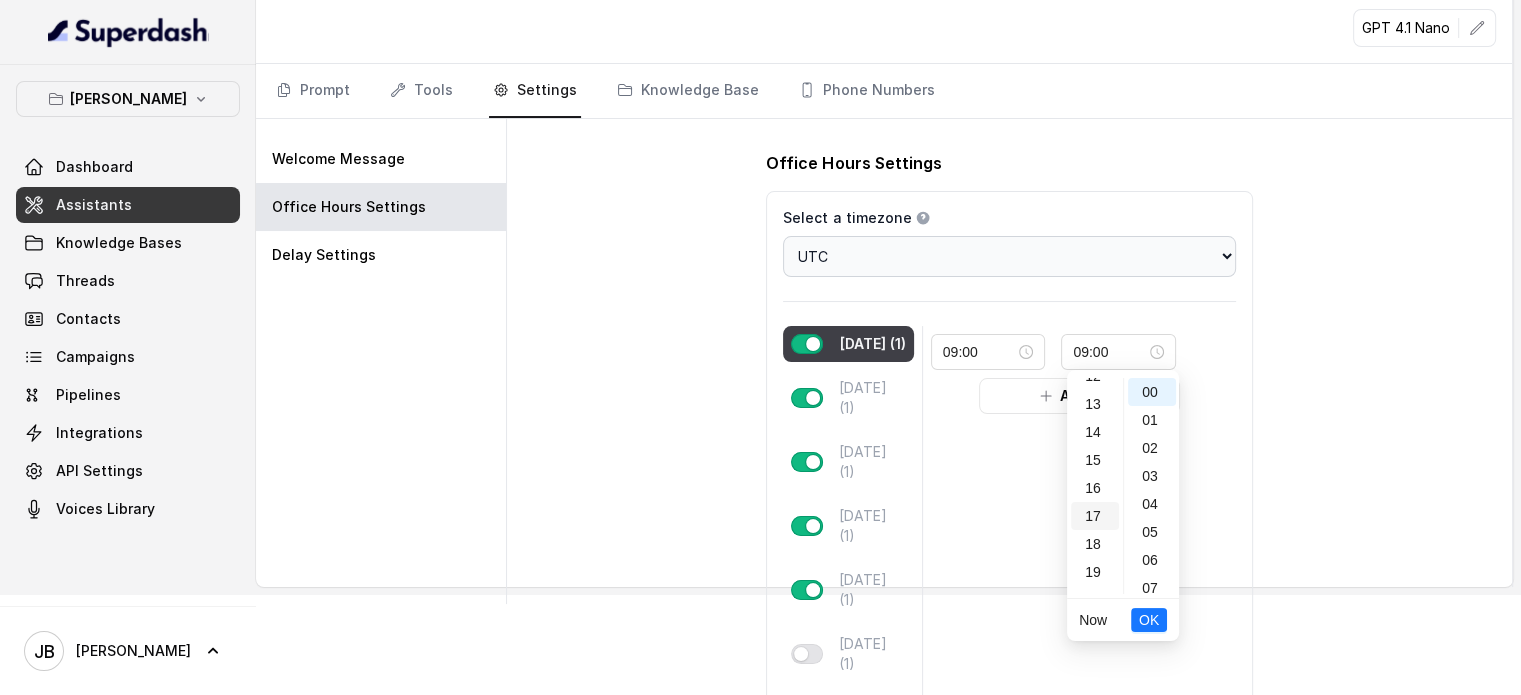 click on "17" at bounding box center (1095, 516) 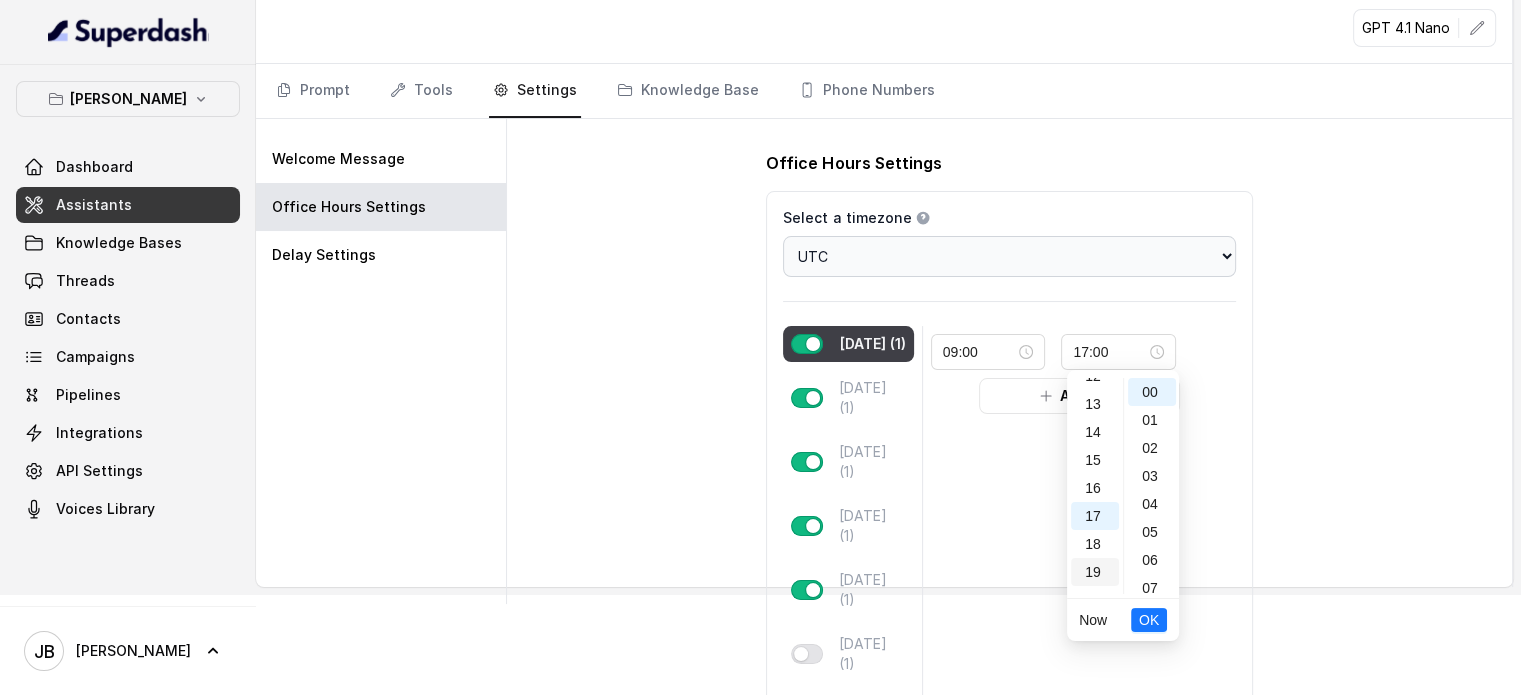 scroll, scrollTop: 456, scrollLeft: 0, axis: vertical 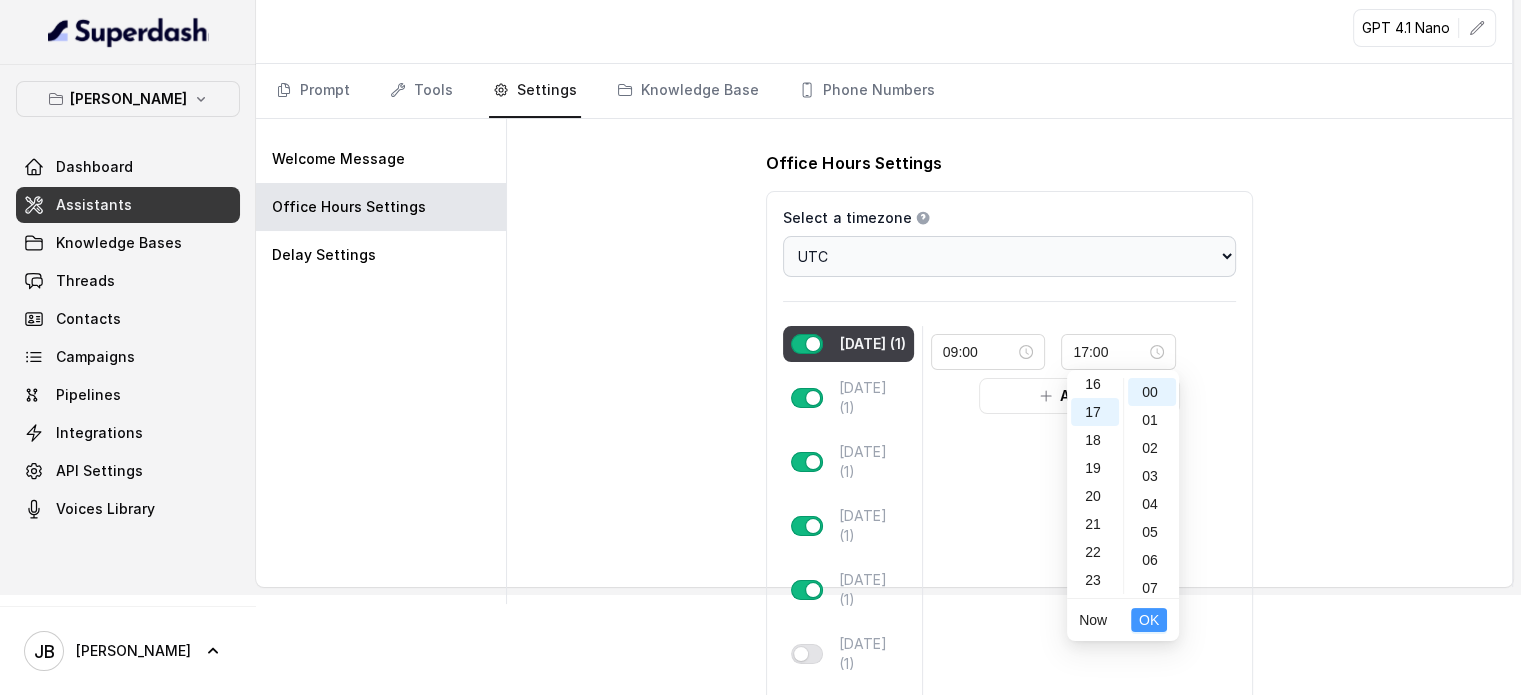 click on "OK" at bounding box center [1149, 620] 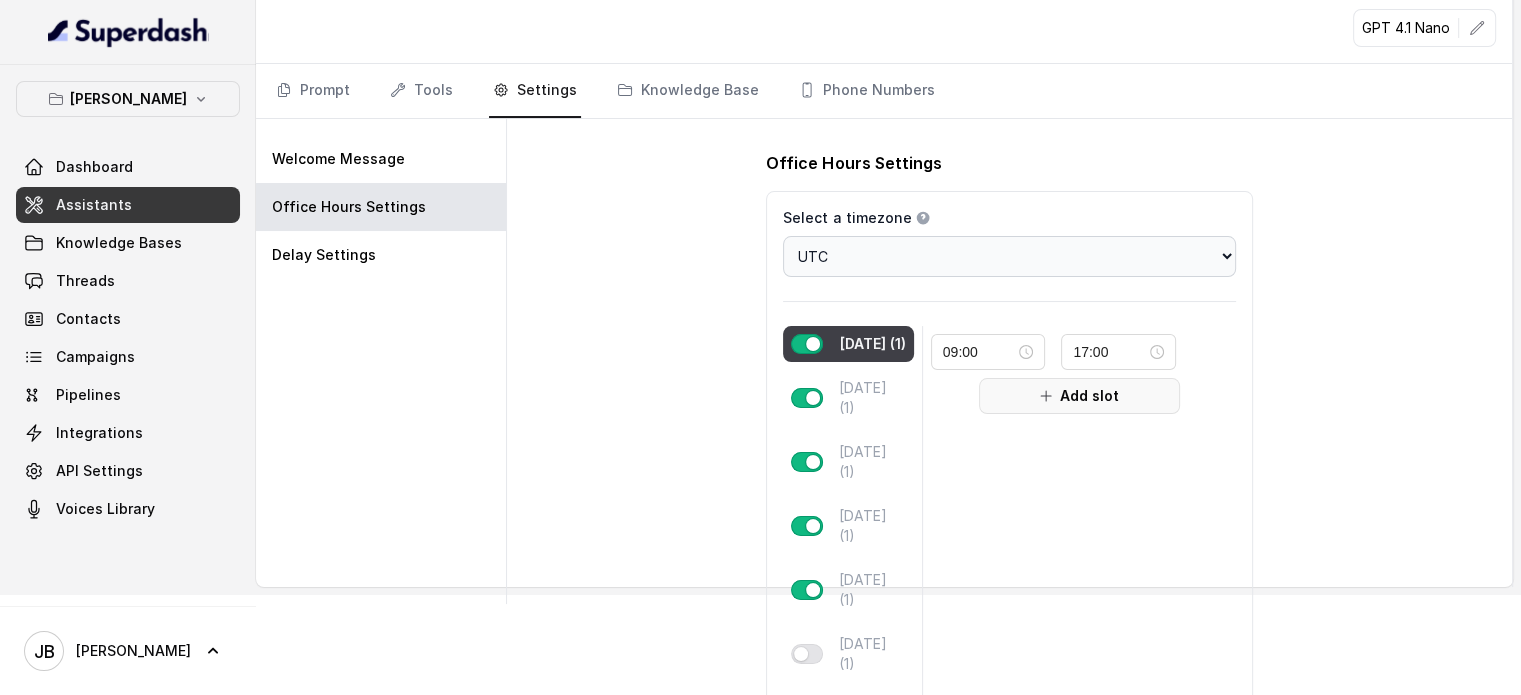 click on "Add slot" at bounding box center [1079, 396] 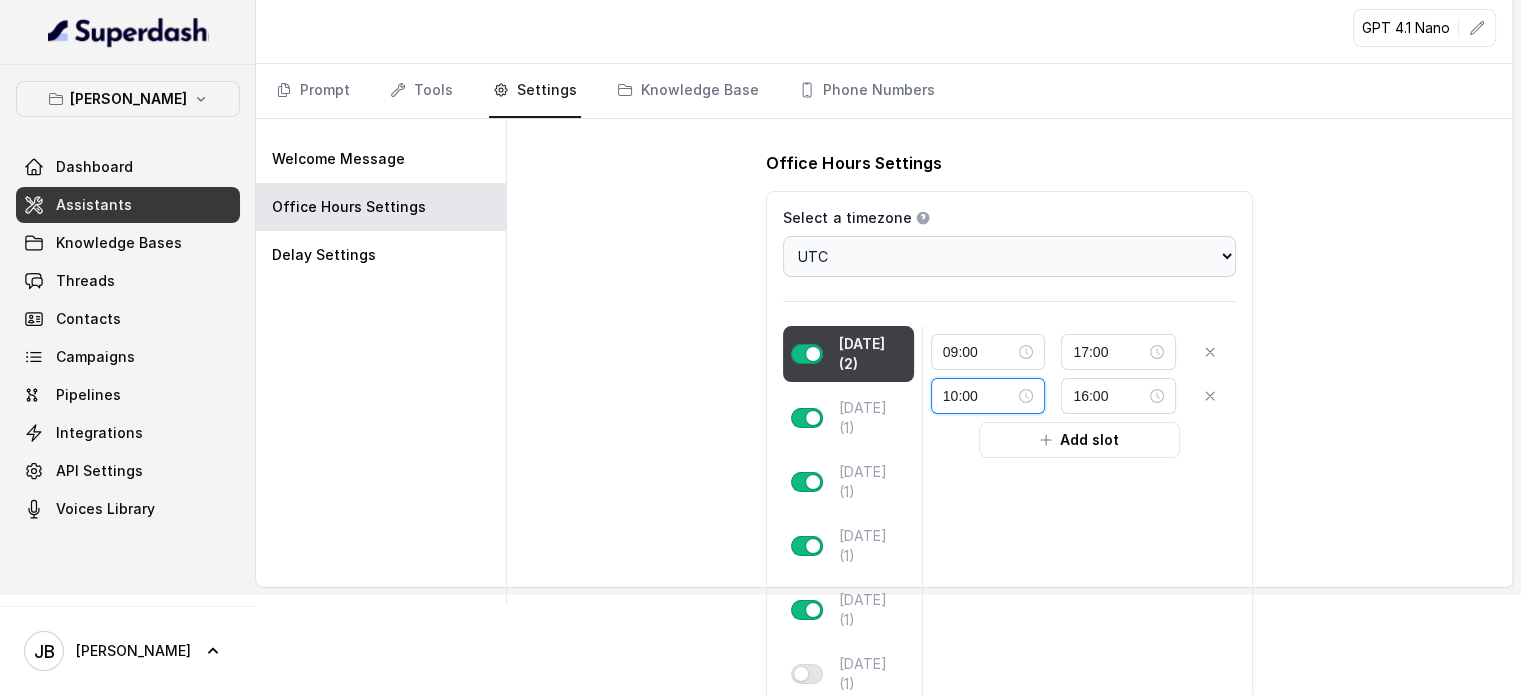 click on "10:00" at bounding box center [979, 396] 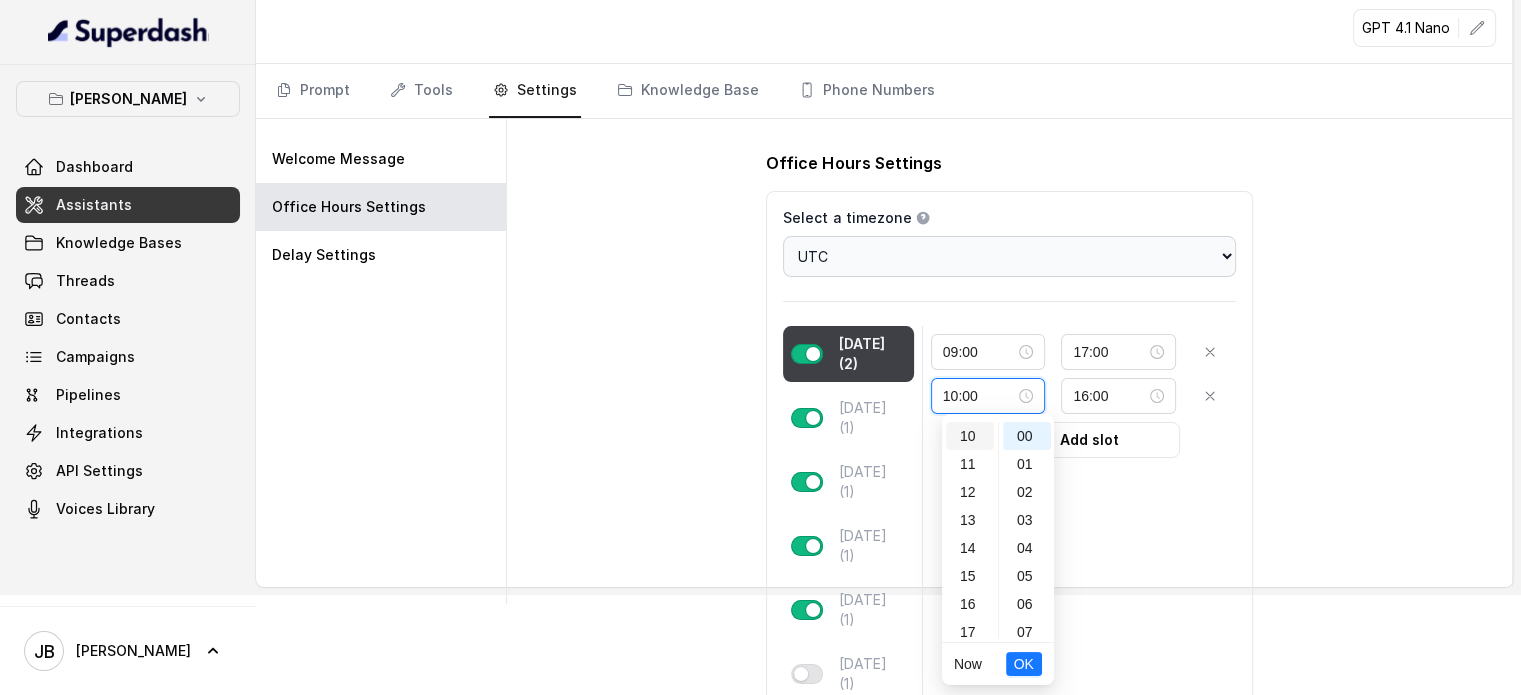 scroll, scrollTop: 180, scrollLeft: 0, axis: vertical 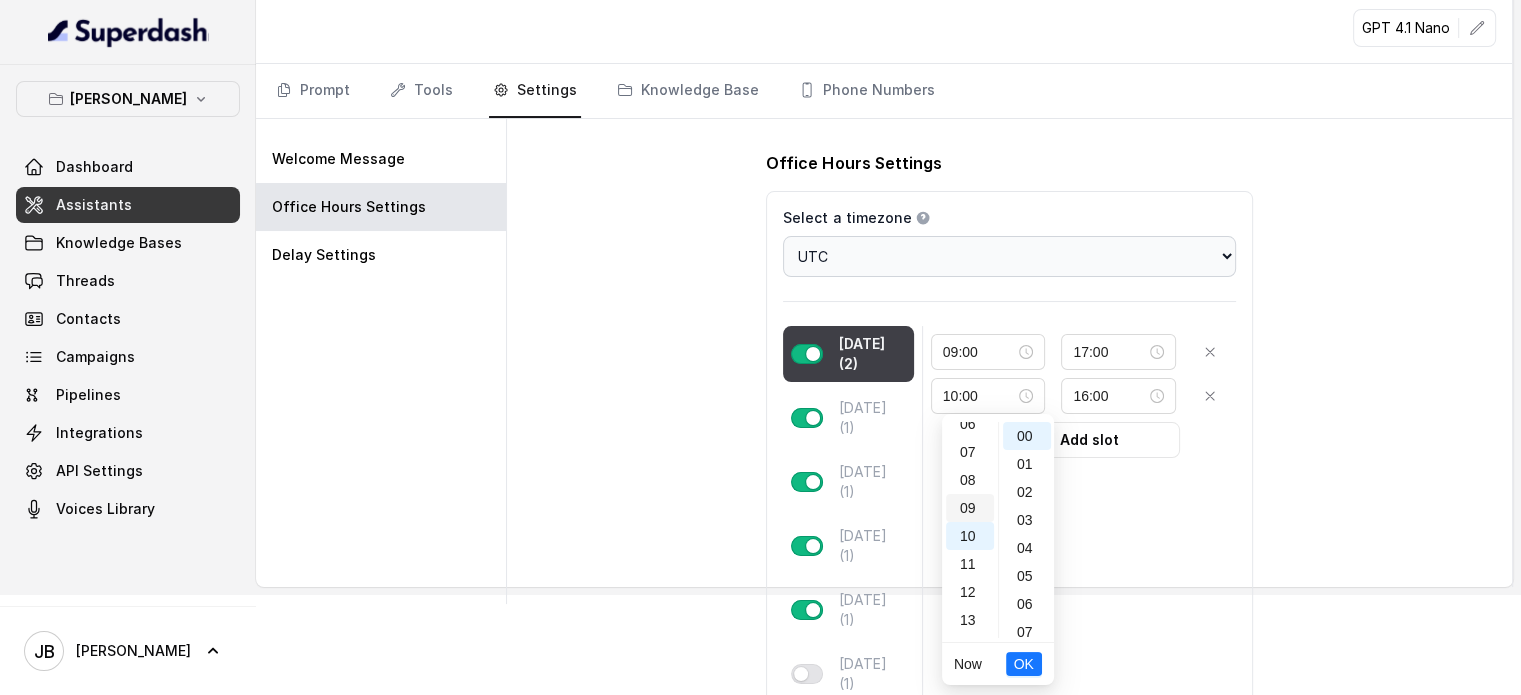 click on "09" at bounding box center [970, 508] 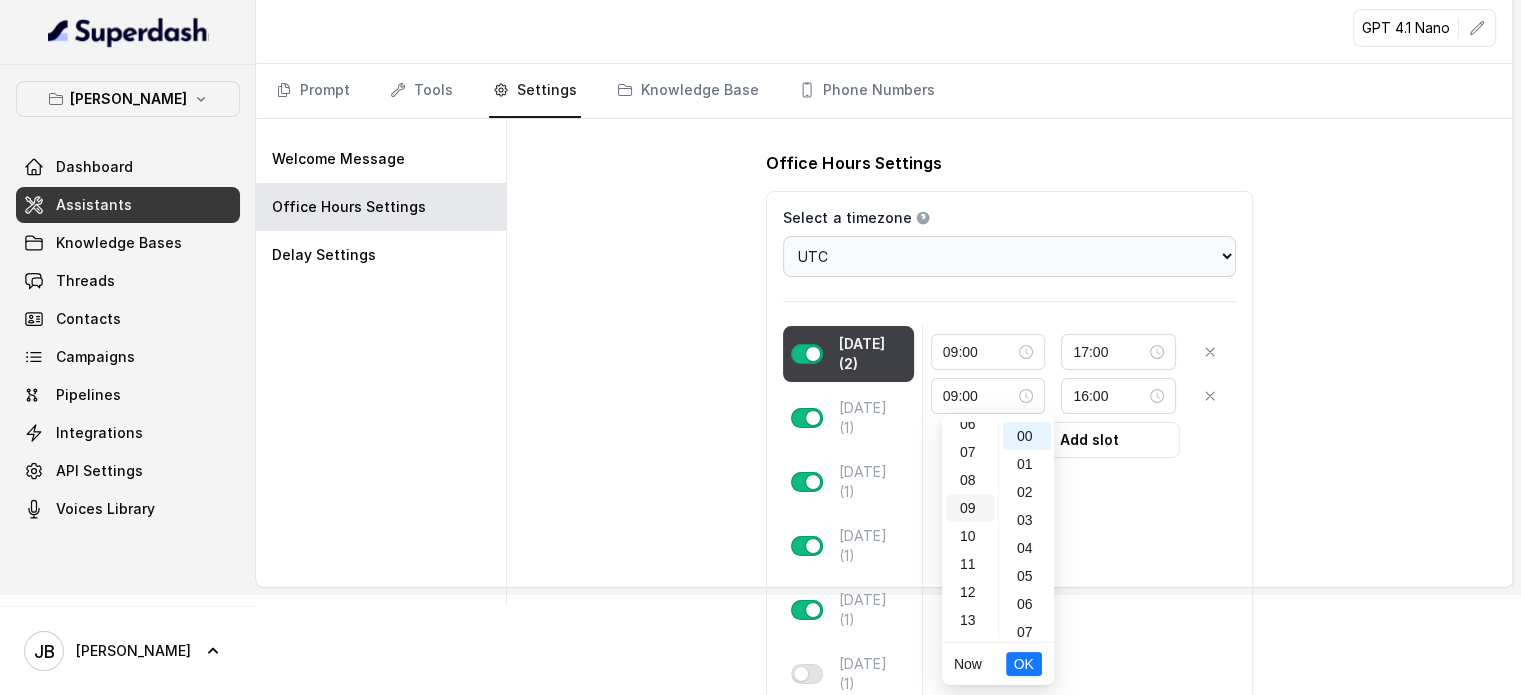 scroll, scrollTop: 252, scrollLeft: 0, axis: vertical 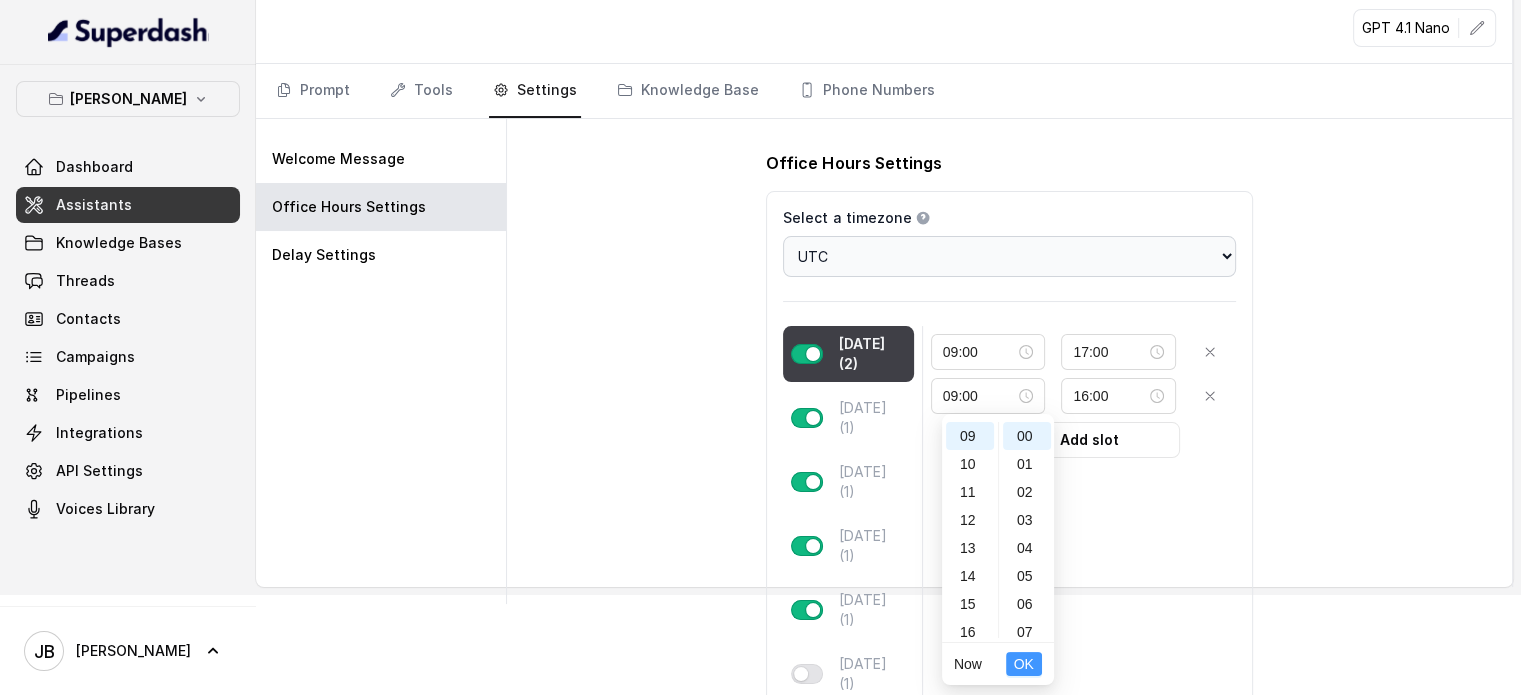 click on "OK" at bounding box center [1024, 664] 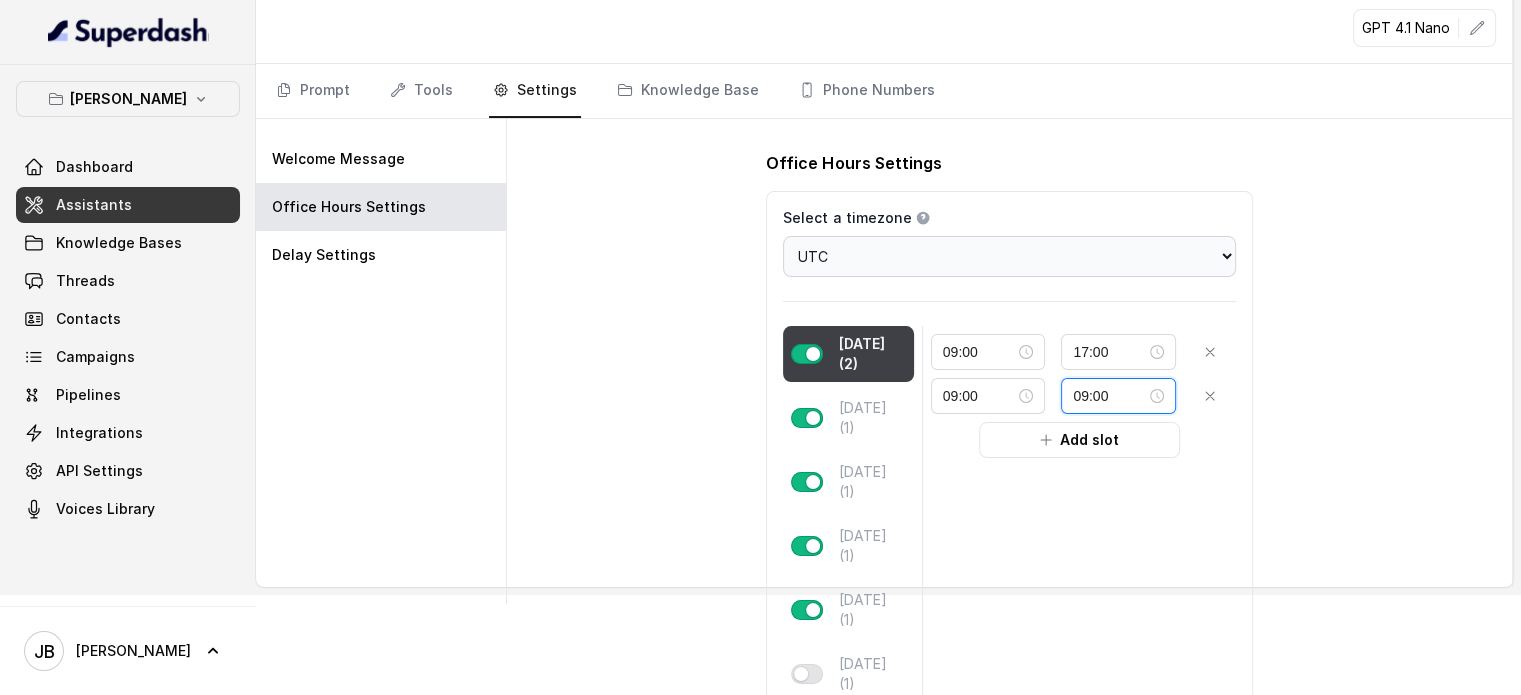 click on "09:00" at bounding box center [1109, 396] 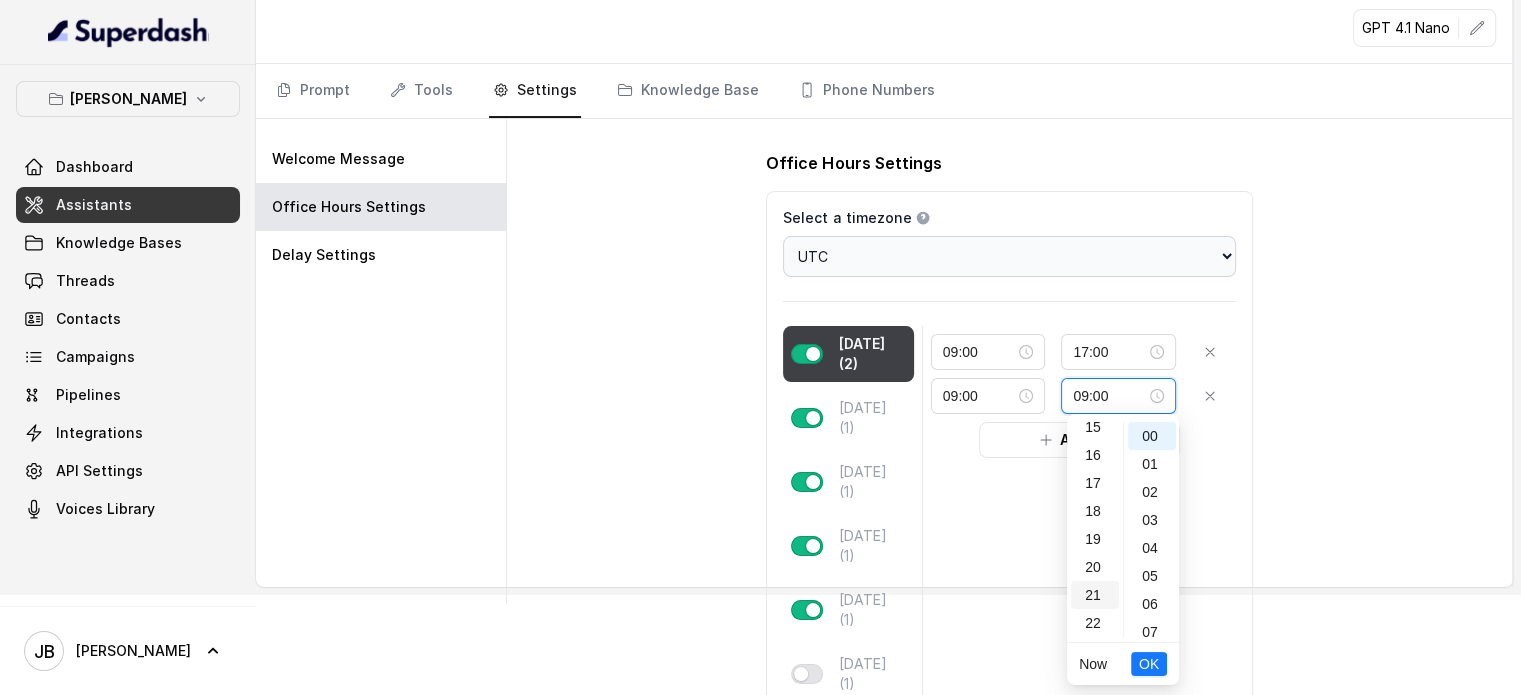 scroll, scrollTop: 452, scrollLeft: 0, axis: vertical 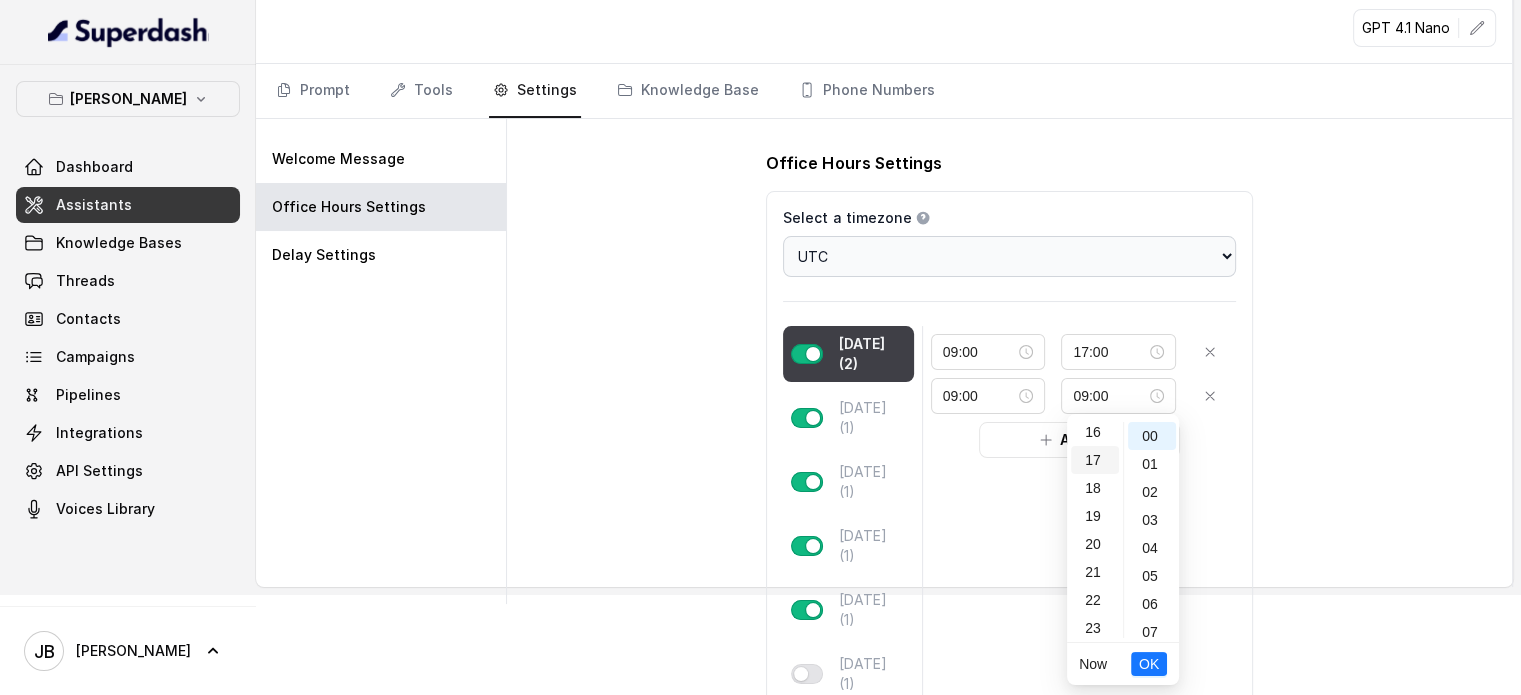click on "17" at bounding box center [1095, 460] 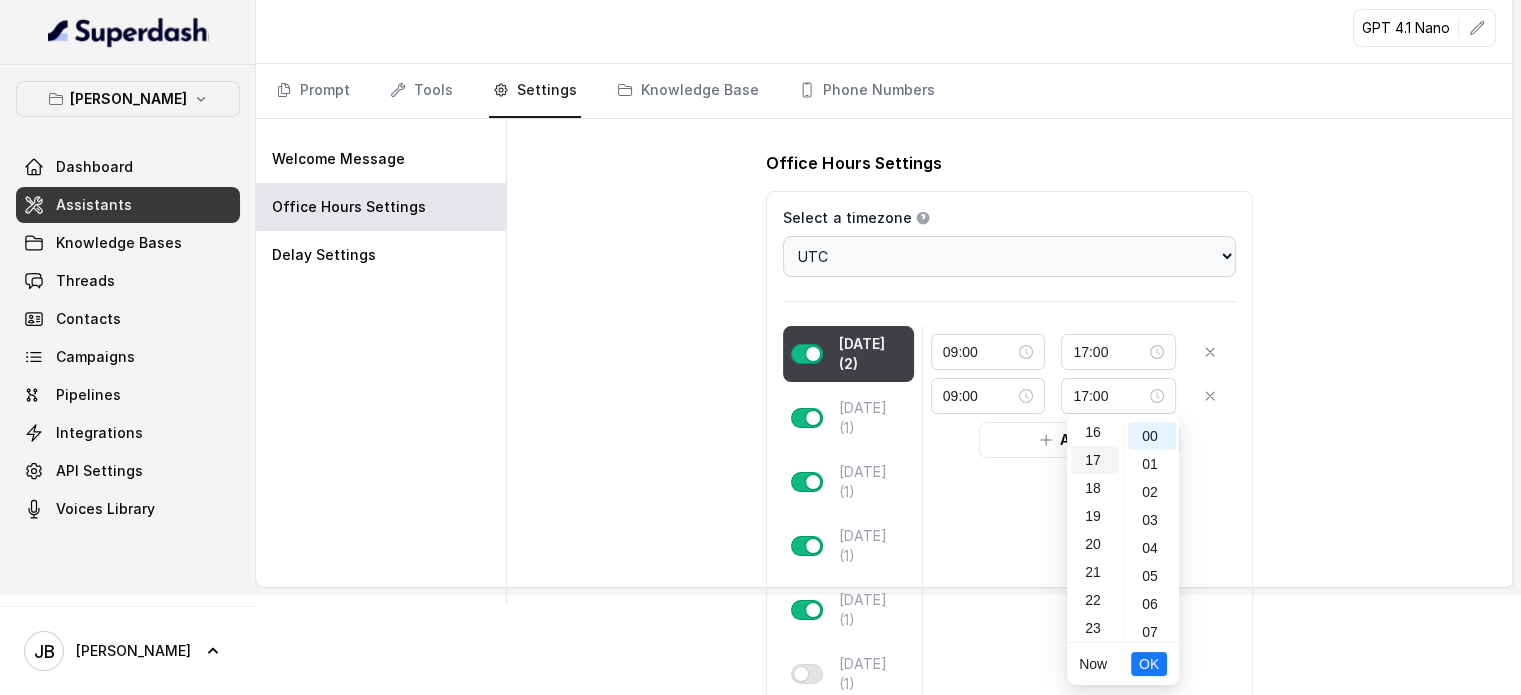 scroll, scrollTop: 456, scrollLeft: 0, axis: vertical 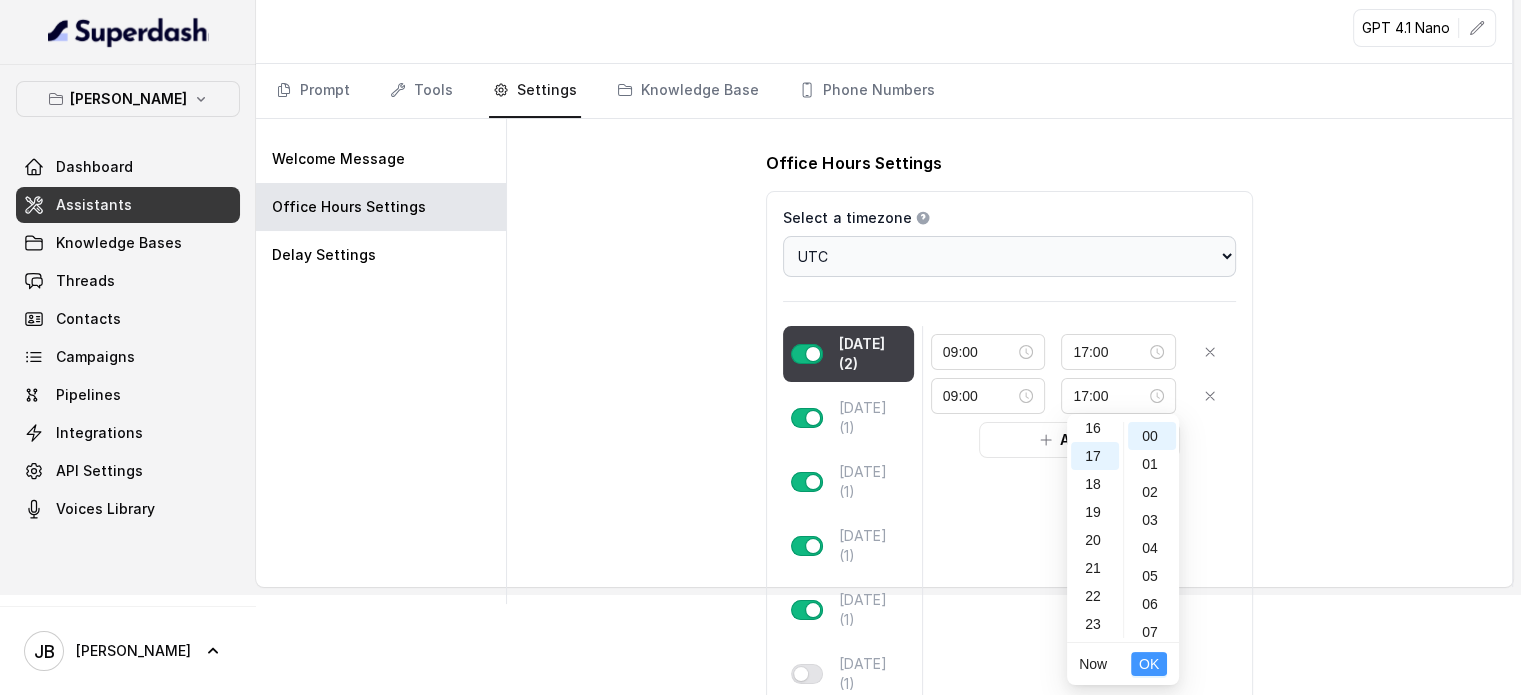 click on "OK" at bounding box center [1149, 664] 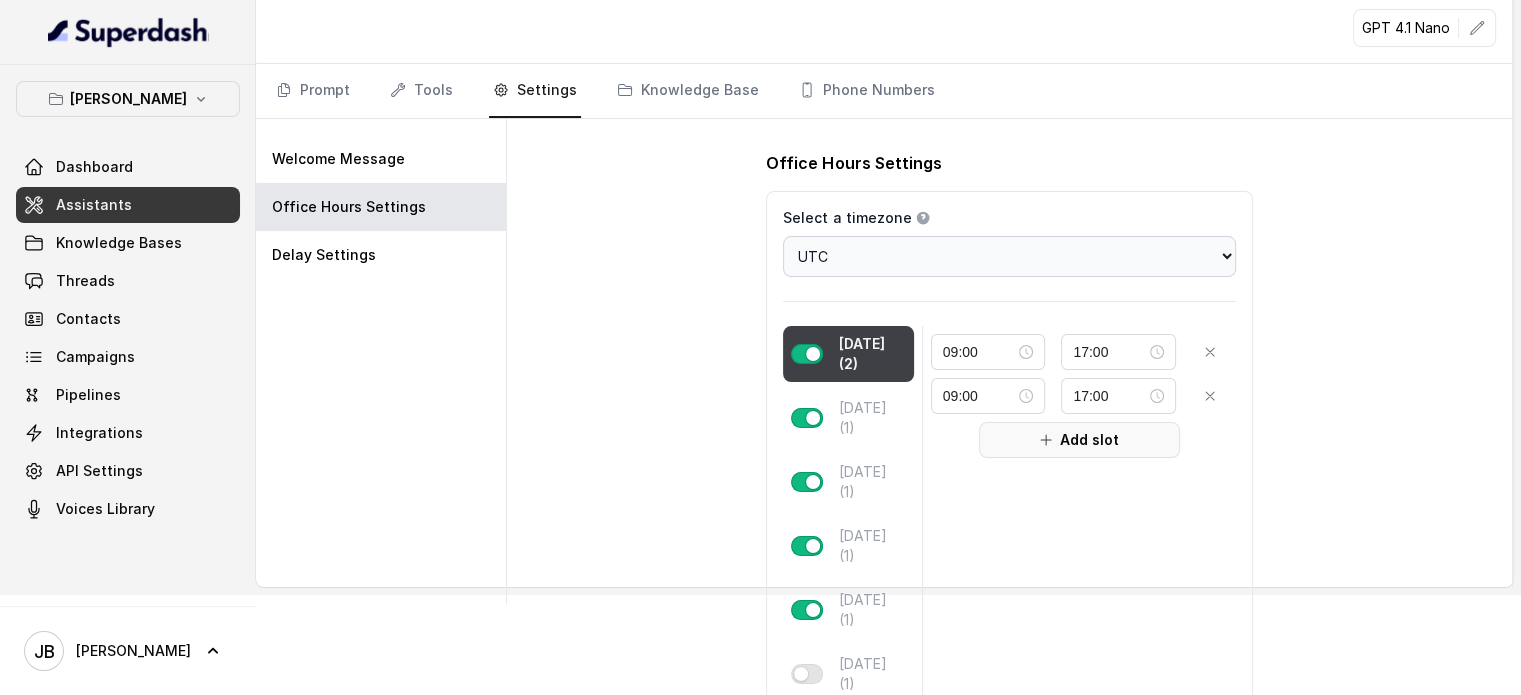 click on "Add slot" at bounding box center (1079, 440) 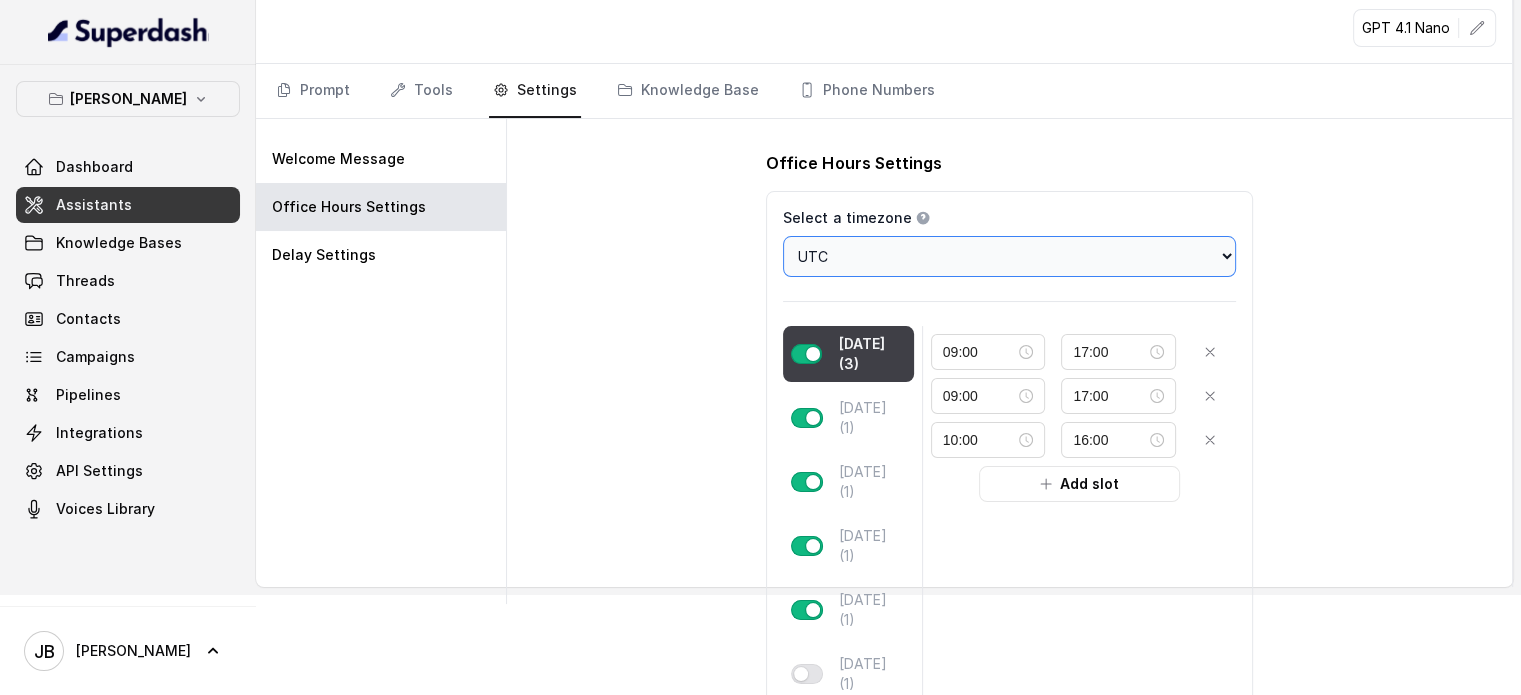 click on "Choose a timezone [GEOGRAPHIC_DATA]/[GEOGRAPHIC_DATA] [GEOGRAPHIC_DATA]/[GEOGRAPHIC_DATA] [GEOGRAPHIC_DATA]/[GEOGRAPHIC_DATA] [GEOGRAPHIC_DATA]/[GEOGRAPHIC_DATA] [GEOGRAPHIC_DATA]/[GEOGRAPHIC_DATA] [GEOGRAPHIC_DATA]/[GEOGRAPHIC_DATA] [GEOGRAPHIC_DATA]/[GEOGRAPHIC_DATA] [GEOGRAPHIC_DATA]/[GEOGRAPHIC_DATA] [GEOGRAPHIC_DATA]/[GEOGRAPHIC_DATA] [GEOGRAPHIC_DATA]/[GEOGRAPHIC_DATA] [GEOGRAPHIC_DATA]/[GEOGRAPHIC_DATA] [GEOGRAPHIC_DATA]/[GEOGRAPHIC_DATA] [GEOGRAPHIC_DATA]/[GEOGRAPHIC_DATA] [GEOGRAPHIC_DATA]/[GEOGRAPHIC_DATA] [GEOGRAPHIC_DATA]/[GEOGRAPHIC_DATA] [GEOGRAPHIC_DATA]/[GEOGRAPHIC_DATA] [GEOGRAPHIC_DATA]/[GEOGRAPHIC_DATA] [GEOGRAPHIC_DATA]/[GEOGRAPHIC_DATA] [GEOGRAPHIC_DATA]/[GEOGRAPHIC_DATA] [GEOGRAPHIC_DATA]/[GEOGRAPHIC_DATA] [GEOGRAPHIC_DATA]/[GEOGRAPHIC_DATA] [GEOGRAPHIC_DATA]/El_Aaiun [GEOGRAPHIC_DATA]/[GEOGRAPHIC_DATA] [GEOGRAPHIC_DATA]/[GEOGRAPHIC_DATA] [GEOGRAPHIC_DATA]/[GEOGRAPHIC_DATA] [GEOGRAPHIC_DATA]/[GEOGRAPHIC_DATA] [GEOGRAPHIC_DATA]/[GEOGRAPHIC_DATA] [GEOGRAPHIC_DATA]/[GEOGRAPHIC_DATA] [GEOGRAPHIC_DATA]/[GEOGRAPHIC_DATA] [GEOGRAPHIC_DATA]/[GEOGRAPHIC_DATA] [GEOGRAPHIC_DATA]/[GEOGRAPHIC_DATA] [GEOGRAPHIC_DATA]/[GEOGRAPHIC_DATA] [GEOGRAPHIC_DATA]/[GEOGRAPHIC_DATA] [GEOGRAPHIC_DATA]/[GEOGRAPHIC_DATA] [GEOGRAPHIC_DATA]/[GEOGRAPHIC_DATA] [GEOGRAPHIC_DATA]/[GEOGRAPHIC_DATA] [GEOGRAPHIC_DATA]/[GEOGRAPHIC_DATA] [GEOGRAPHIC_DATA]/[GEOGRAPHIC_DATA] [GEOGRAPHIC_DATA]/[GEOGRAPHIC_DATA] [GEOGRAPHIC_DATA]/[GEOGRAPHIC_DATA] [GEOGRAPHIC_DATA]/[GEOGRAPHIC_DATA] [GEOGRAPHIC_DATA]/[GEOGRAPHIC_DATA] [GEOGRAPHIC_DATA]/[GEOGRAPHIC_DATA] [GEOGRAPHIC_DATA]/[GEOGRAPHIC_DATA] [GEOGRAPHIC_DATA]/[GEOGRAPHIC_DATA] [GEOGRAPHIC_DATA]/[GEOGRAPHIC_DATA] [GEOGRAPHIC_DATA]/[GEOGRAPHIC_DATA] [GEOGRAPHIC_DATA]/[GEOGRAPHIC_DATA] [GEOGRAPHIC_DATA]/[GEOGRAPHIC_DATA]-[GEOGRAPHIC_DATA] [GEOGRAPHIC_DATA]/[GEOGRAPHIC_DATA] [GEOGRAPHIC_DATA]/[GEOGRAPHIC_DATA] [GEOGRAPHIC_DATA]/[GEOGRAPHIC_DATA] [GEOGRAPHIC_DATA]/[GEOGRAPHIC_DATA] [GEOGRAPHIC_DATA]/[GEOGRAPHIC_DATA] [GEOGRAPHIC_DATA]/[GEOGRAPHIC_DATA] [GEOGRAPHIC_DATA]/[GEOGRAPHIC_DATA] [GEOGRAPHIC_DATA]/[GEOGRAPHIC_DATA] [GEOGRAPHIC_DATA]/[GEOGRAPHIC_DATA] [GEOGRAPHIC_DATA]/[GEOGRAPHIC_DATA] [GEOGRAPHIC_DATA]/[GEOGRAPHIC_DATA]/[GEOGRAPHIC_DATA] [GEOGRAPHIC_DATA]/[GEOGRAPHIC_DATA]/[GEOGRAPHIC_DATA] [GEOGRAPHIC_DATA]/[GEOGRAPHIC_DATA]/[GEOGRAPHIC_DATA]" at bounding box center [1009, 256] 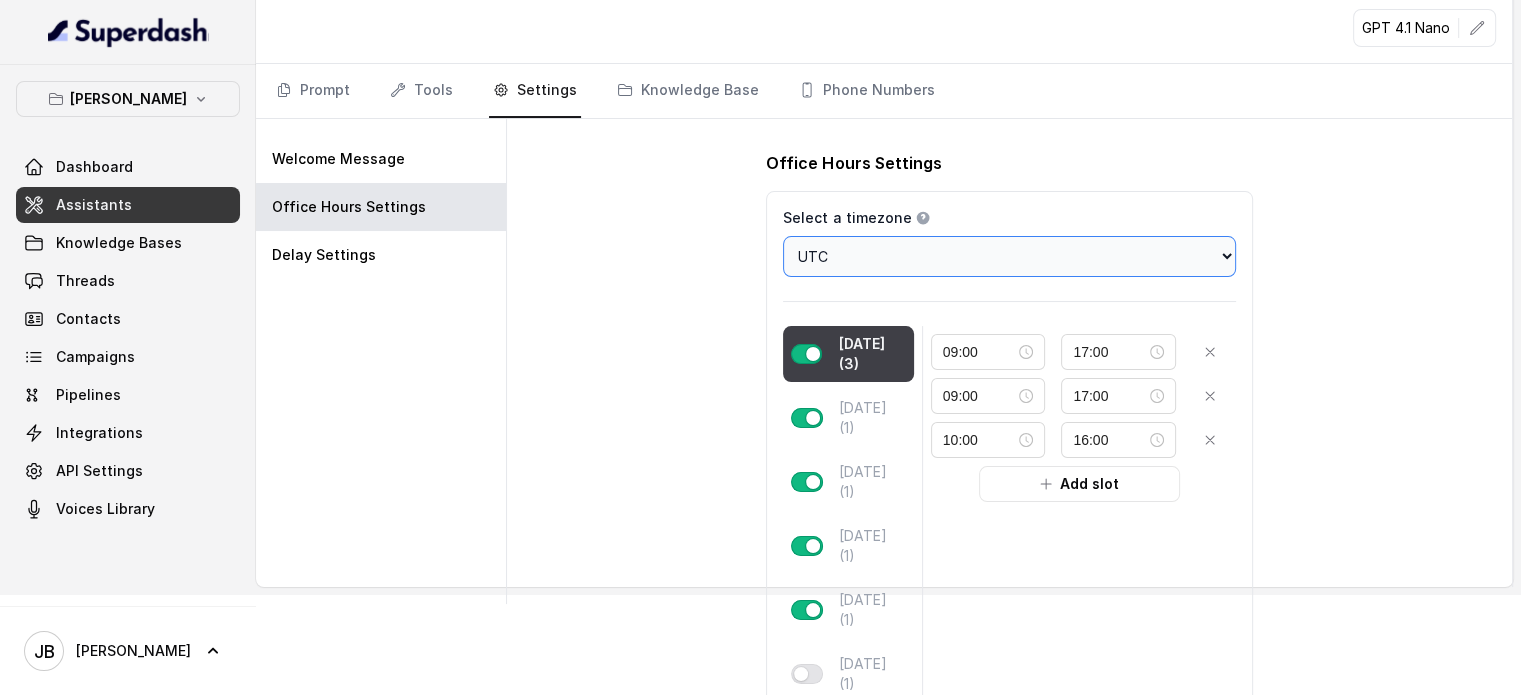select on "[GEOGRAPHIC_DATA]/[GEOGRAPHIC_DATA]" 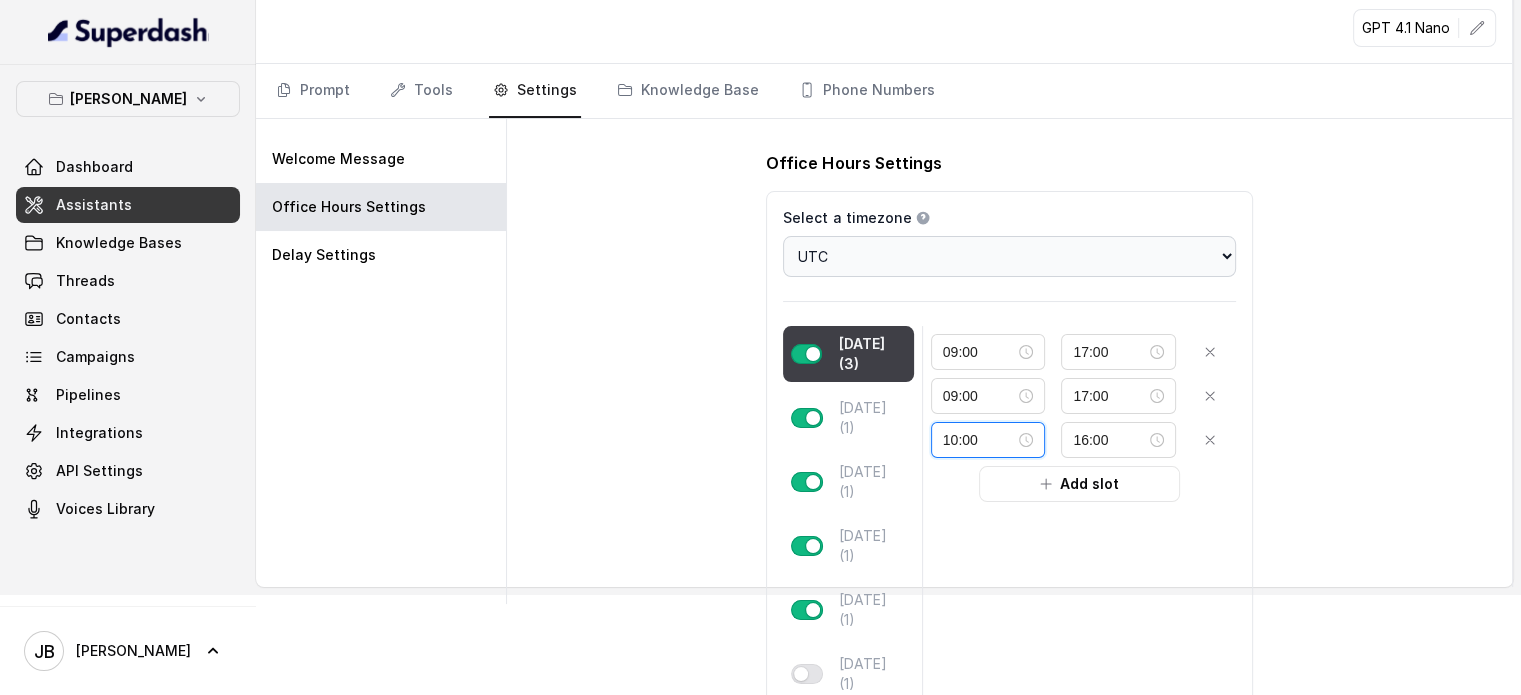 click on "10:00" at bounding box center (979, 440) 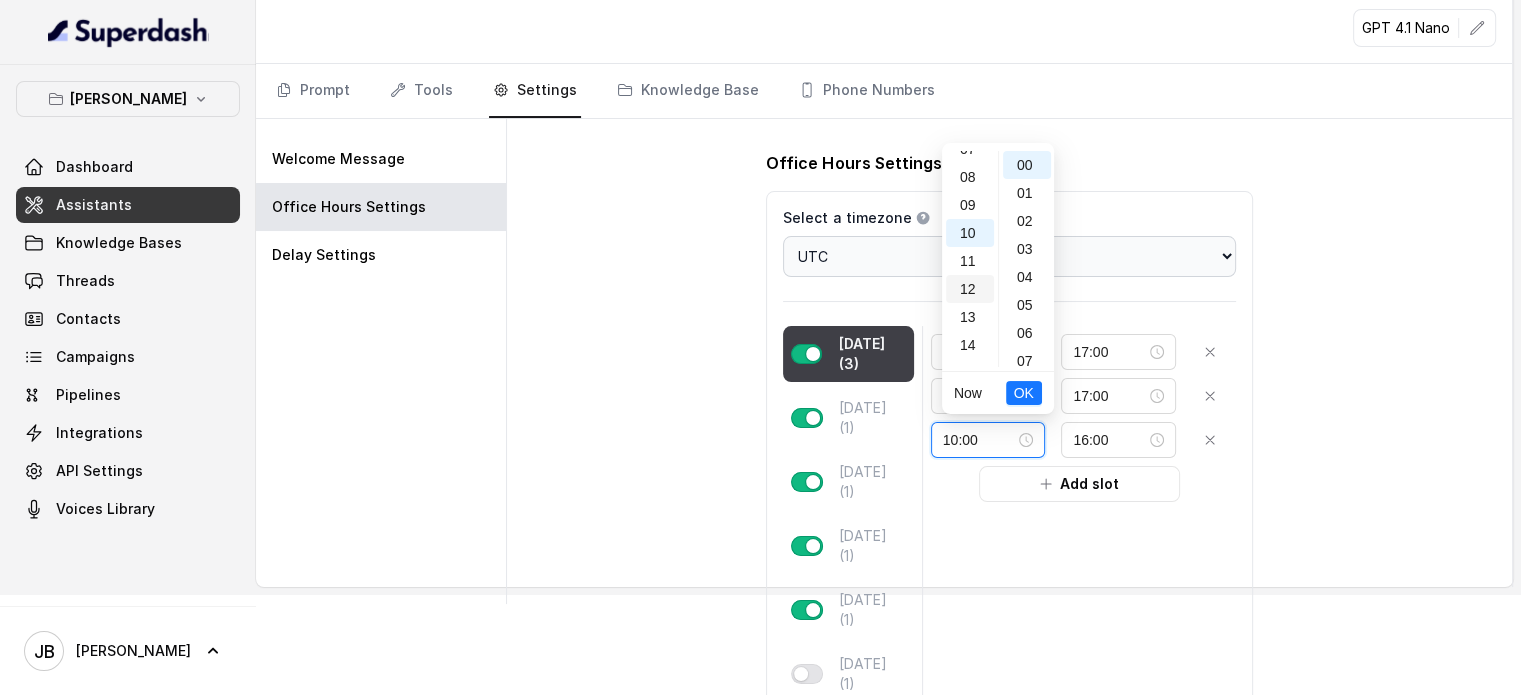 scroll, scrollTop: 180, scrollLeft: 0, axis: vertical 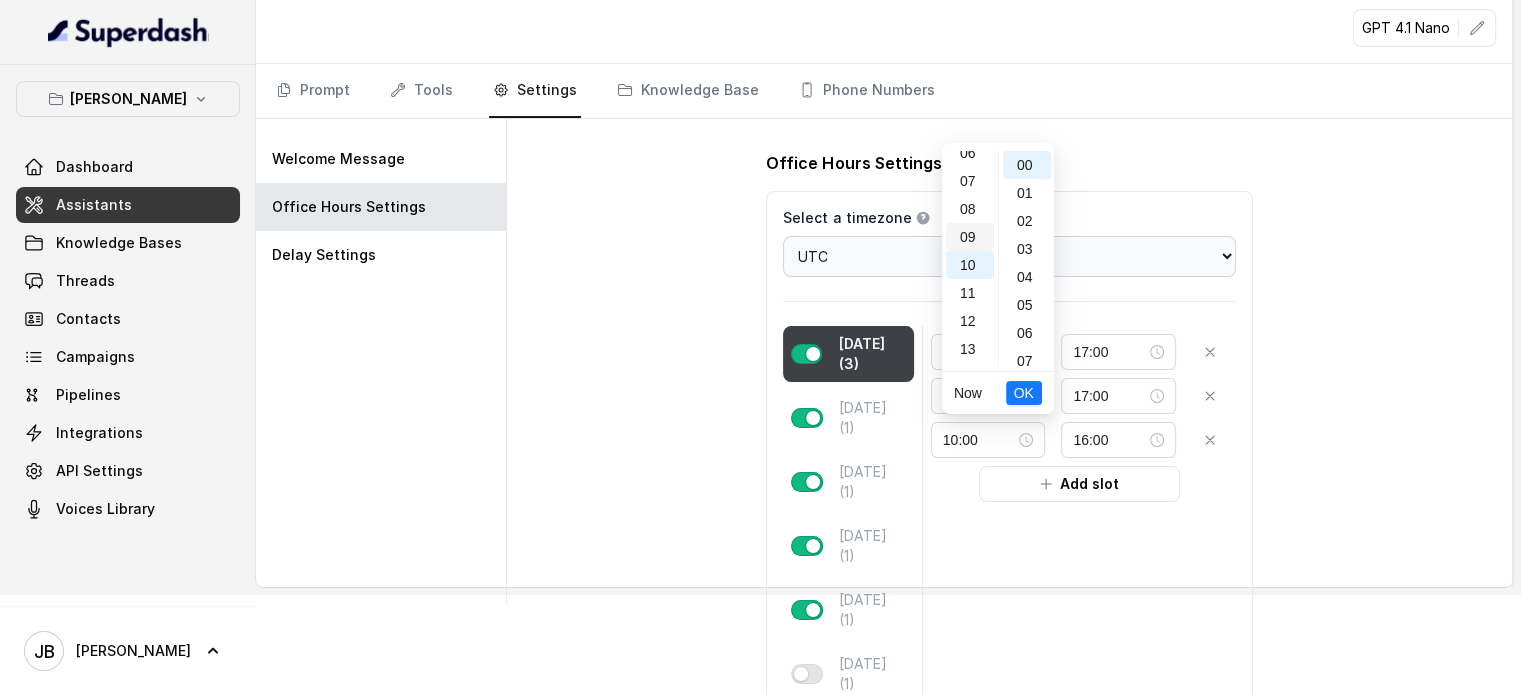 click on "09" at bounding box center [970, 237] 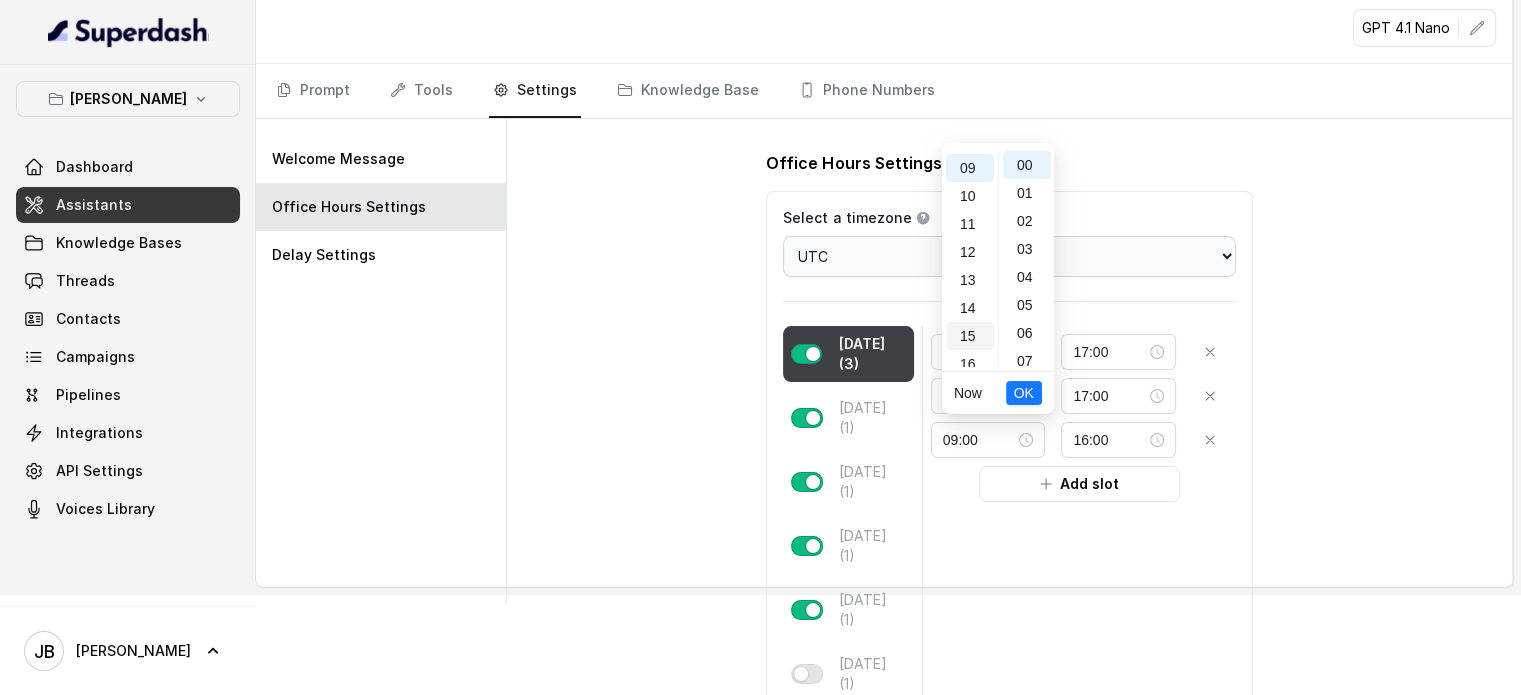 scroll, scrollTop: 252, scrollLeft: 0, axis: vertical 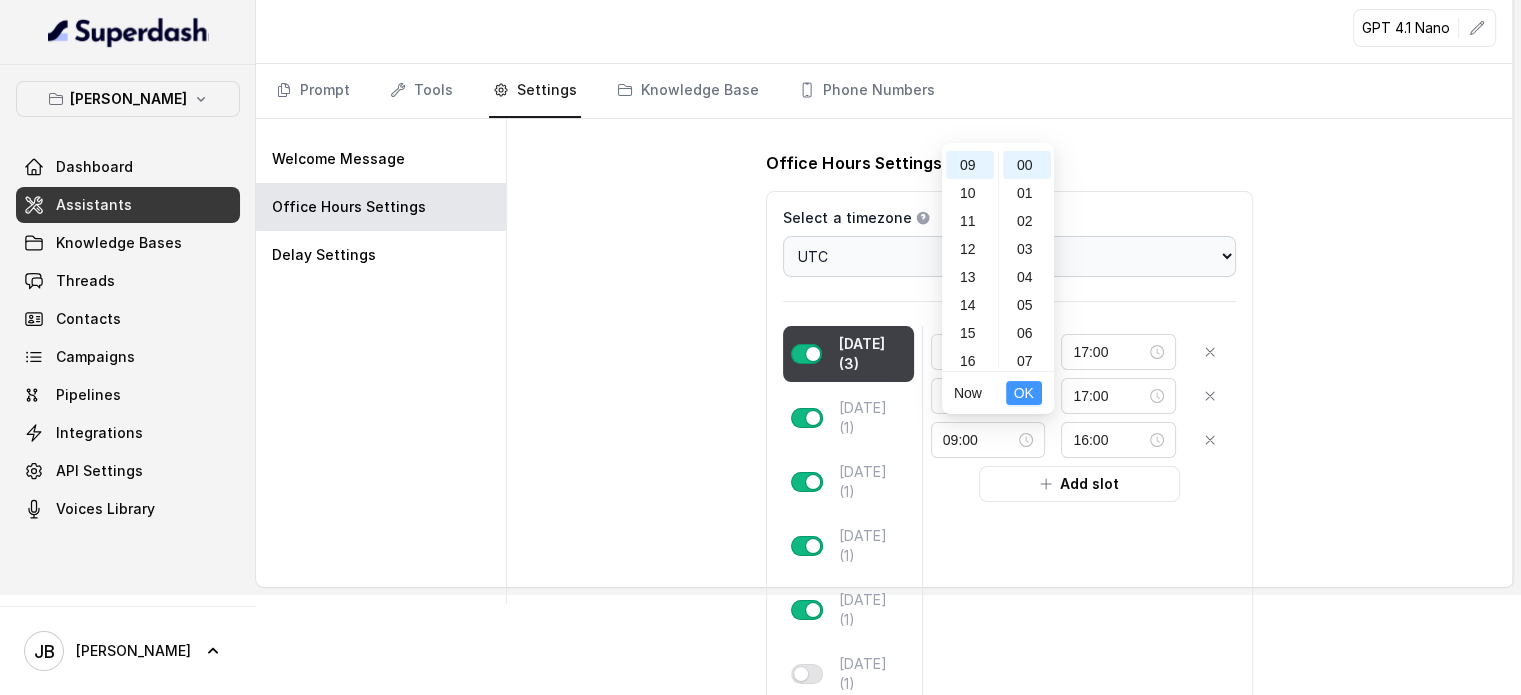 click on "OK" at bounding box center (1024, 393) 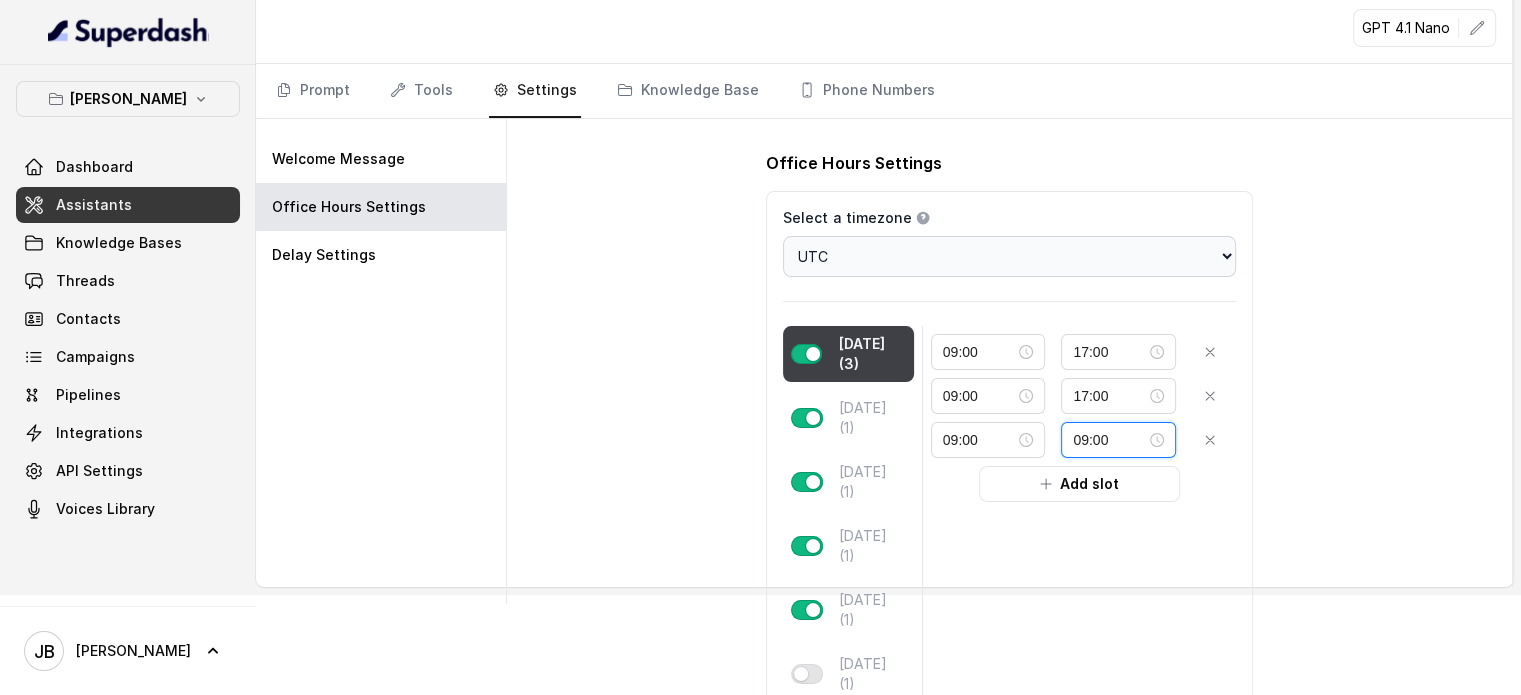 click on "09:00" at bounding box center (1109, 440) 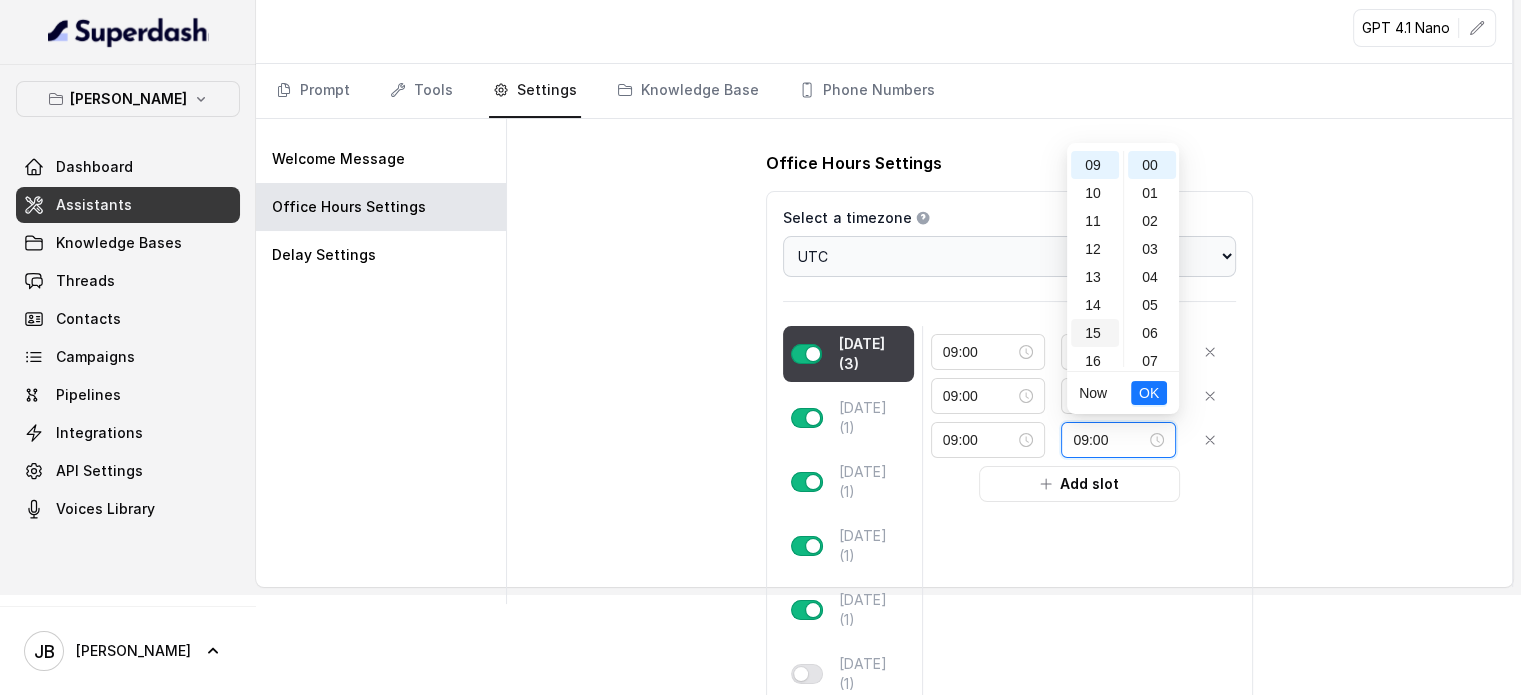 scroll, scrollTop: 352, scrollLeft: 0, axis: vertical 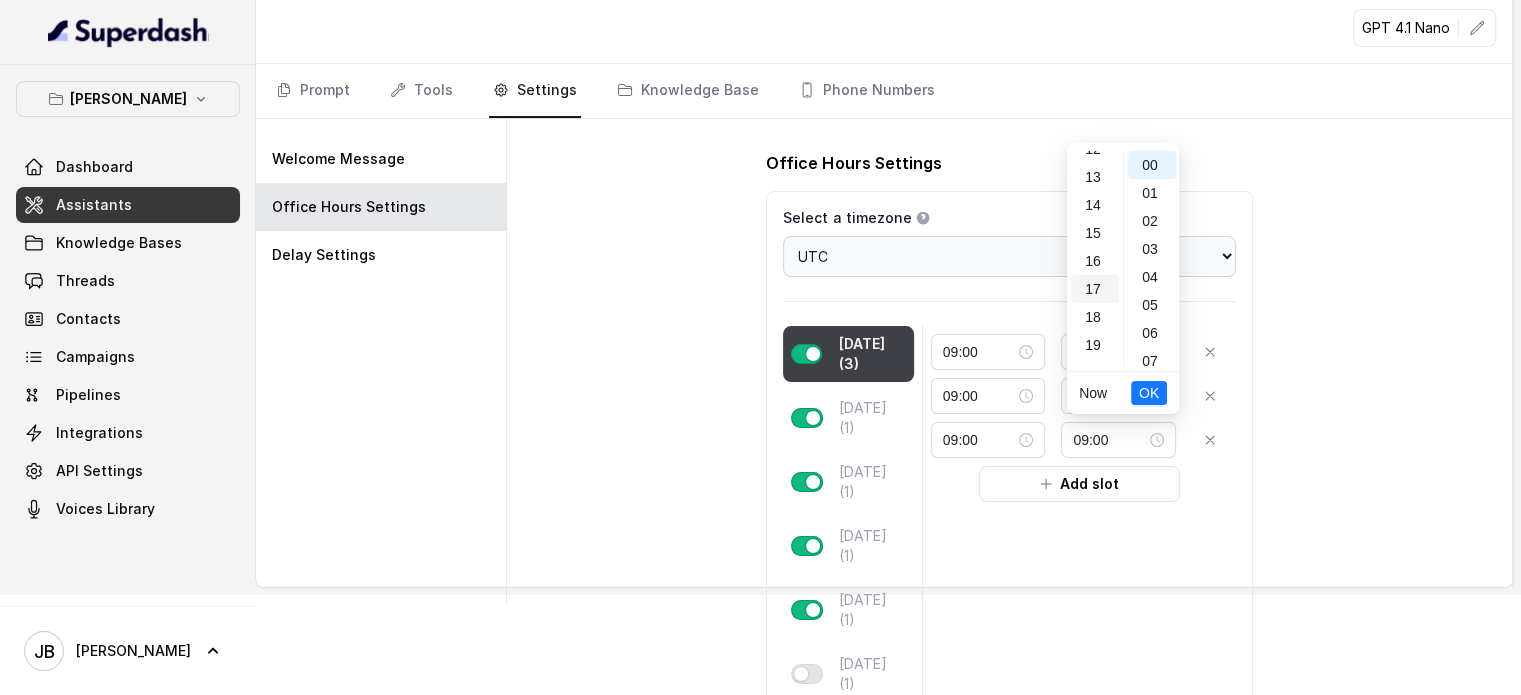 click on "17" at bounding box center (1095, 289) 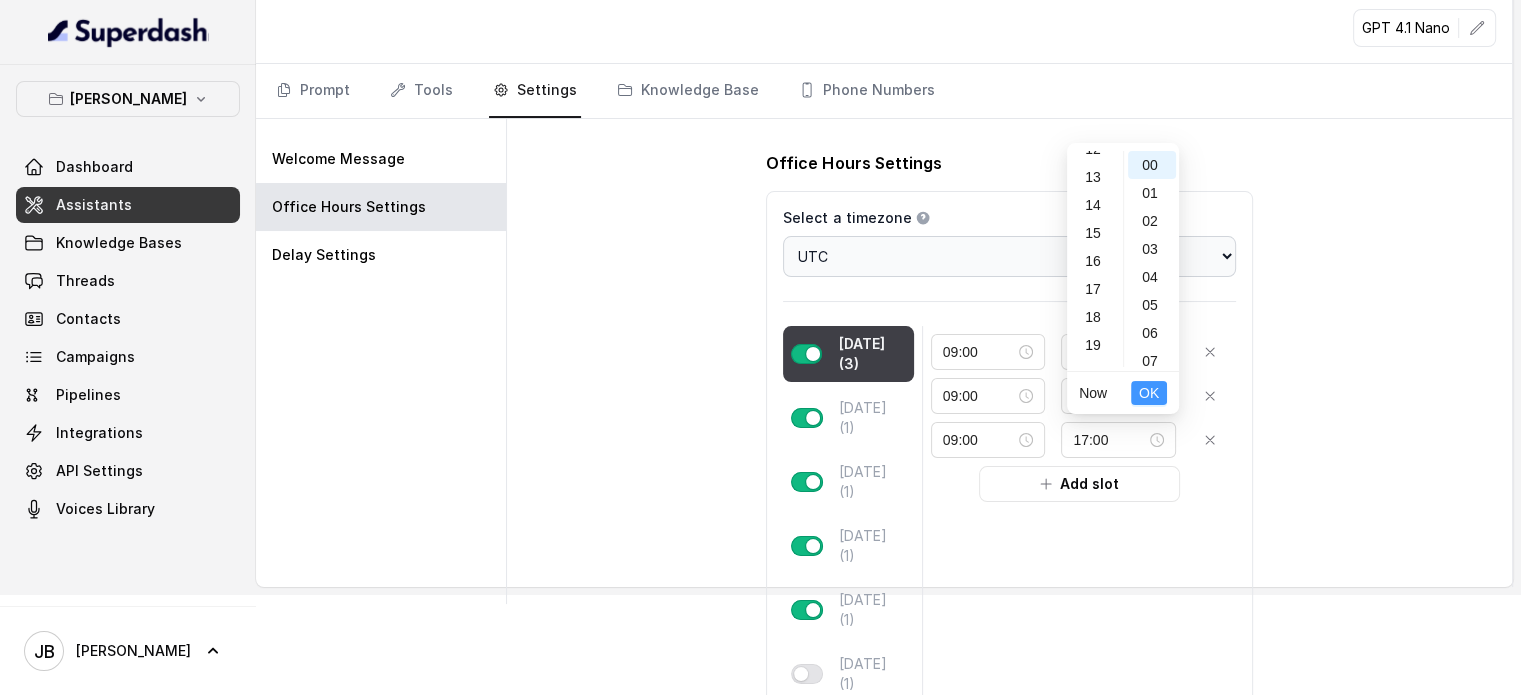 scroll, scrollTop: 456, scrollLeft: 0, axis: vertical 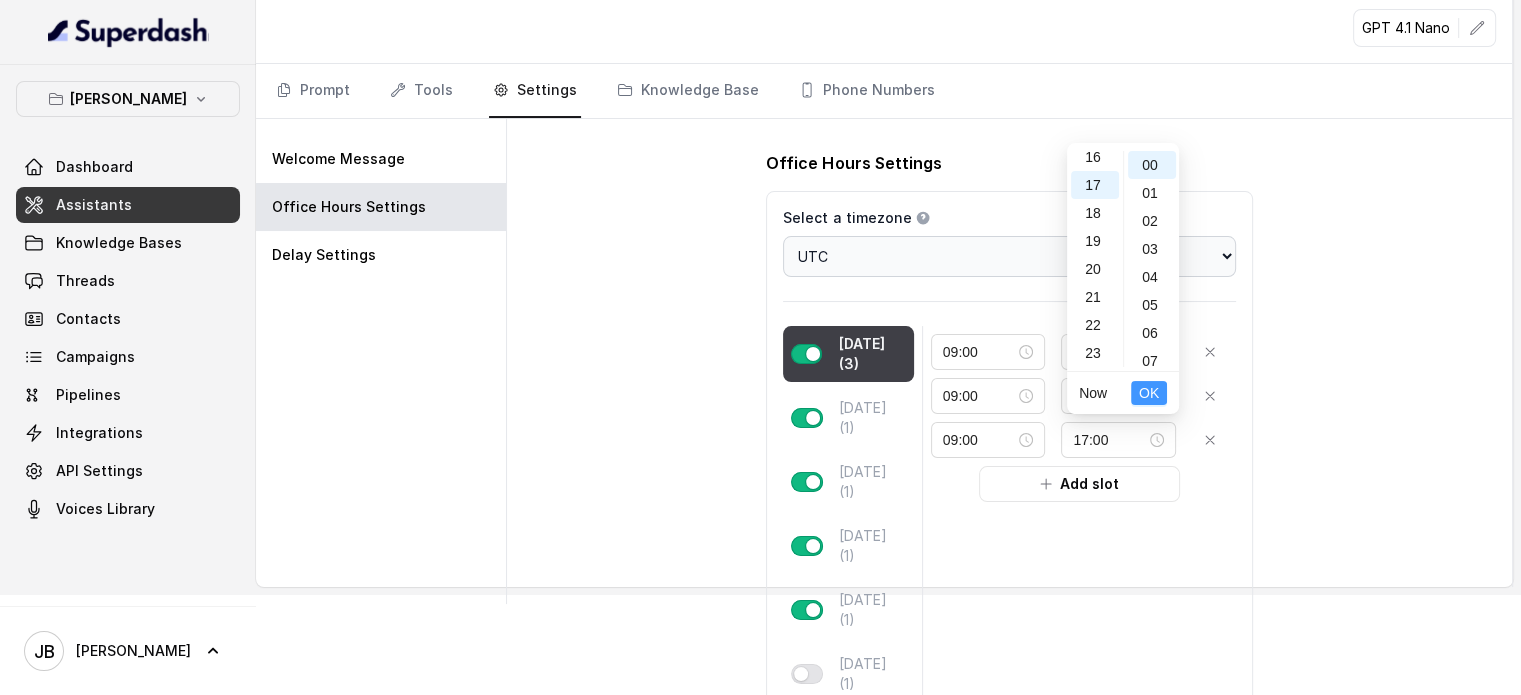 click on "OK" at bounding box center (1149, 393) 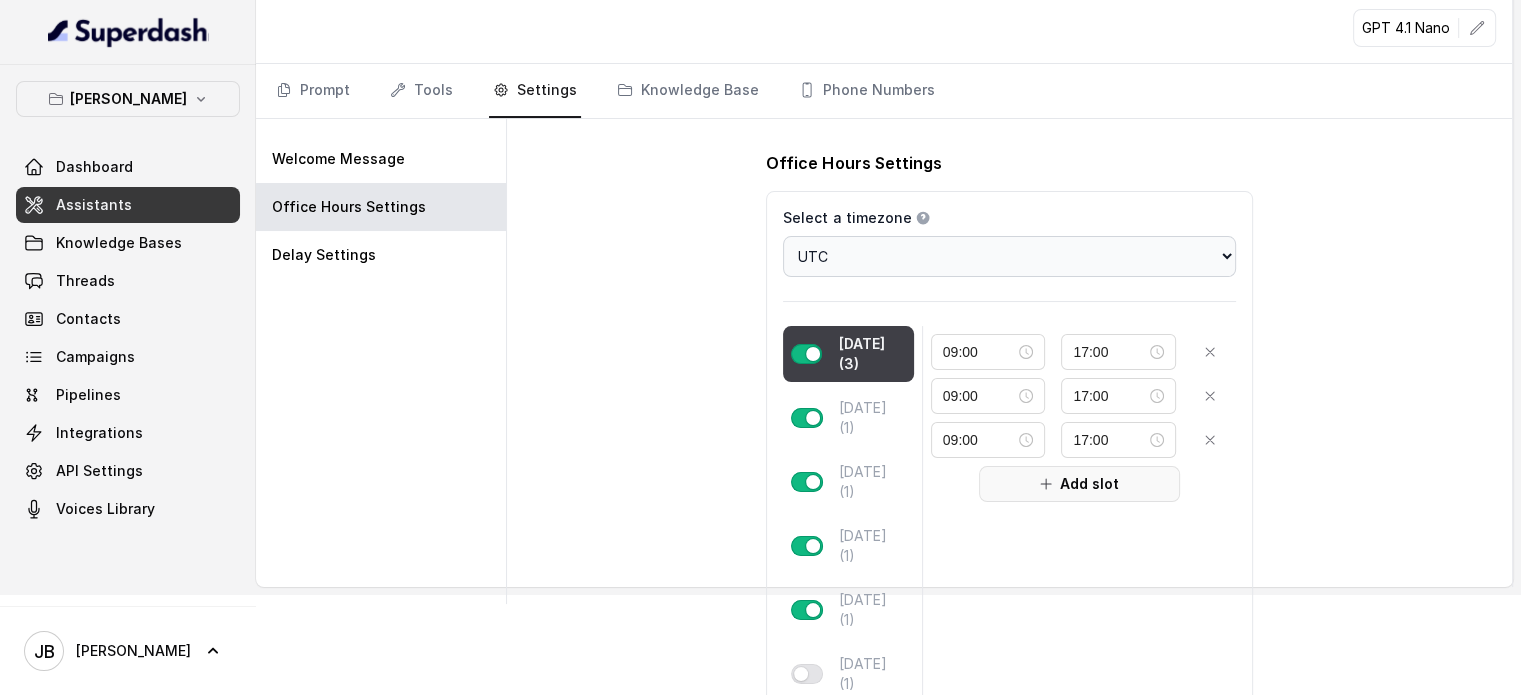 click on "Add slot" at bounding box center [1079, 484] 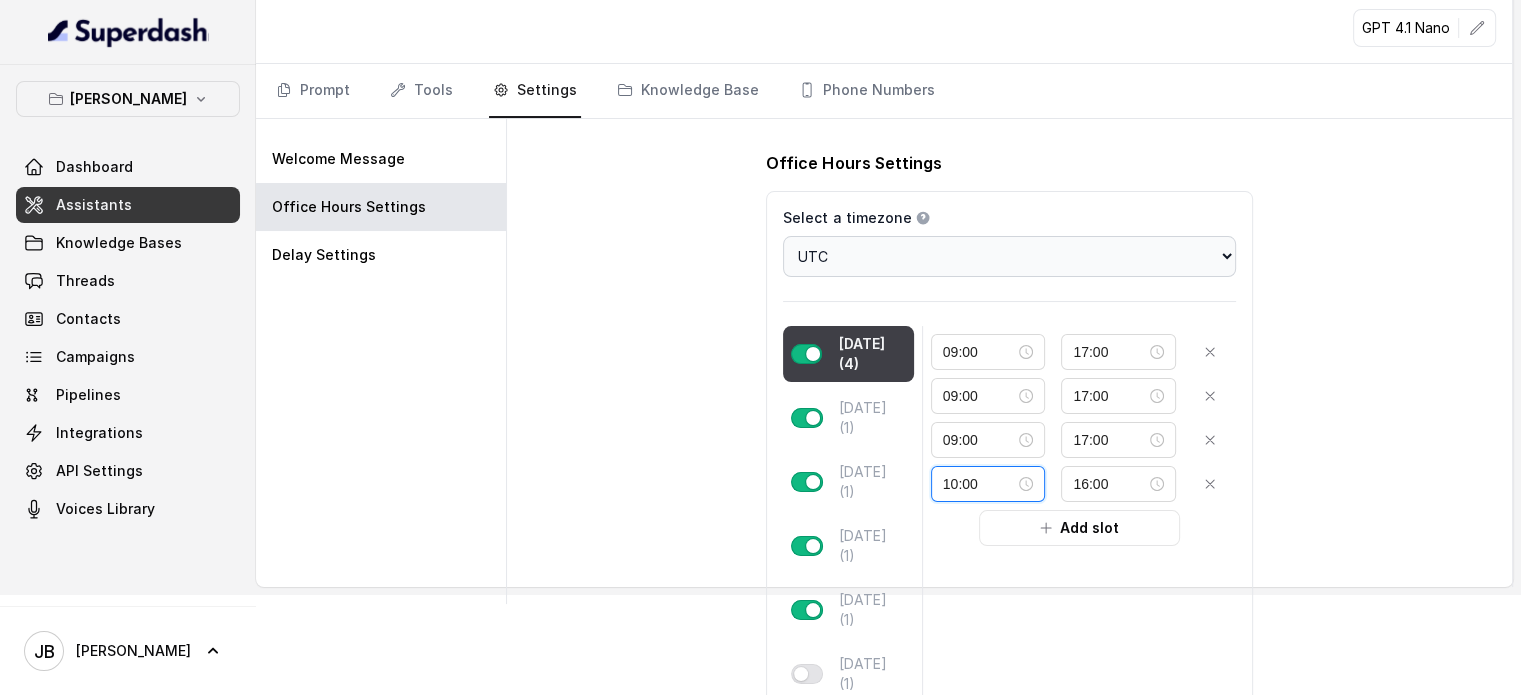 click on "10:00" at bounding box center [979, 484] 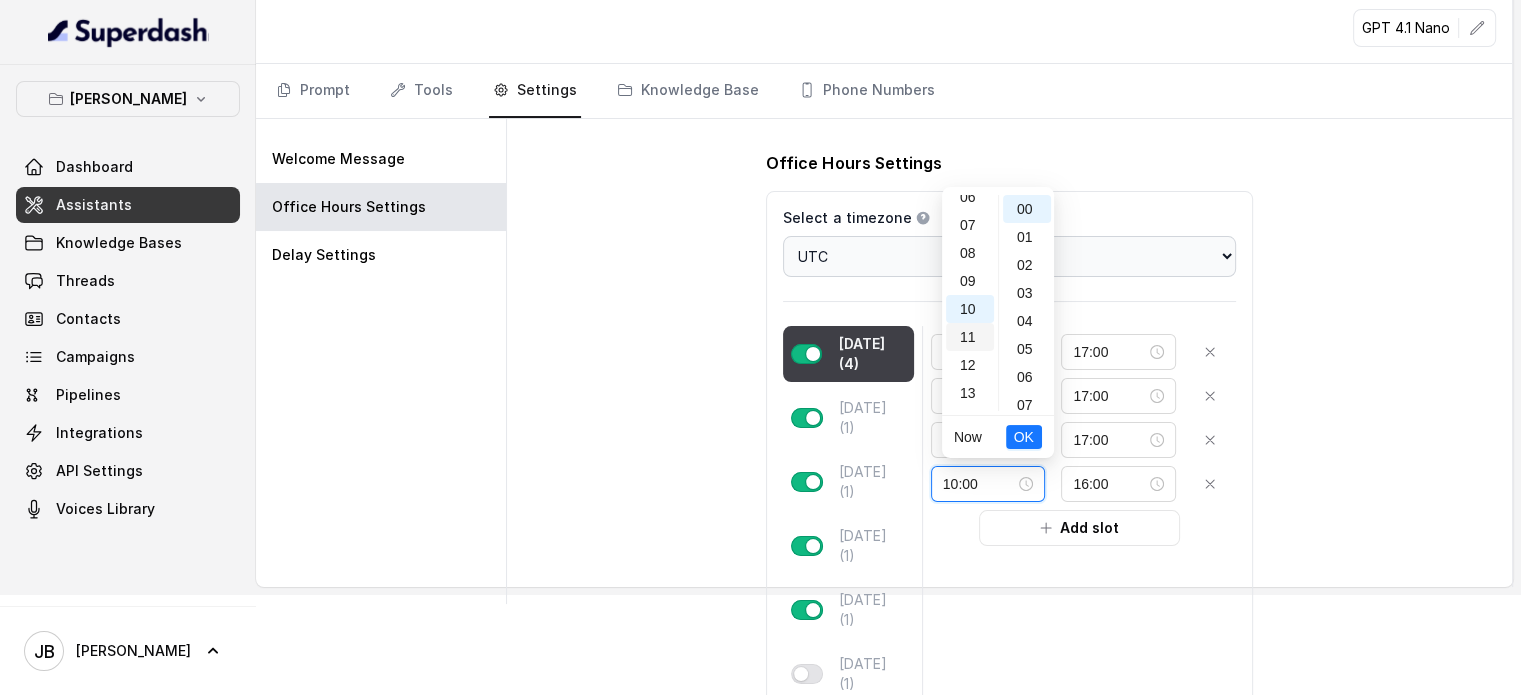 scroll, scrollTop: 180, scrollLeft: 0, axis: vertical 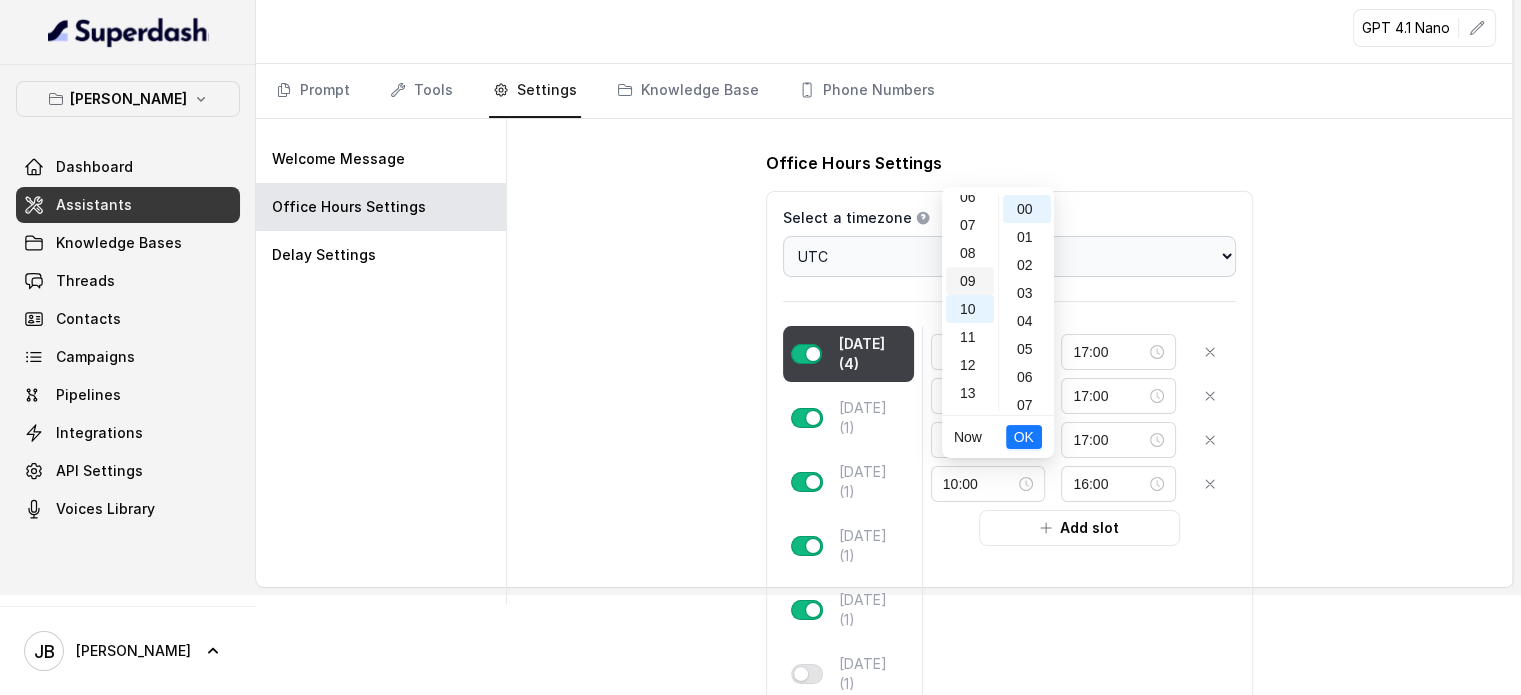 click on "09" at bounding box center (970, 281) 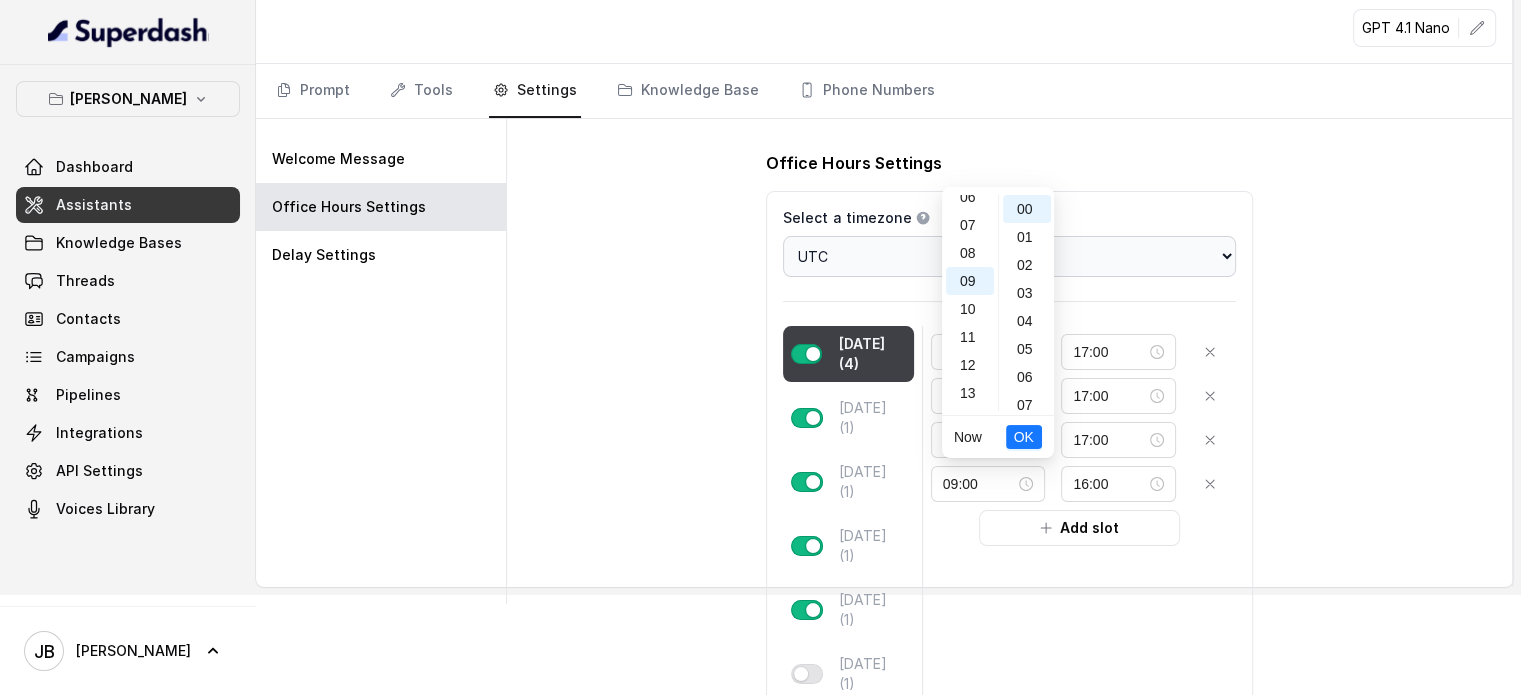 scroll, scrollTop: 252, scrollLeft: 0, axis: vertical 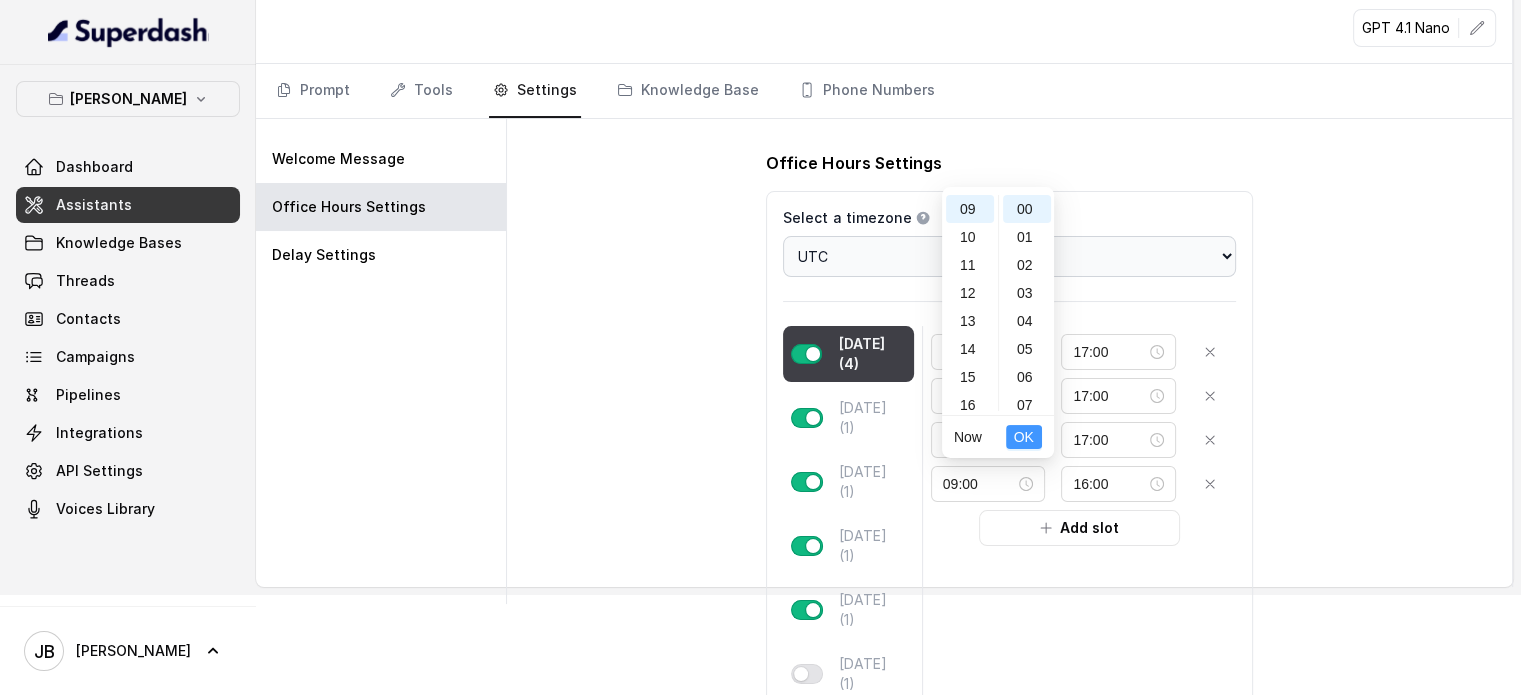 click on "OK" at bounding box center [1024, 437] 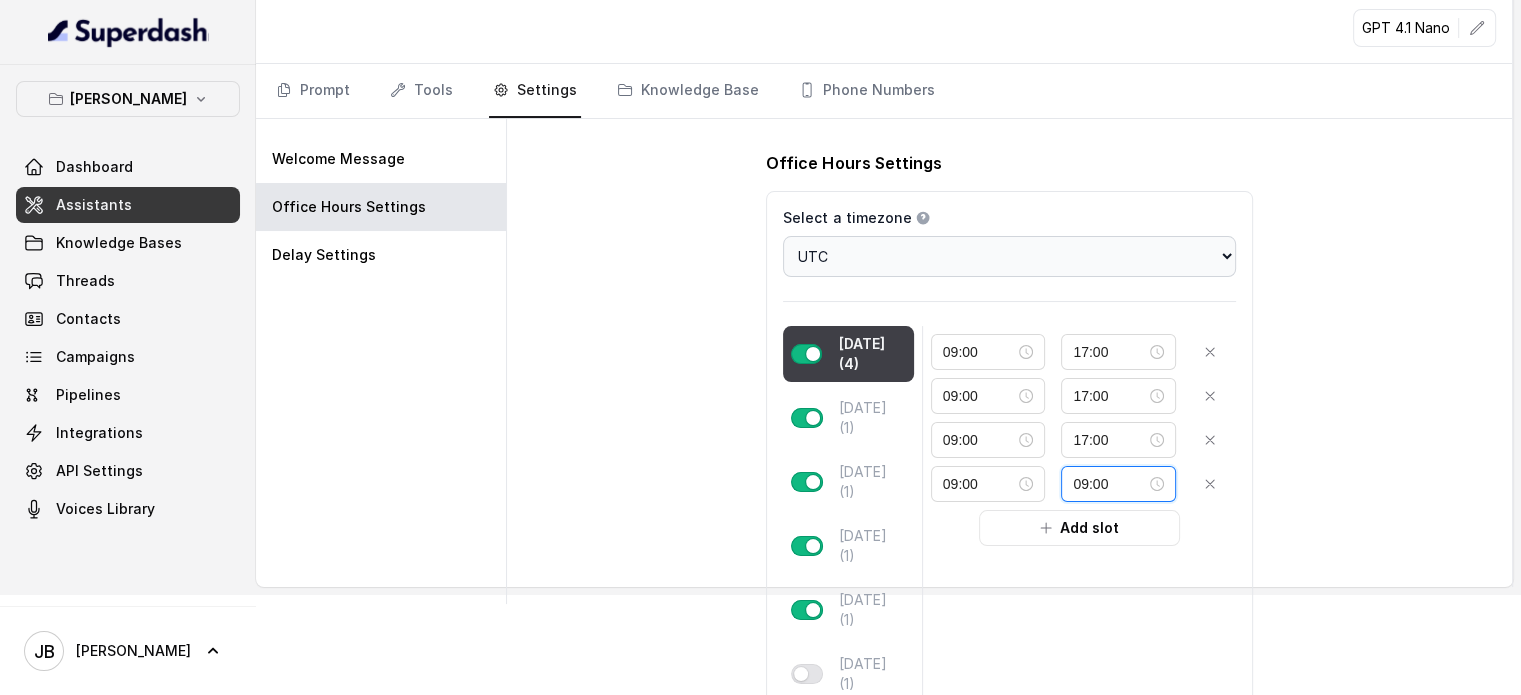 click on "09:00" at bounding box center (1109, 484) 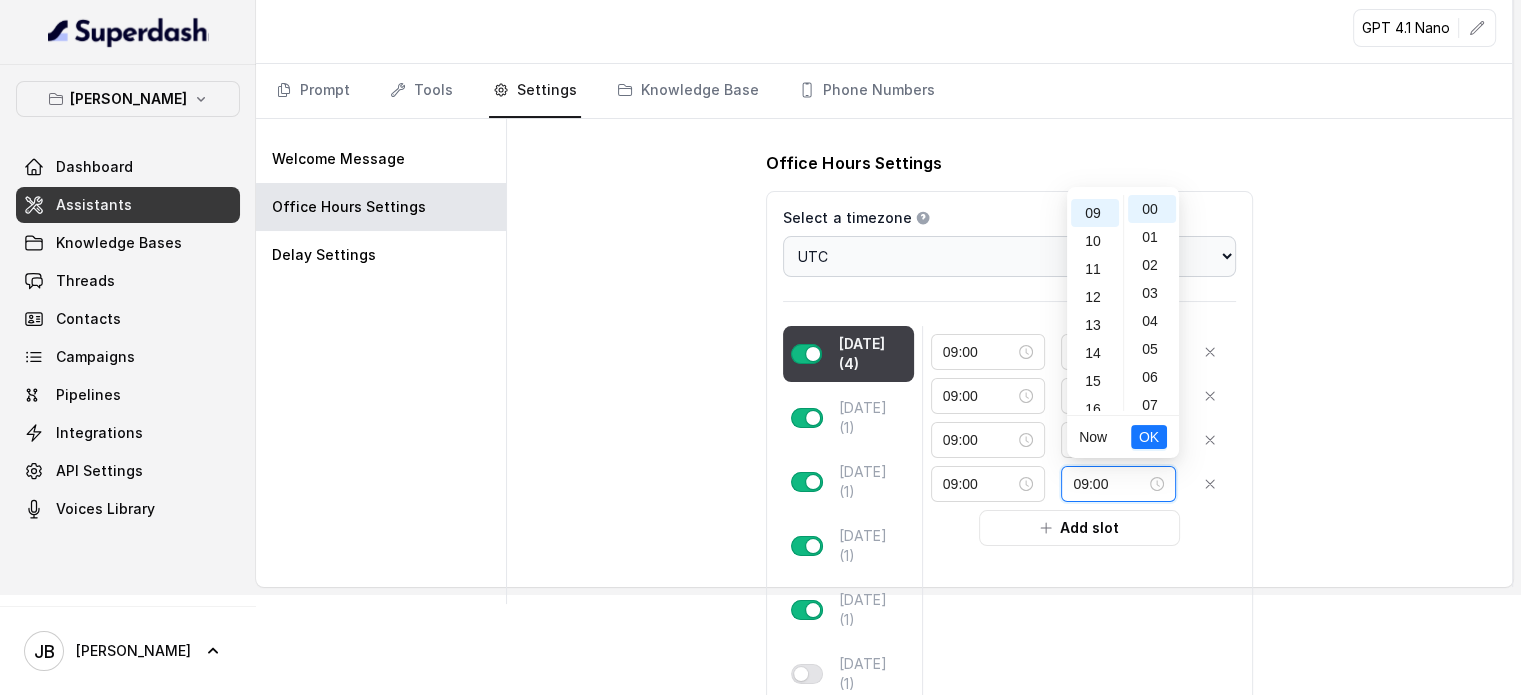 scroll, scrollTop: 252, scrollLeft: 0, axis: vertical 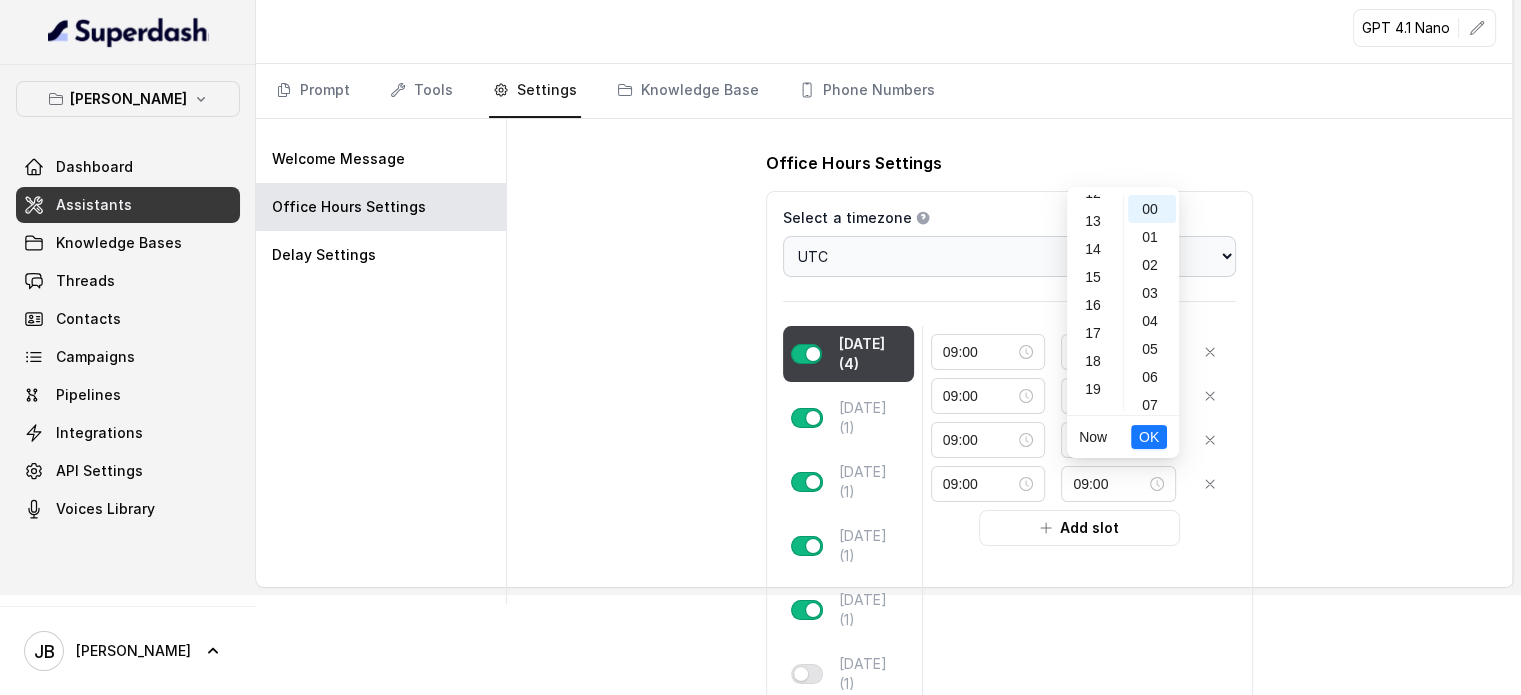 drag, startPoint x: 1090, startPoint y: 331, endPoint x: 1090, endPoint y: 359, distance: 28 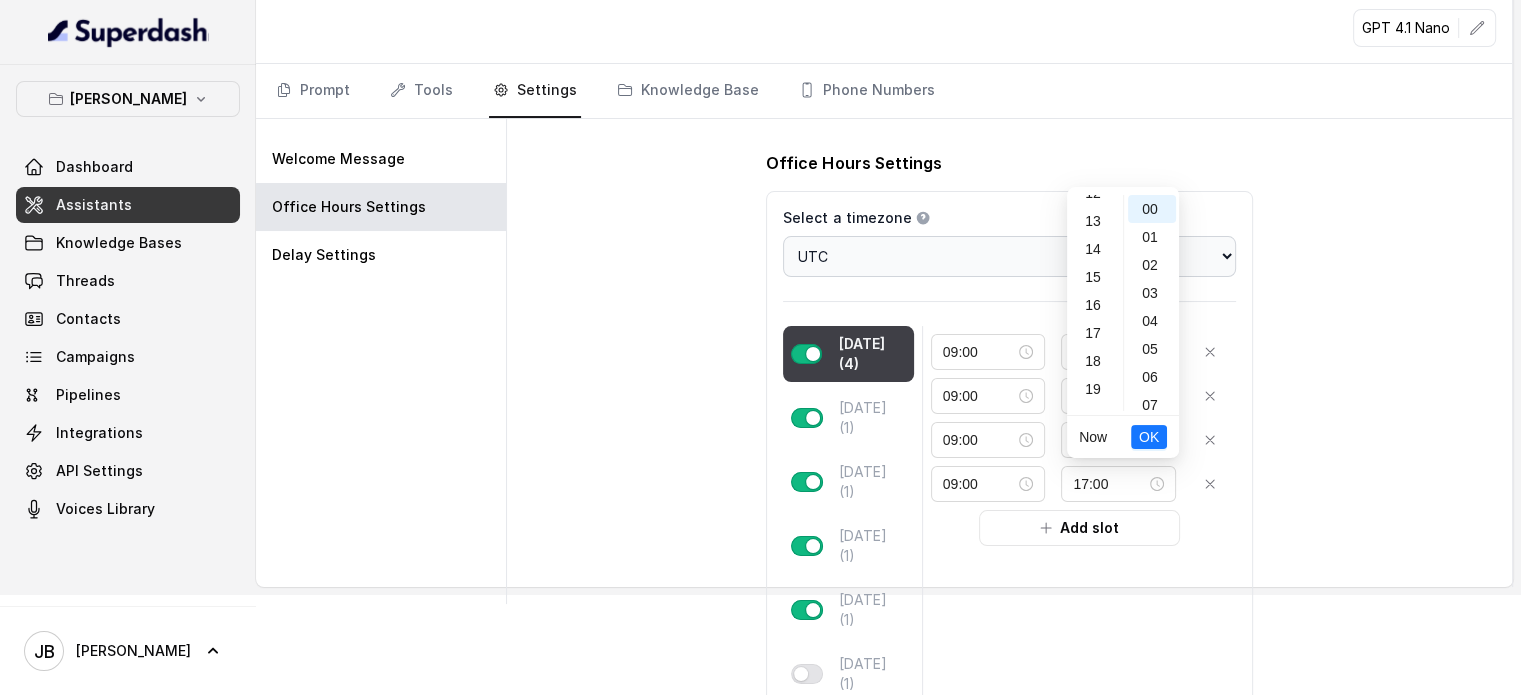 scroll, scrollTop: 456, scrollLeft: 0, axis: vertical 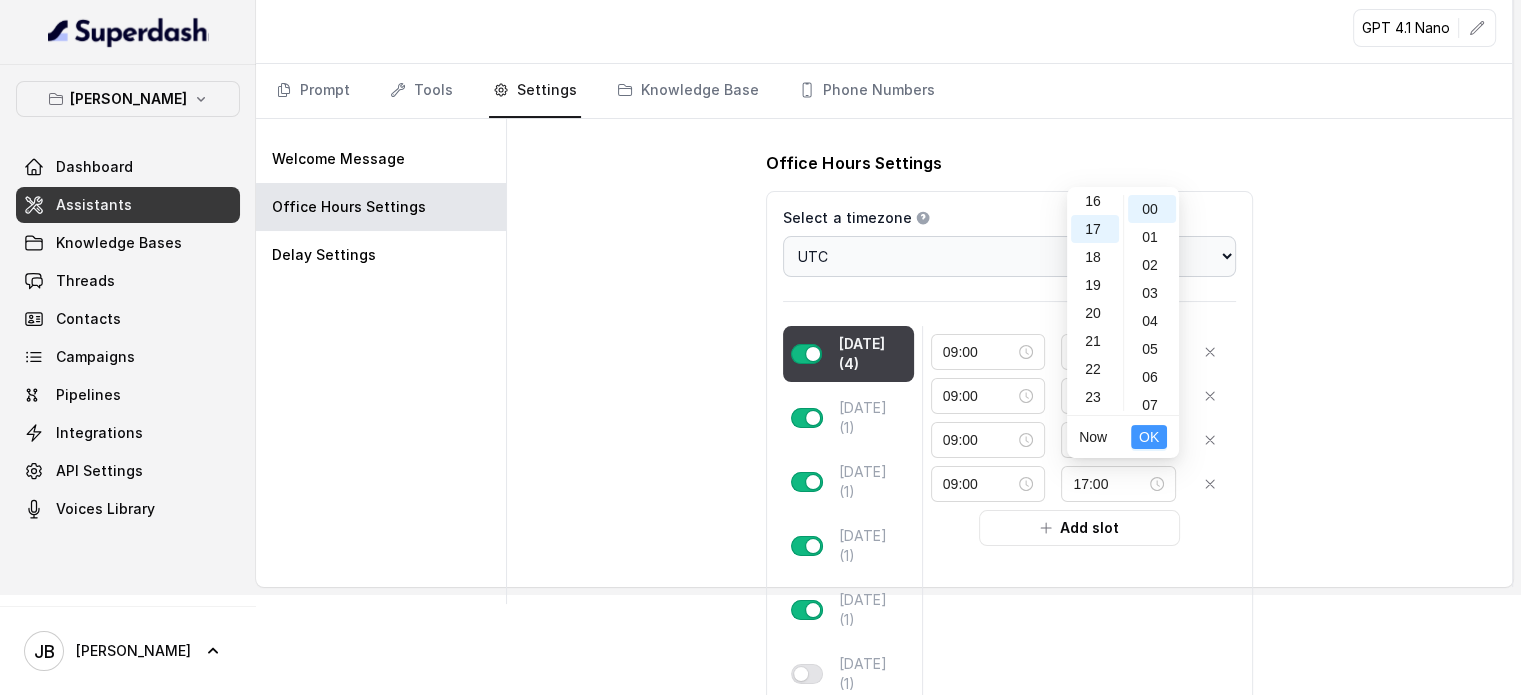 click on "OK" at bounding box center [1149, 437] 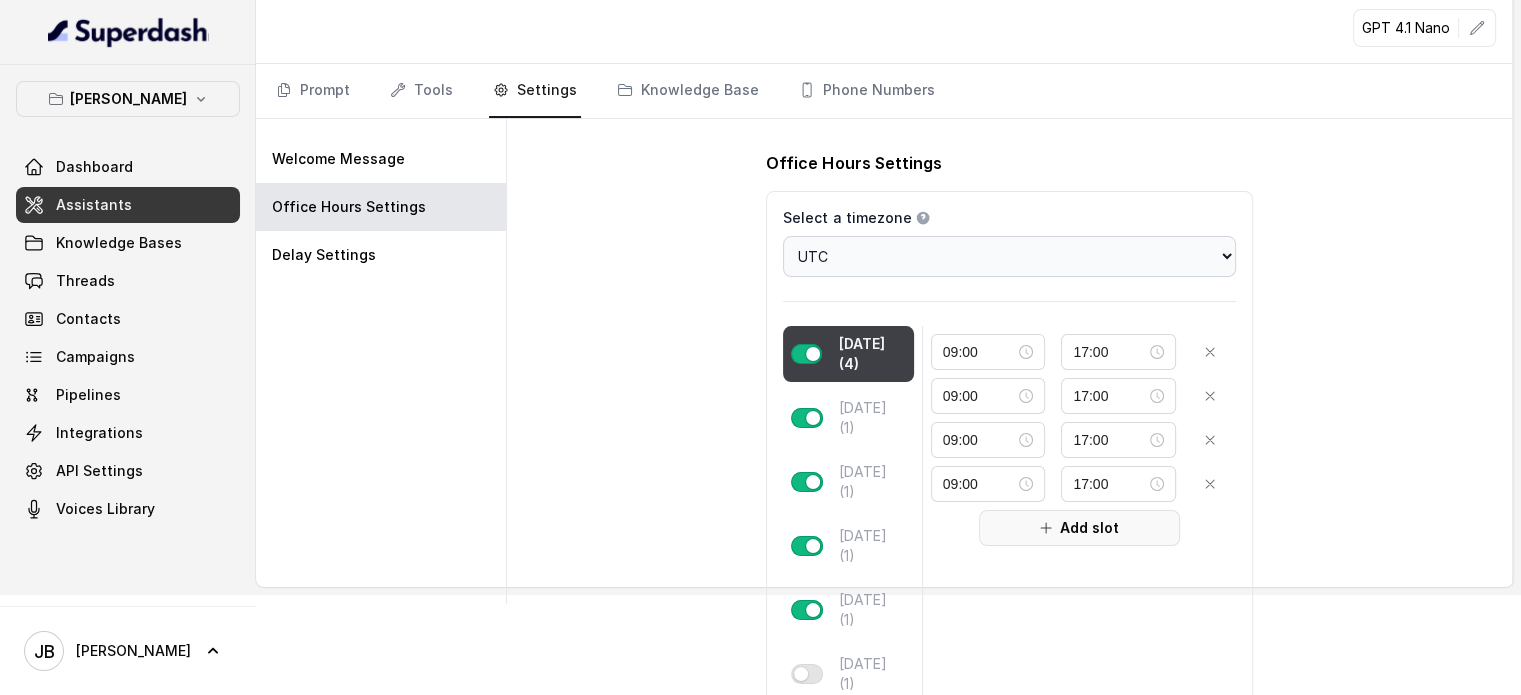click on "Add slot" at bounding box center [1079, 528] 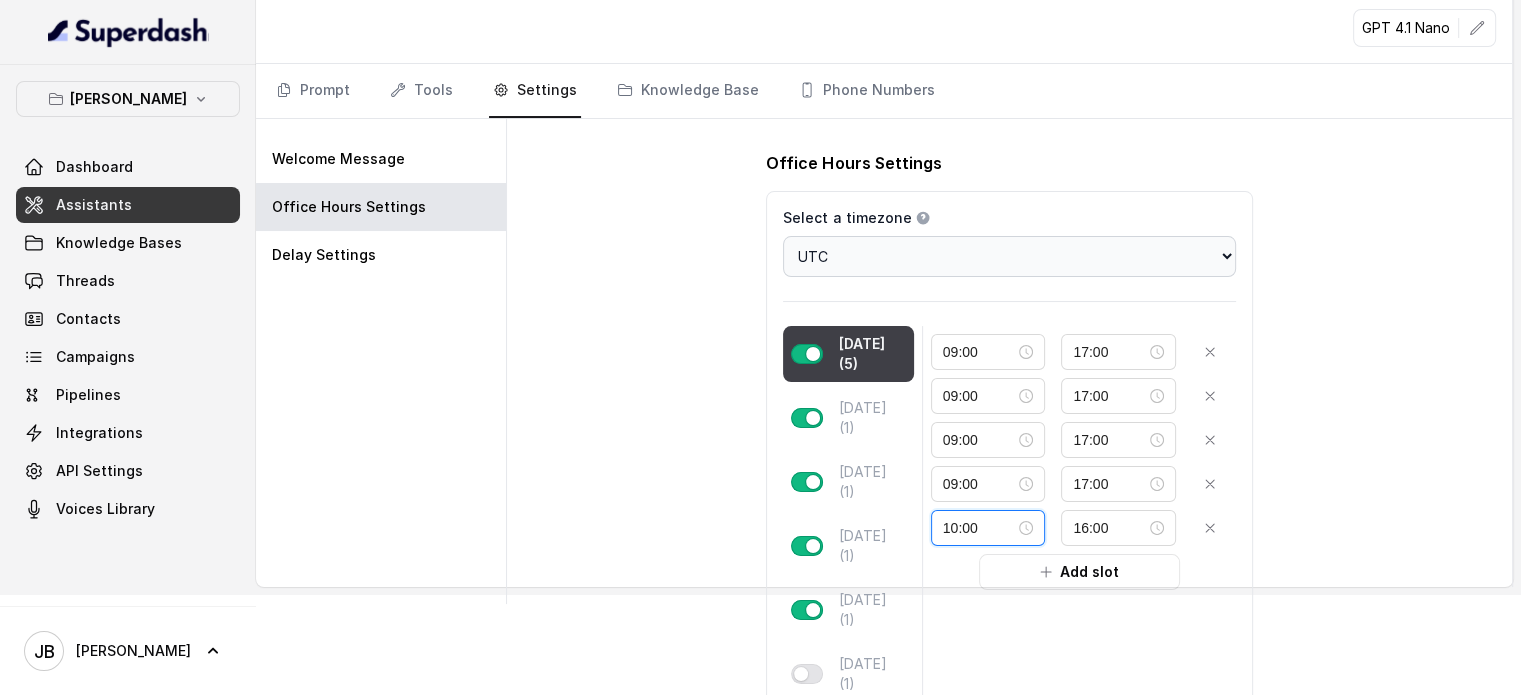 click on "10:00" at bounding box center [979, 528] 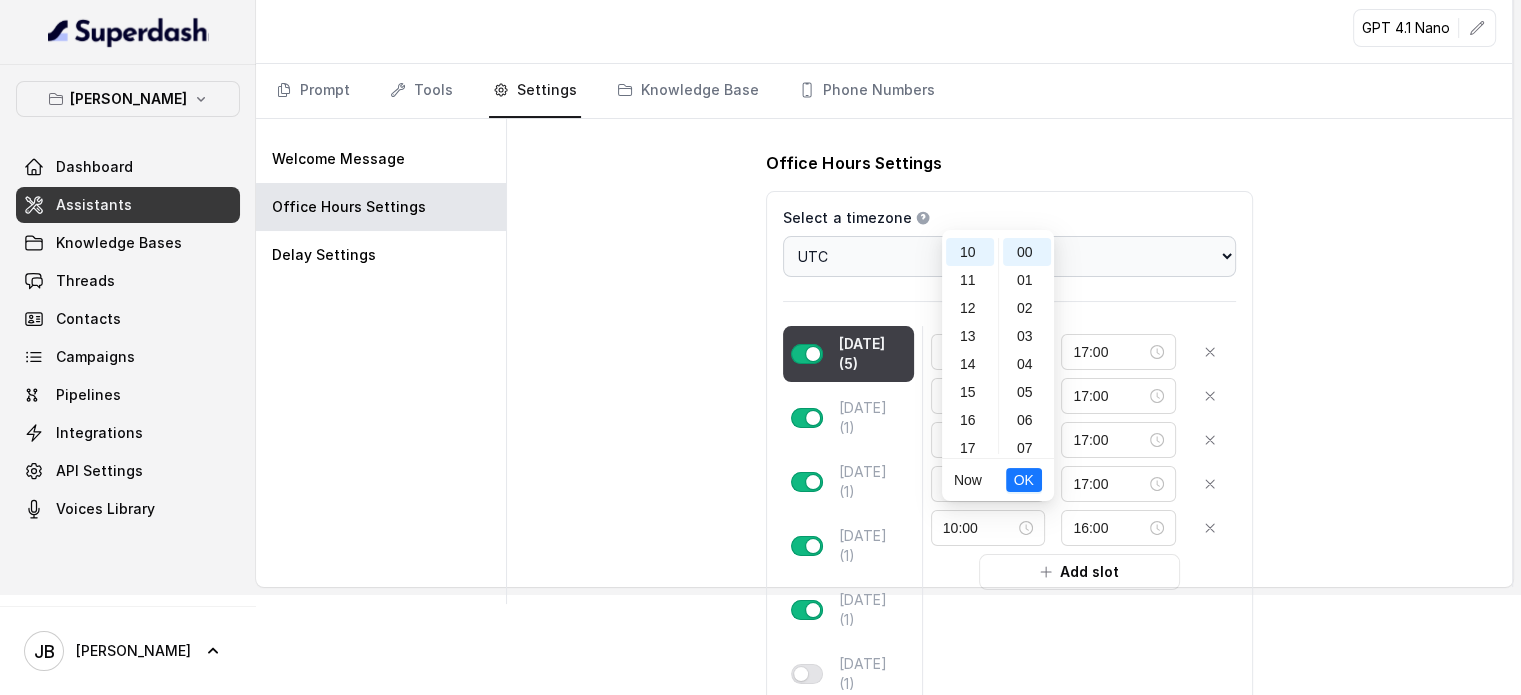 scroll, scrollTop: 216, scrollLeft: 0, axis: vertical 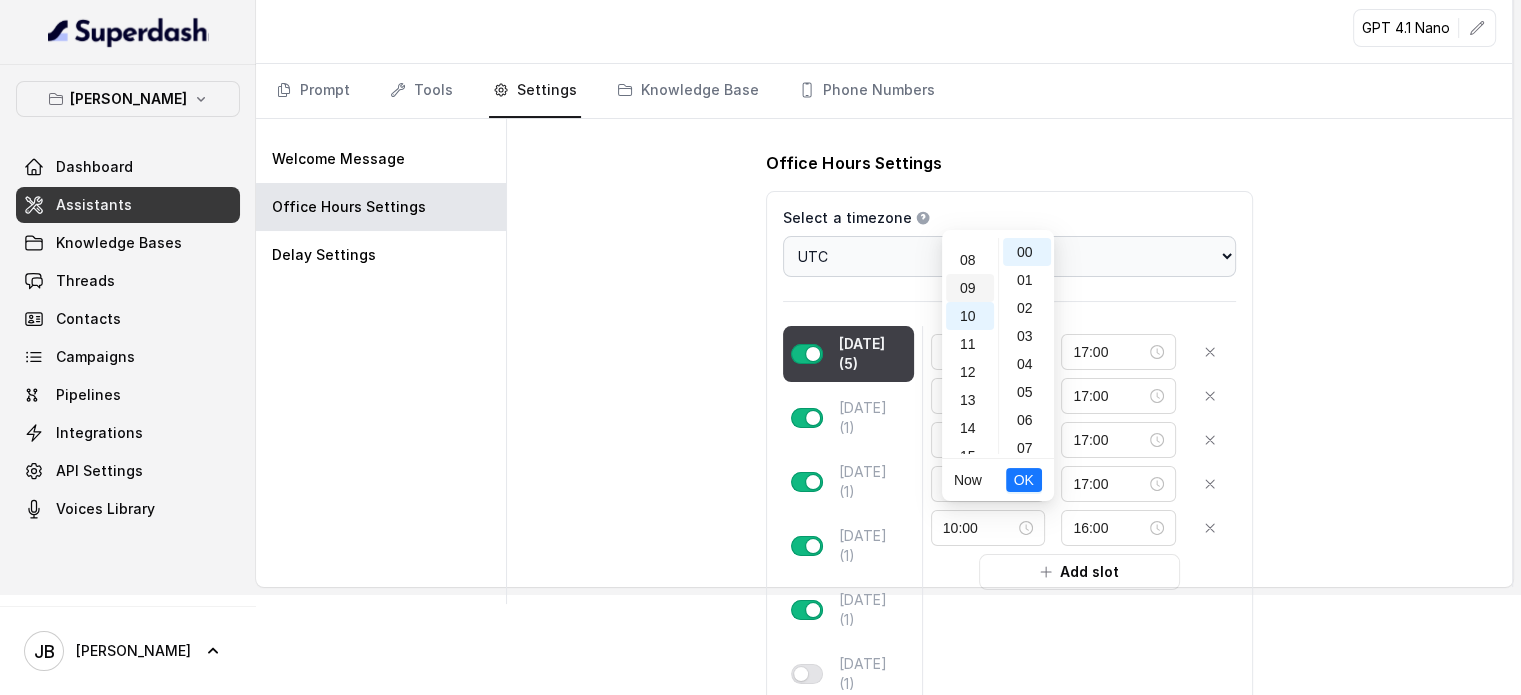 click on "09" at bounding box center [970, 288] 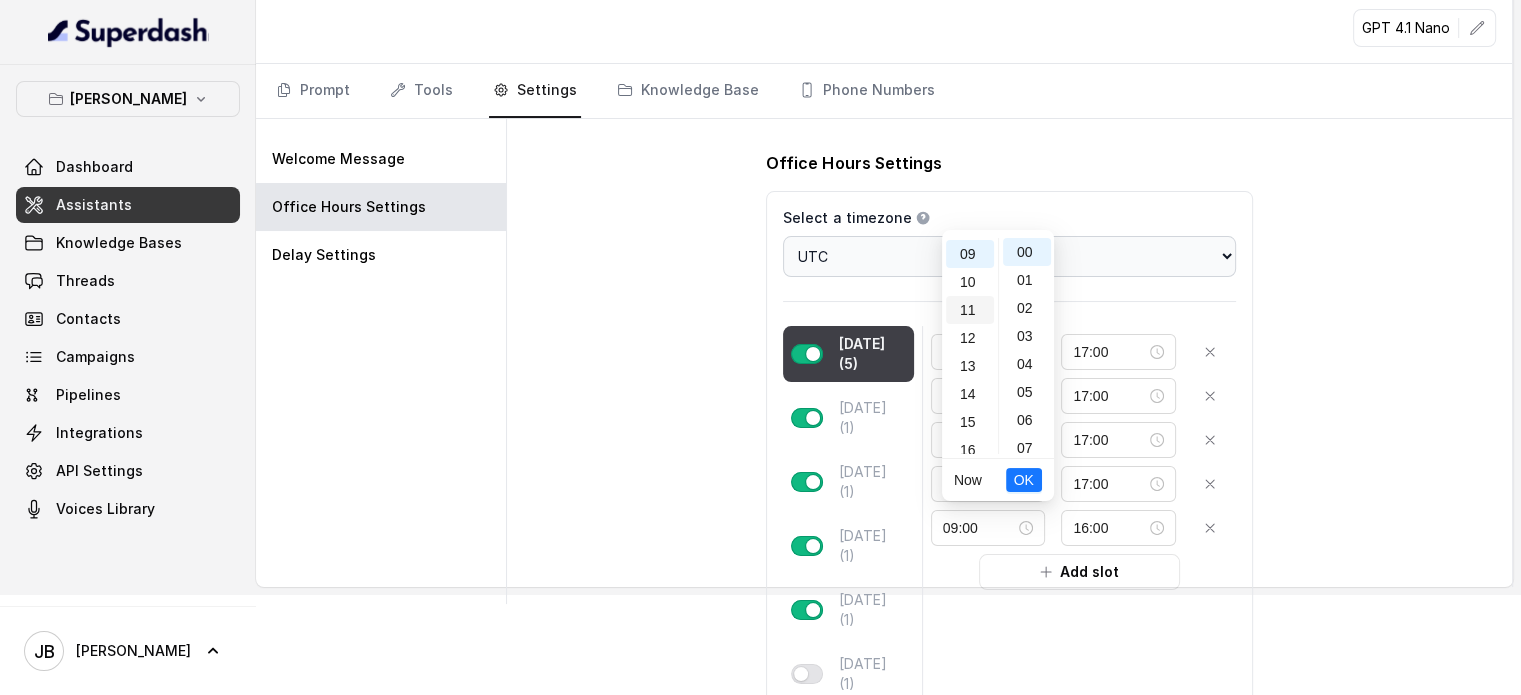 scroll, scrollTop: 252, scrollLeft: 0, axis: vertical 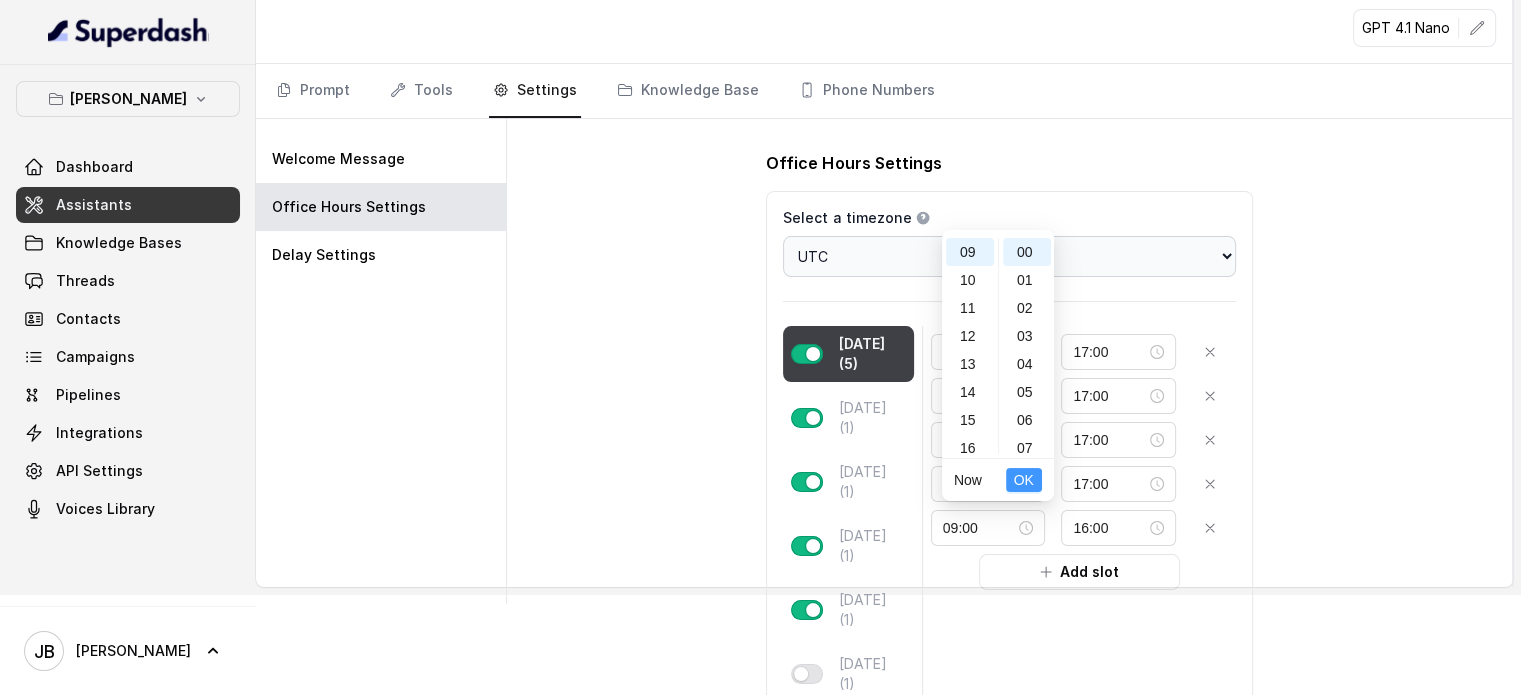 click on "OK" at bounding box center [1024, 480] 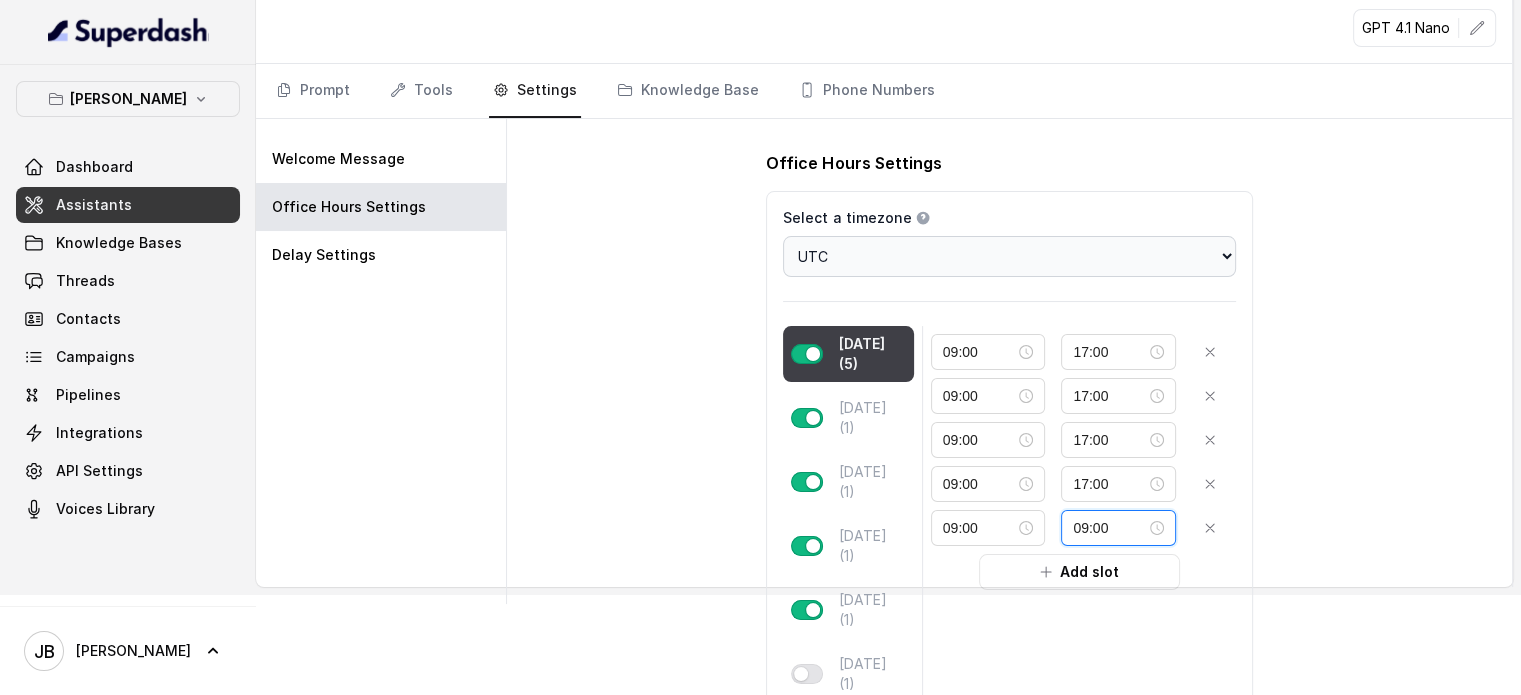 click on "09:00" at bounding box center [1109, 528] 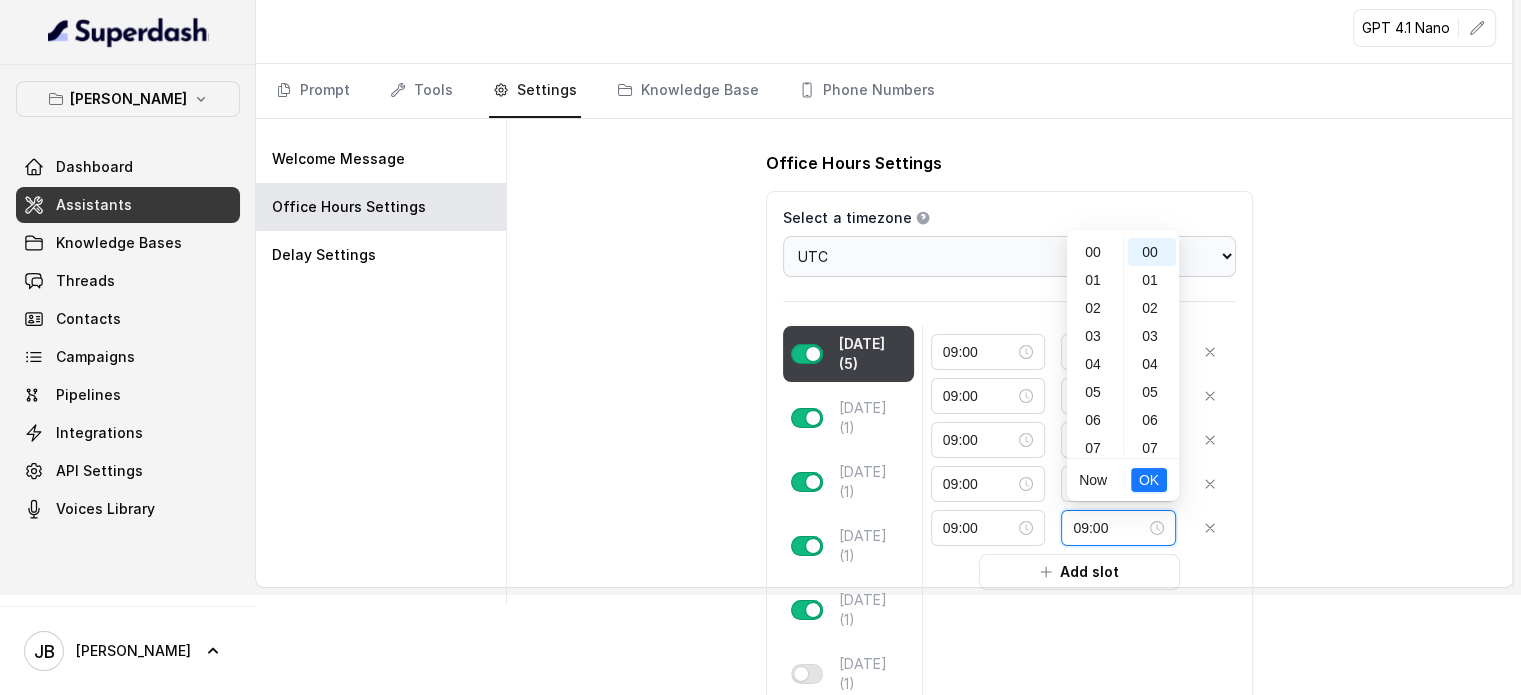 scroll, scrollTop: 252, scrollLeft: 0, axis: vertical 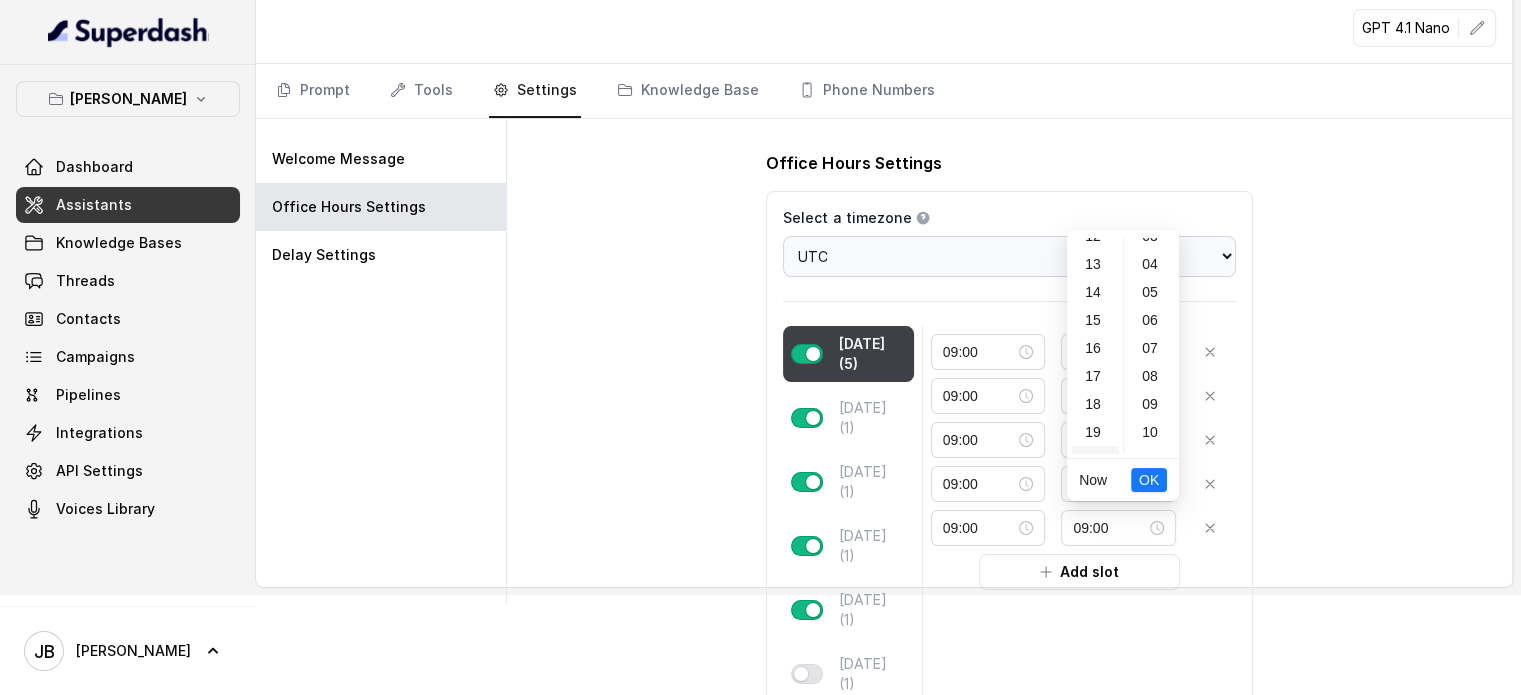 click on "17" at bounding box center [1095, 376] 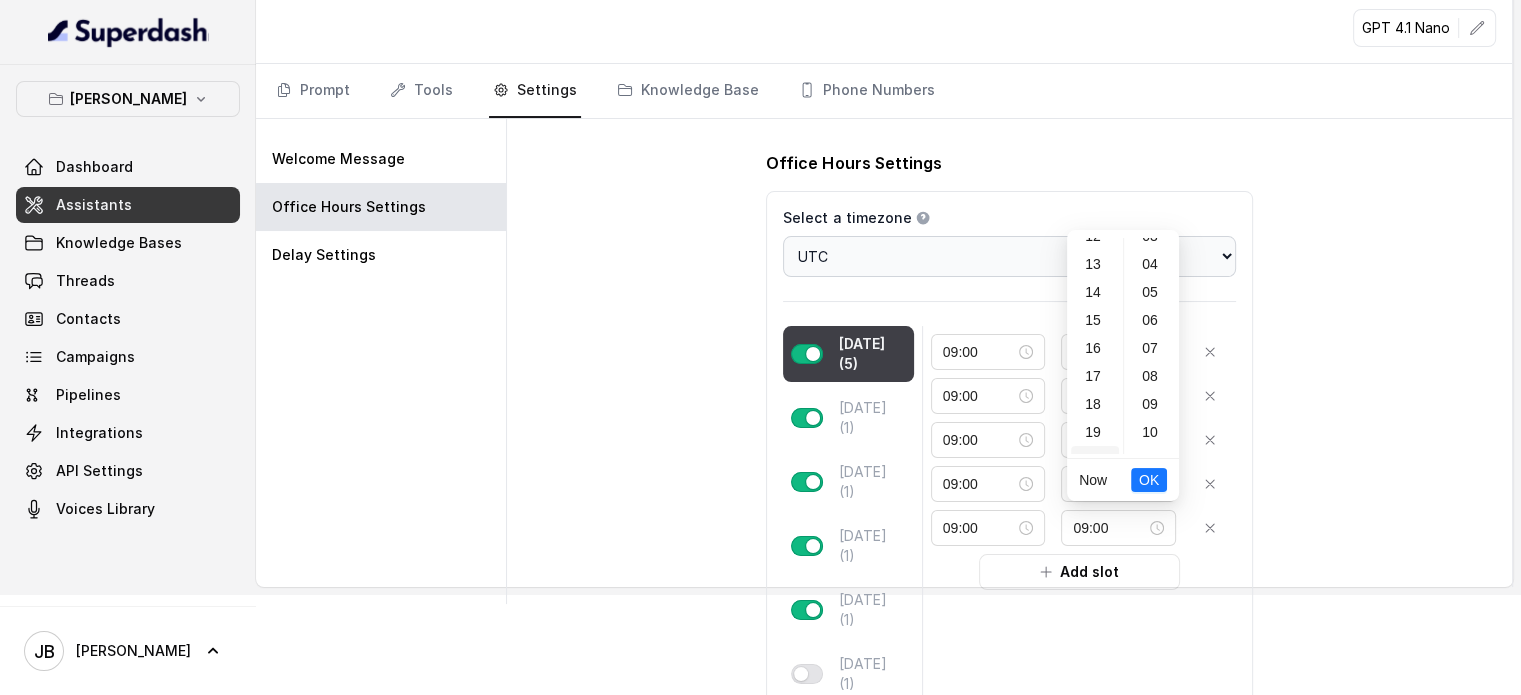 type on "17:00" 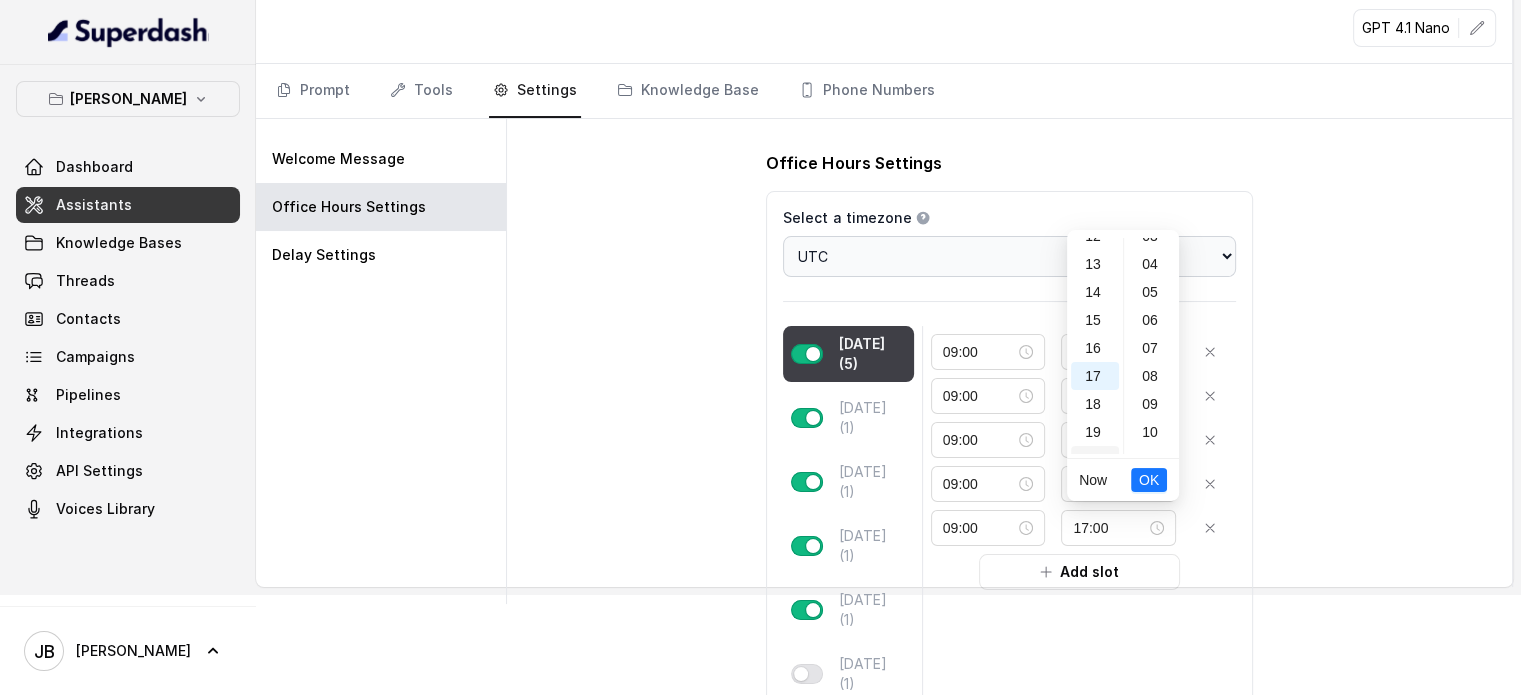 scroll, scrollTop: 456, scrollLeft: 0, axis: vertical 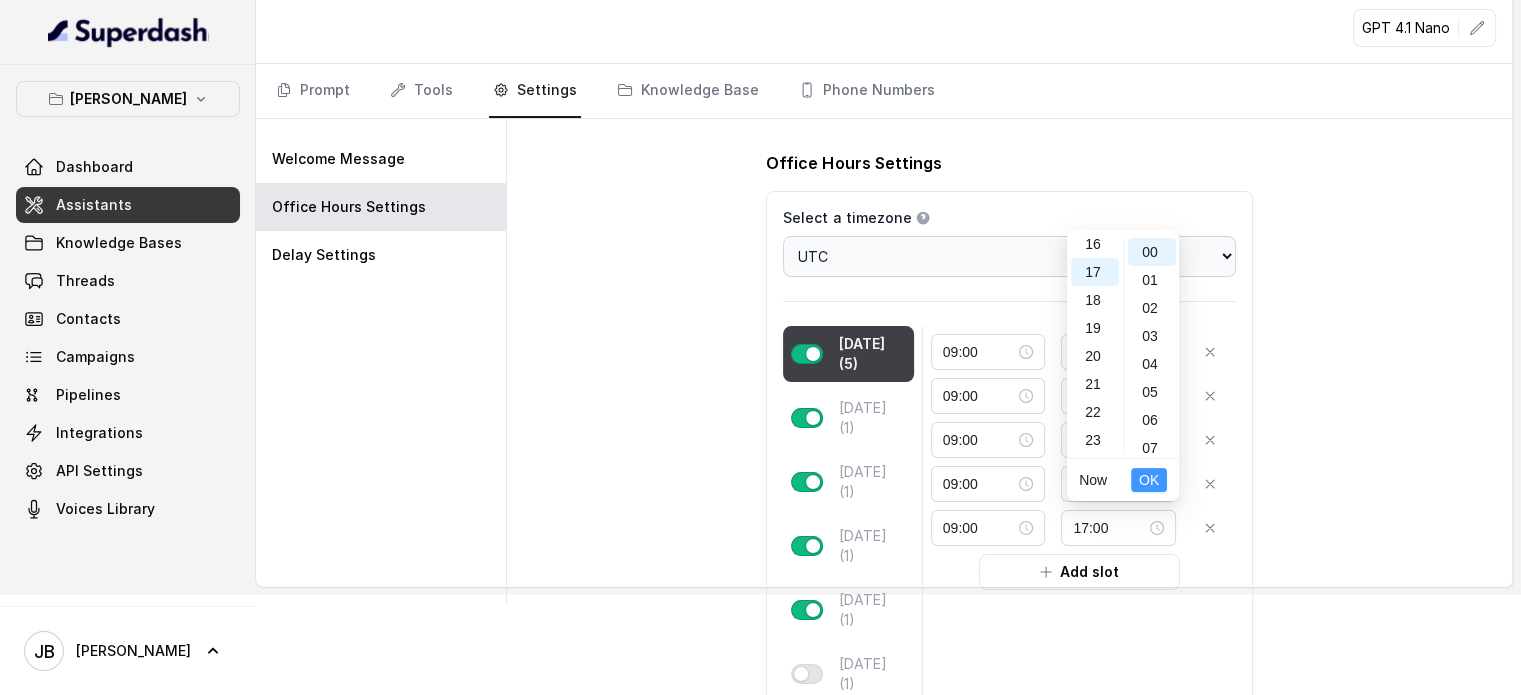 click on "OK" at bounding box center [1149, 480] 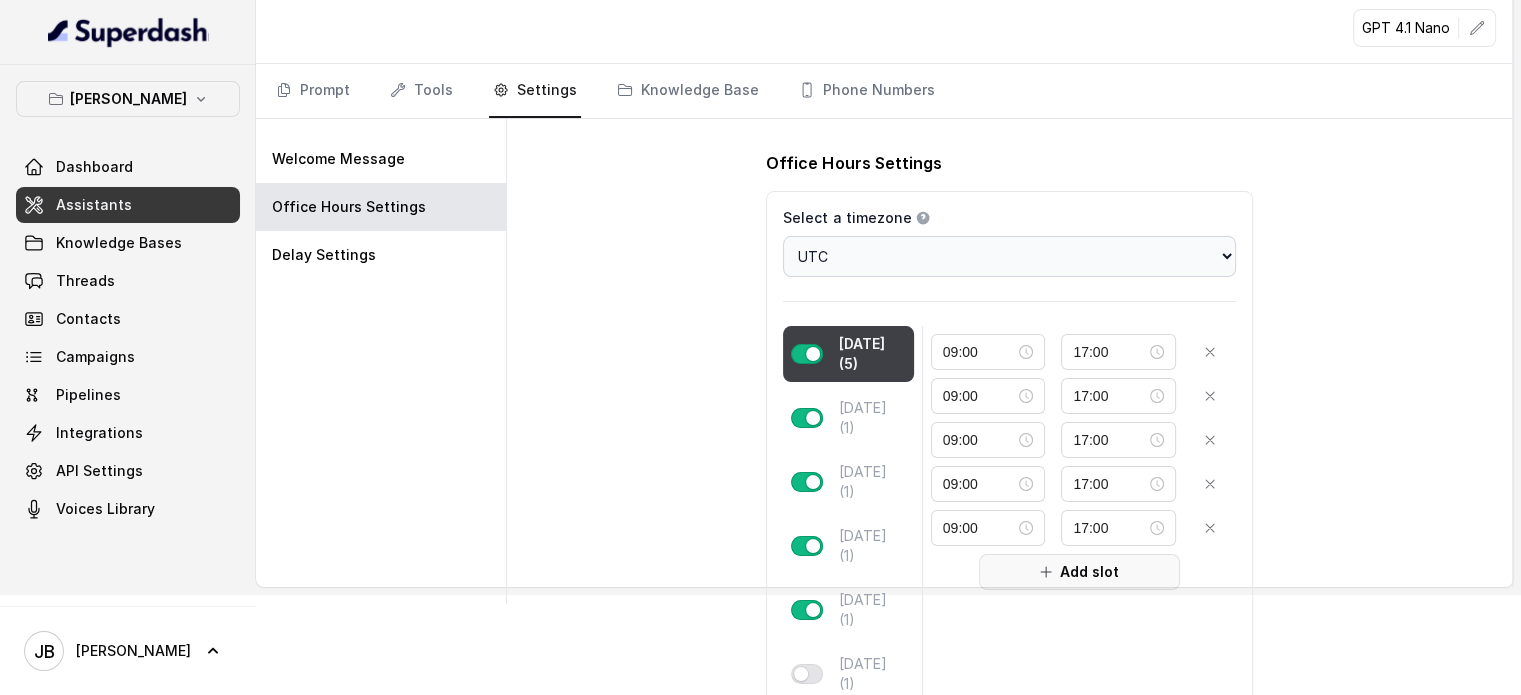 click on "Add slot" at bounding box center [1079, 572] 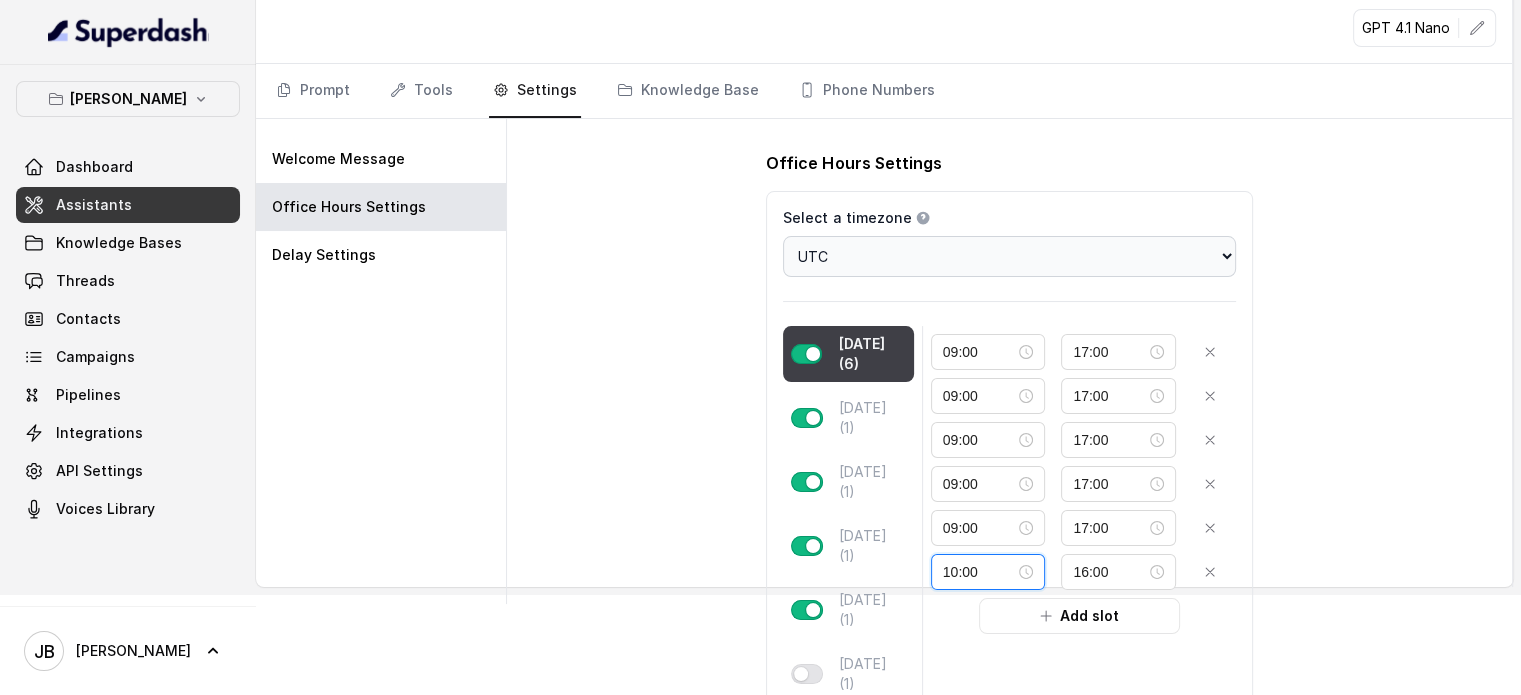 click on "10:00" at bounding box center (979, 572) 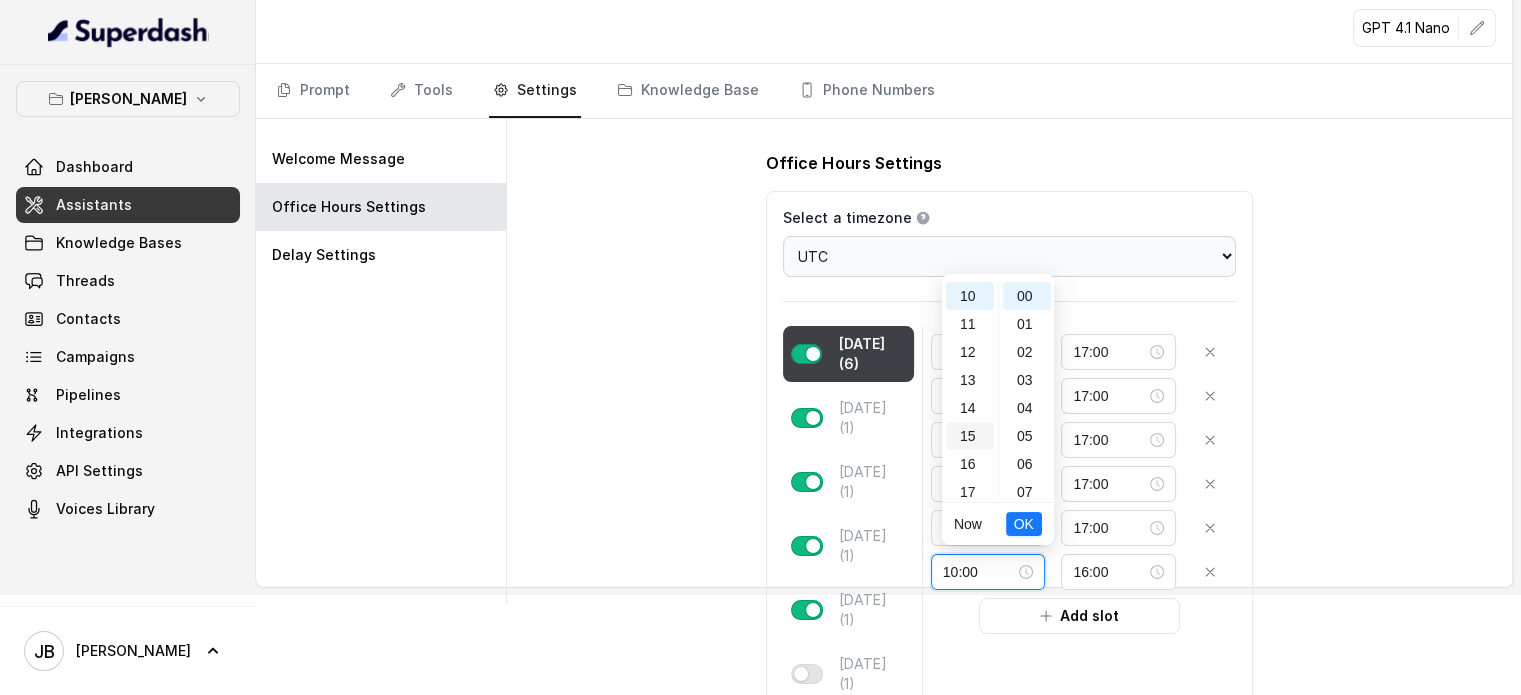 scroll, scrollTop: 180, scrollLeft: 0, axis: vertical 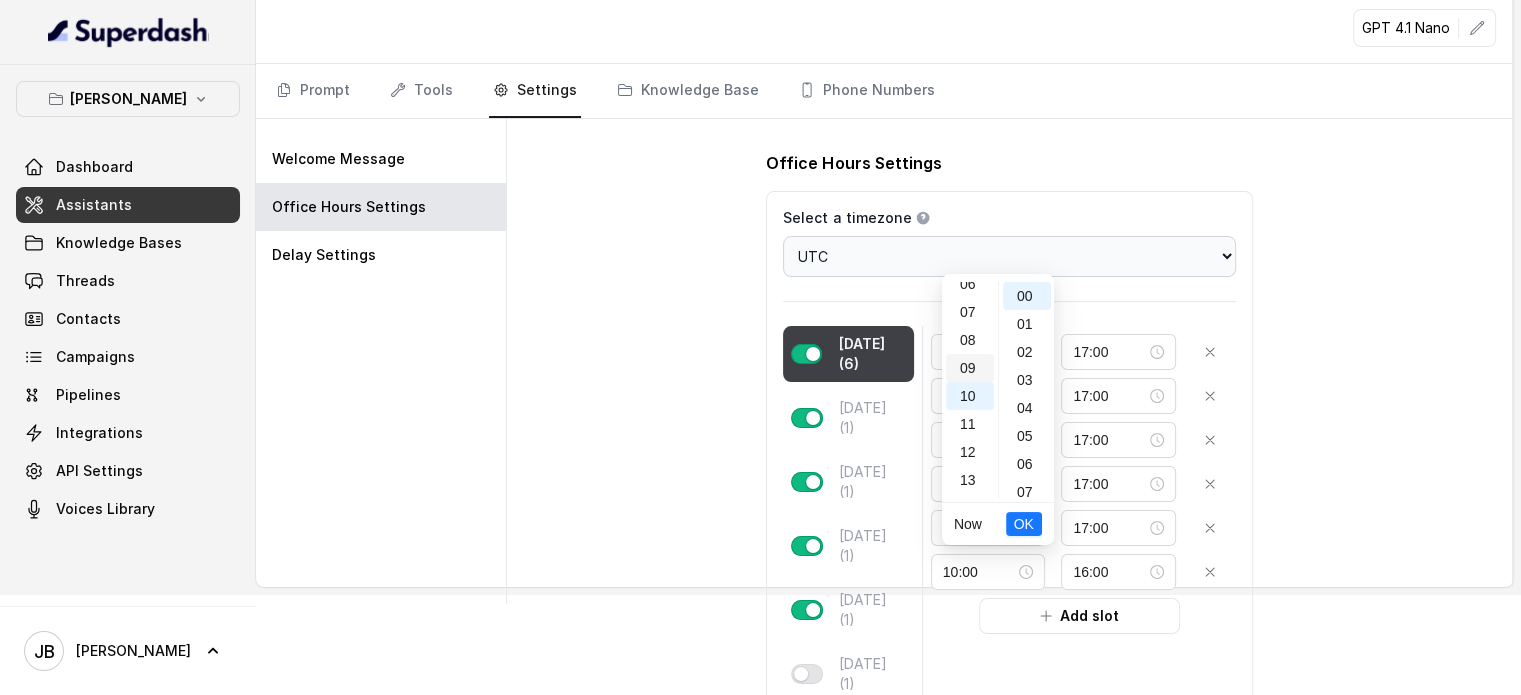 click on "09" at bounding box center (970, 368) 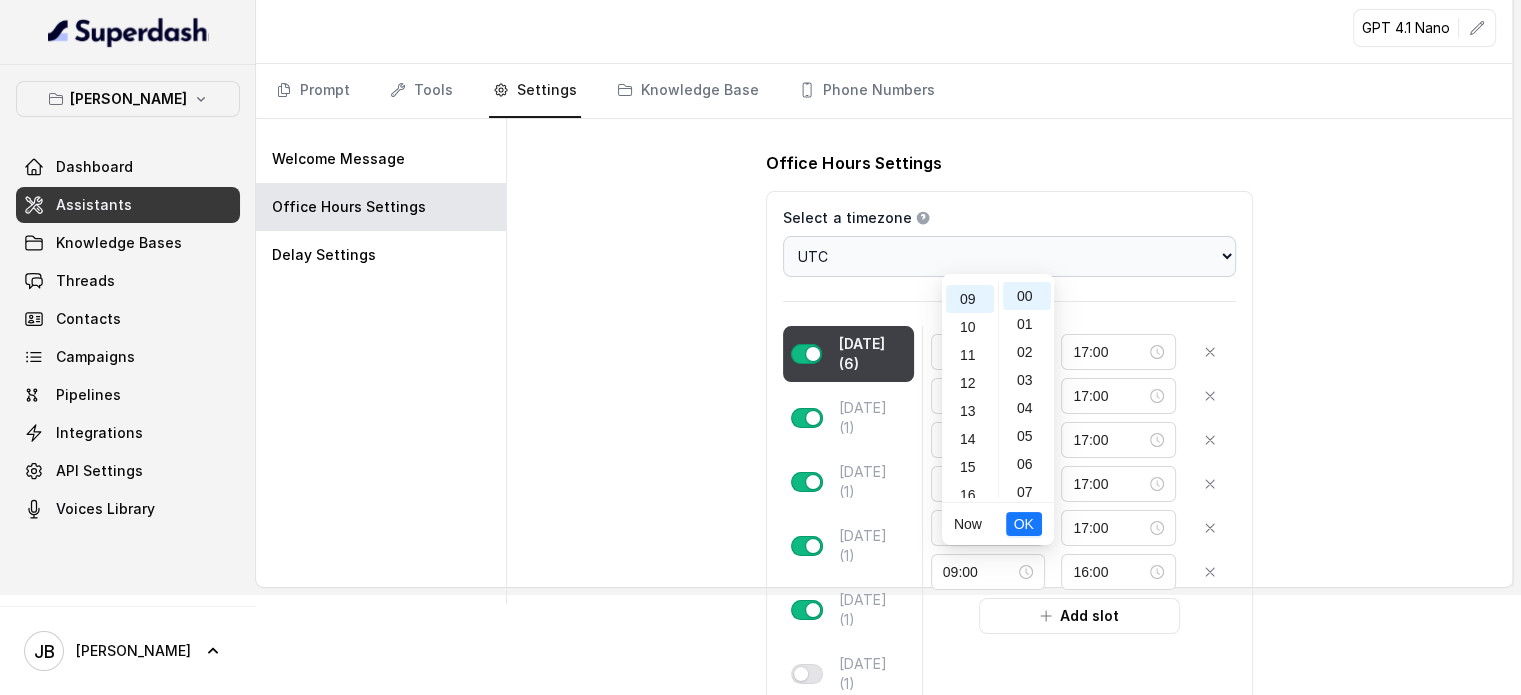 scroll, scrollTop: 252, scrollLeft: 0, axis: vertical 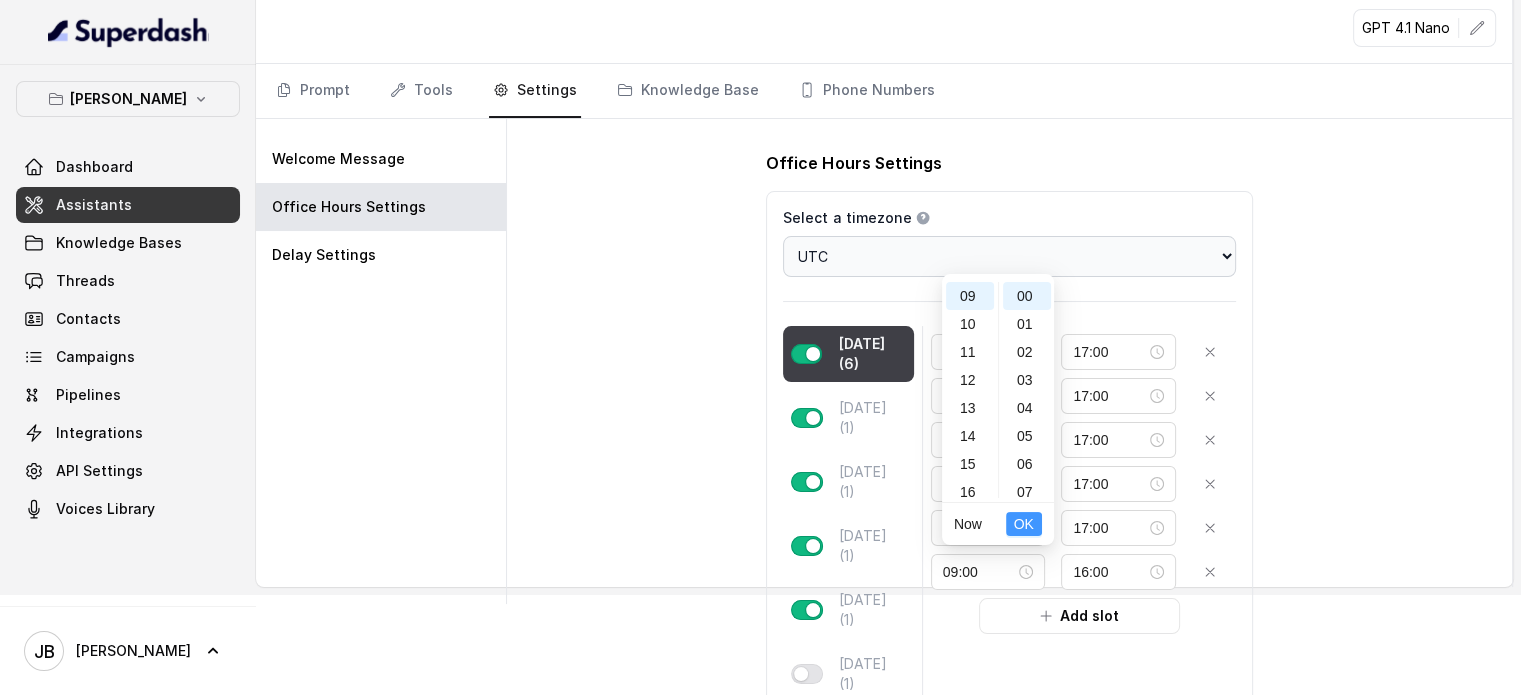click on "OK" at bounding box center [1024, 524] 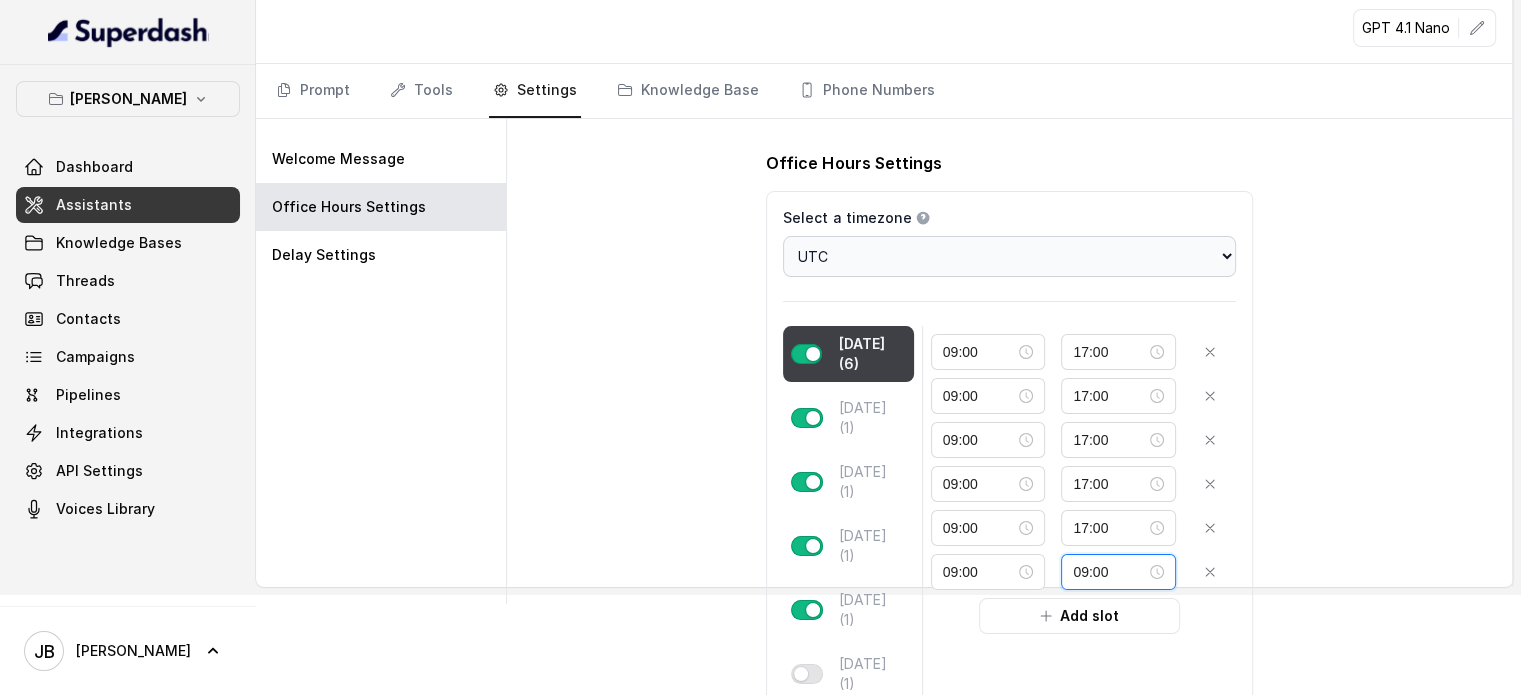 click on "09:00" at bounding box center (1109, 572) 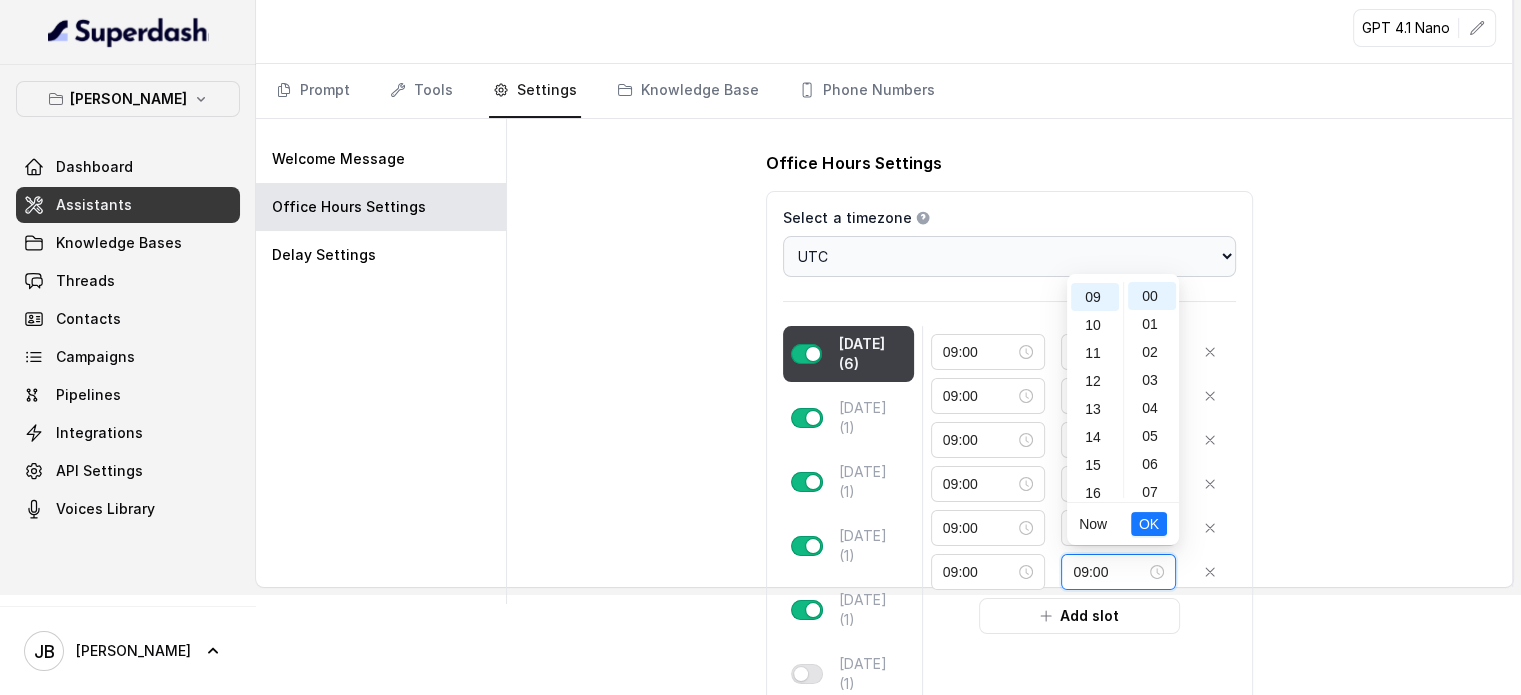 scroll, scrollTop: 252, scrollLeft: 0, axis: vertical 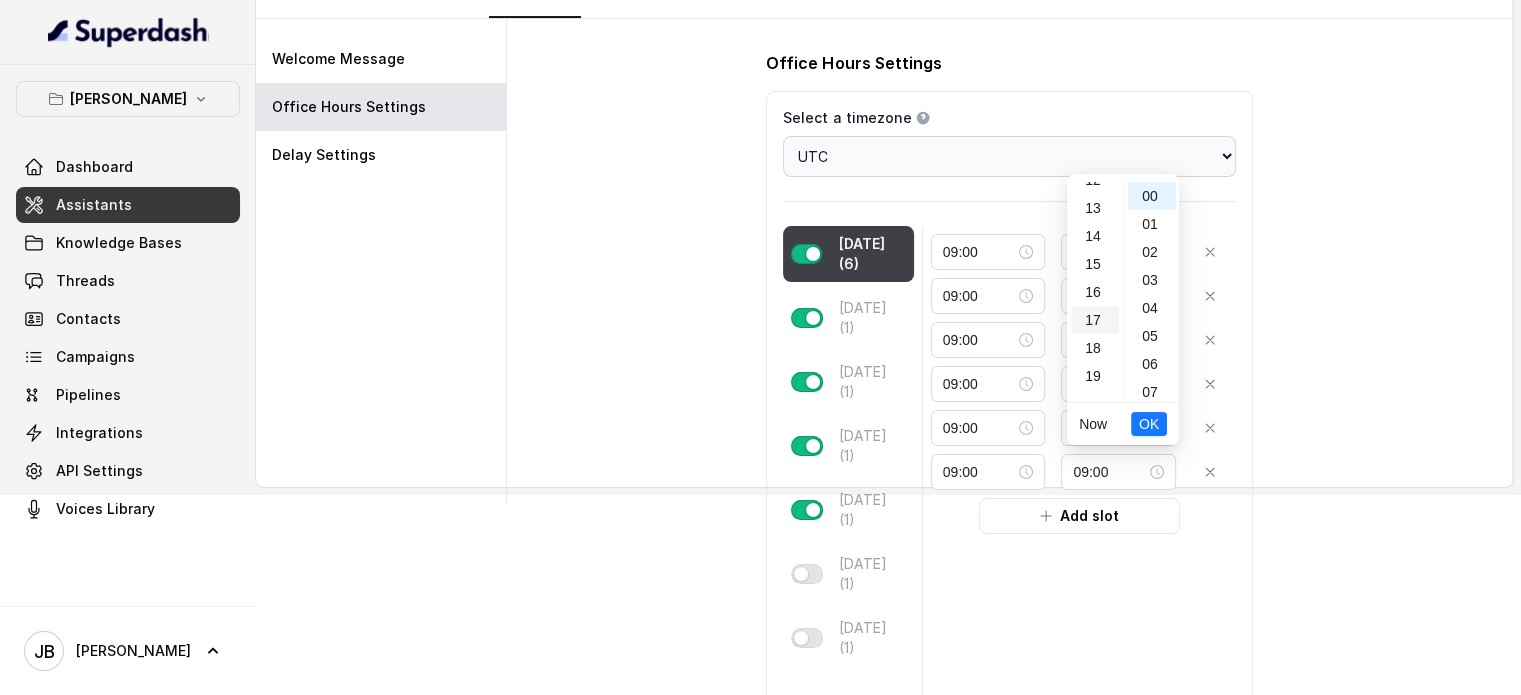 click on "17" at bounding box center [1095, 320] 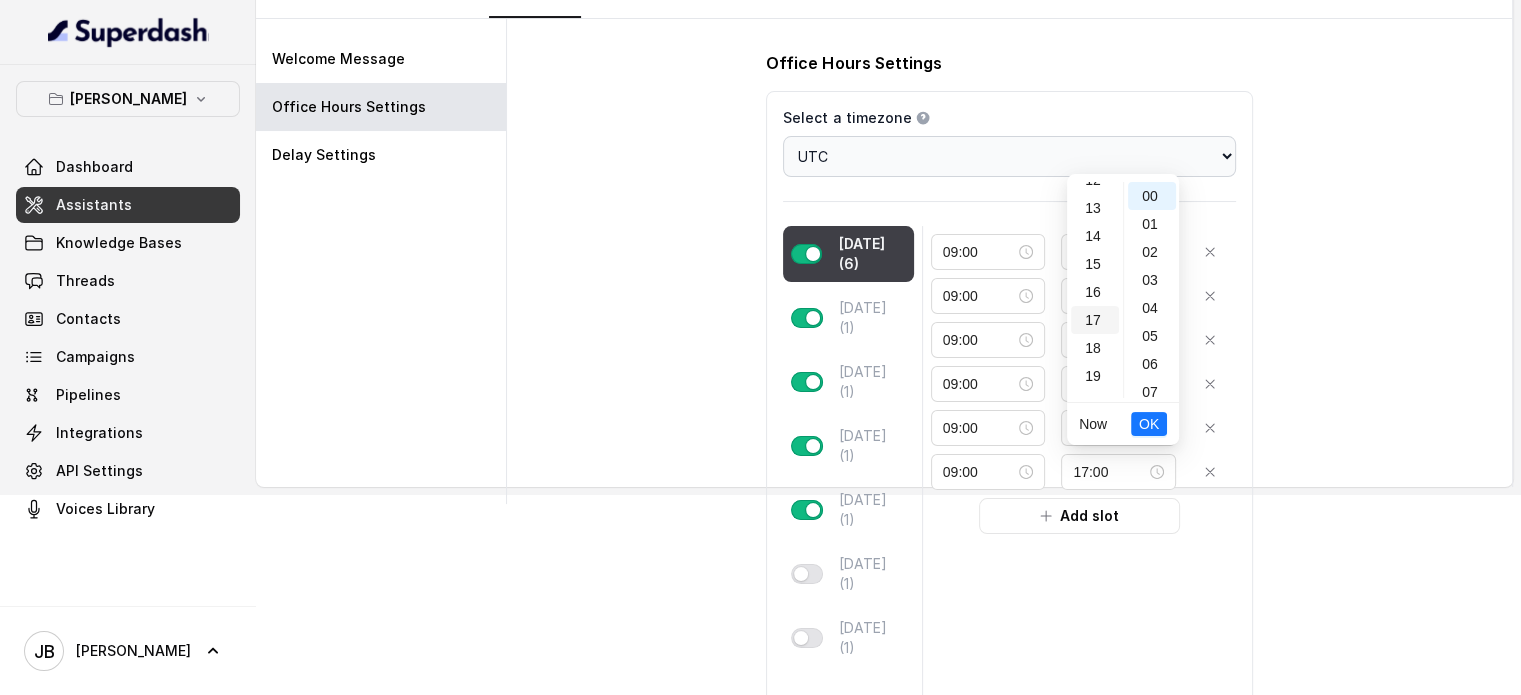 scroll, scrollTop: 456, scrollLeft: 0, axis: vertical 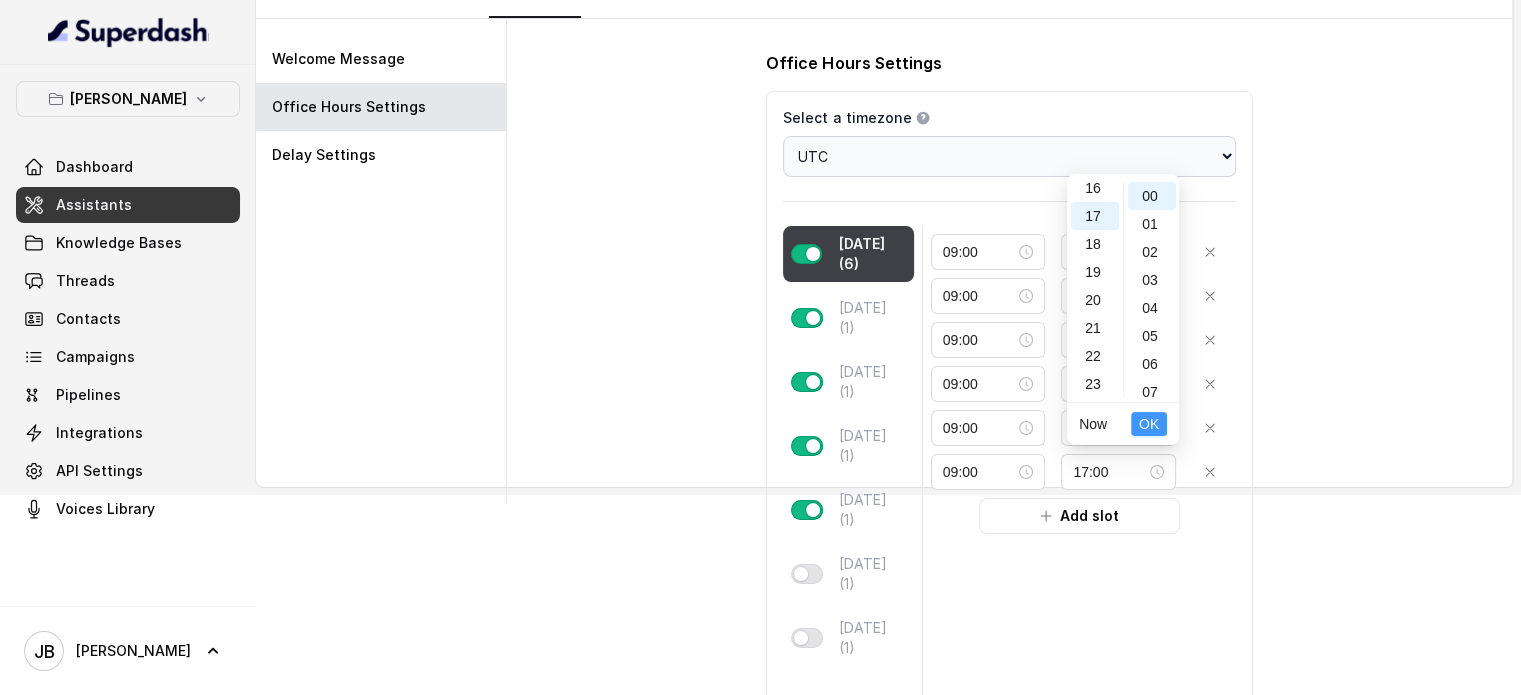 click on "OK" at bounding box center [1149, 424] 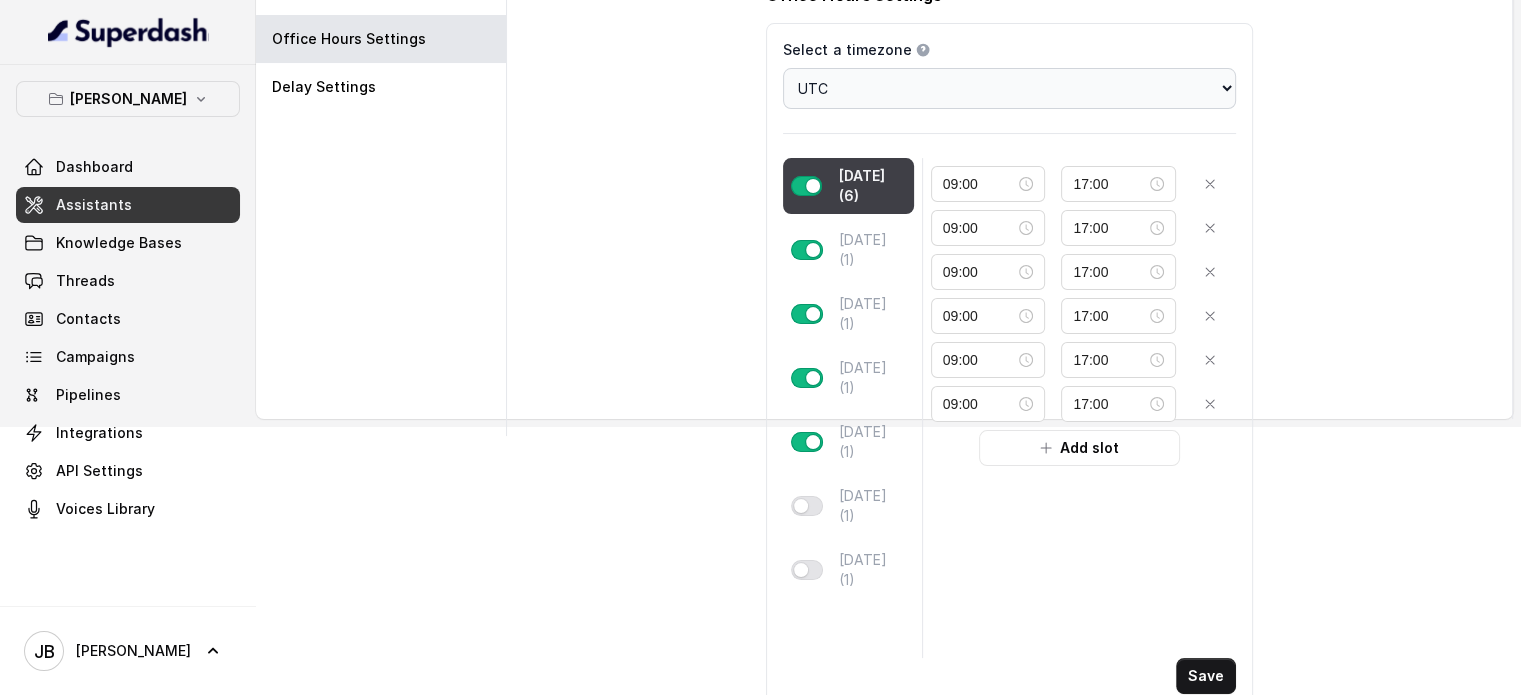 scroll, scrollTop: 296, scrollLeft: 0, axis: vertical 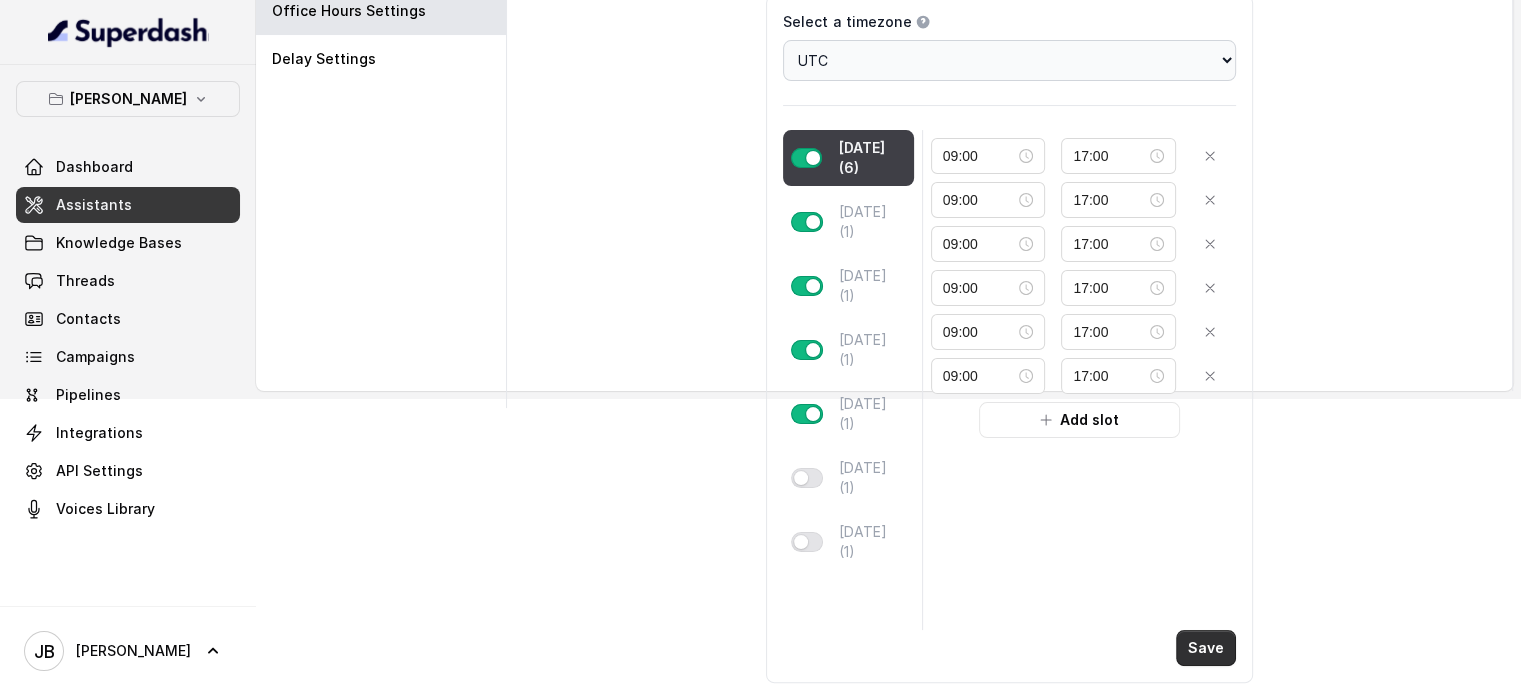 click on "Save" at bounding box center (1206, 648) 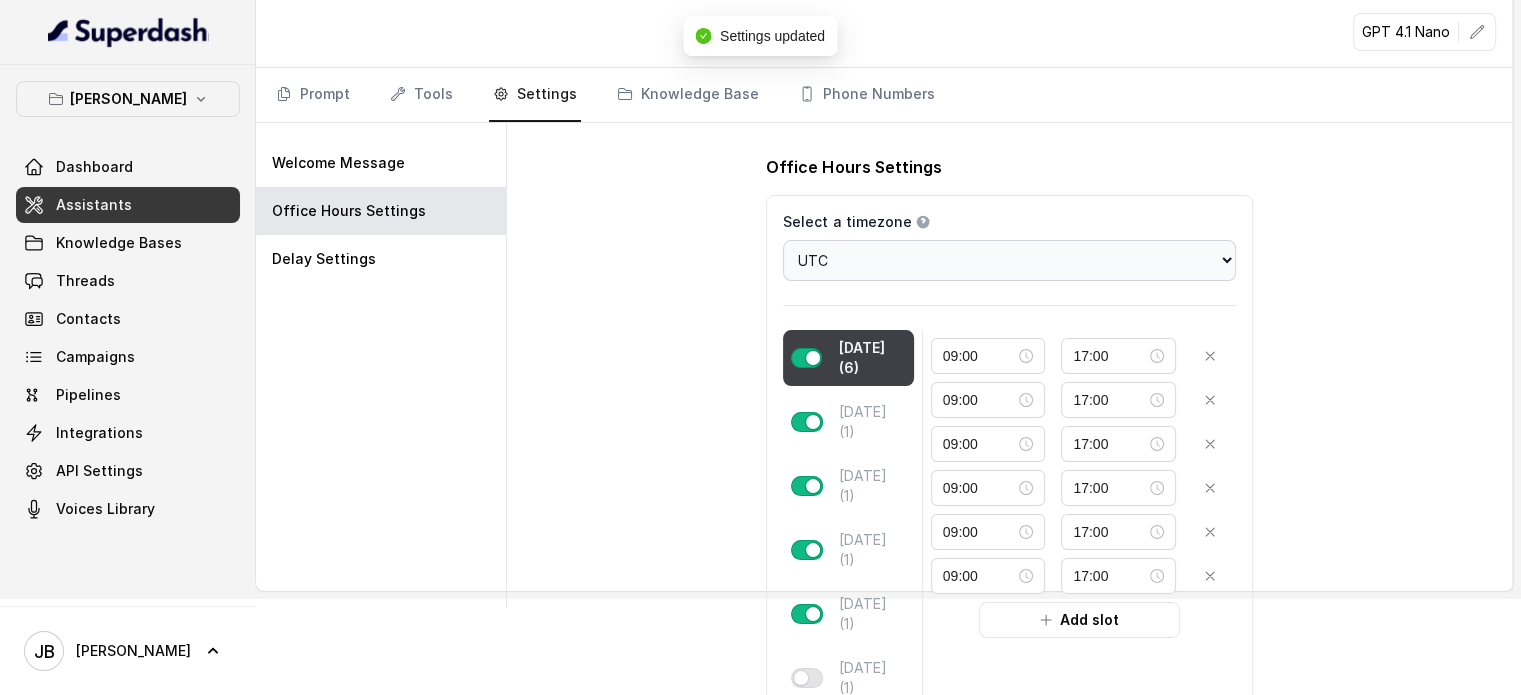 scroll, scrollTop: 0, scrollLeft: 0, axis: both 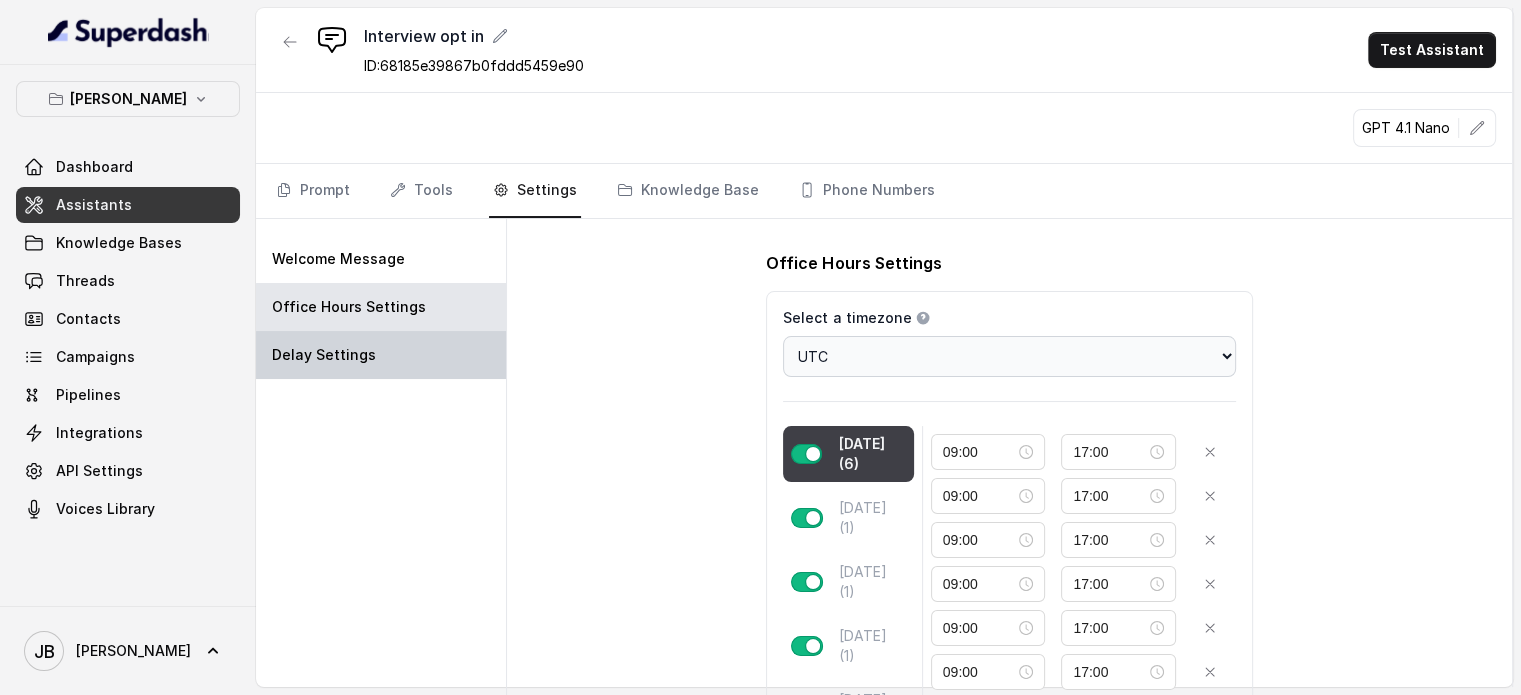 click on "Delay Settings" at bounding box center (324, 355) 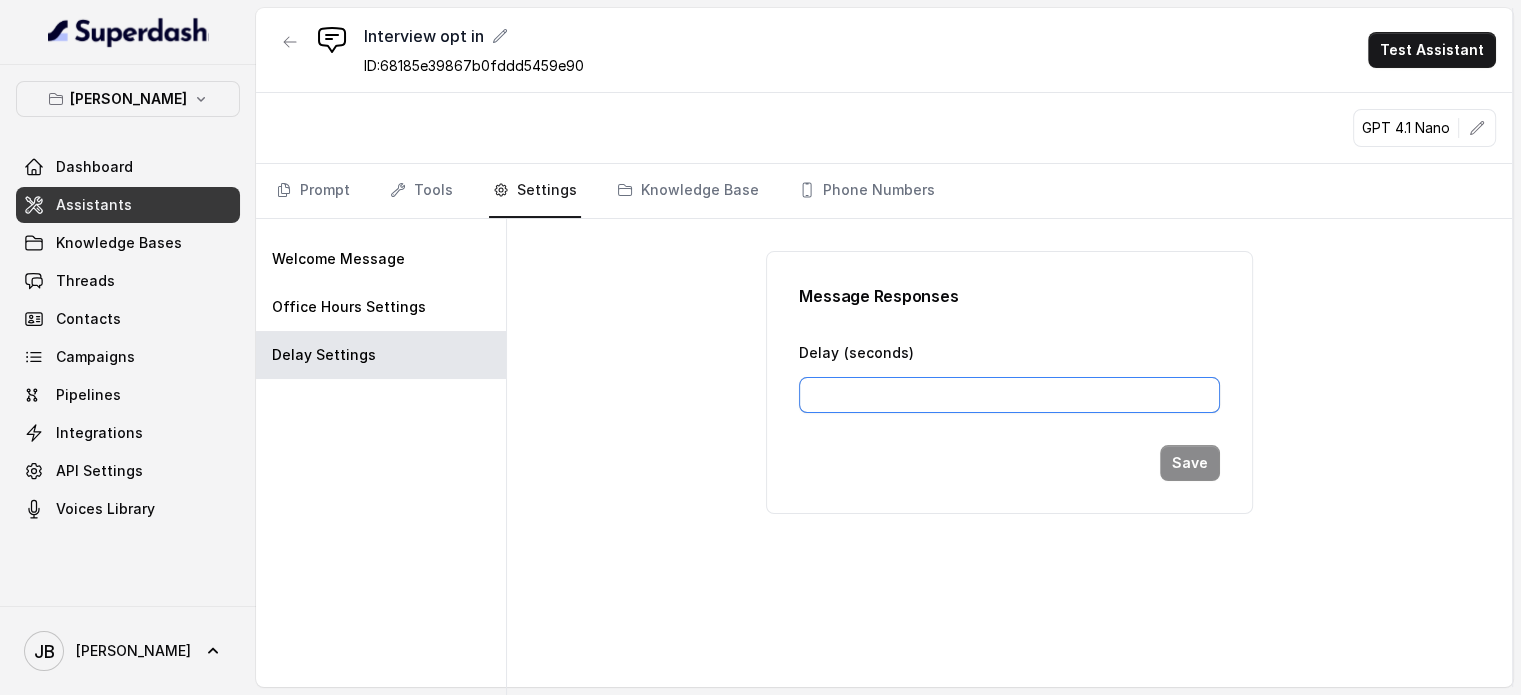 click on "Delay (seconds)" at bounding box center (1009, 395) 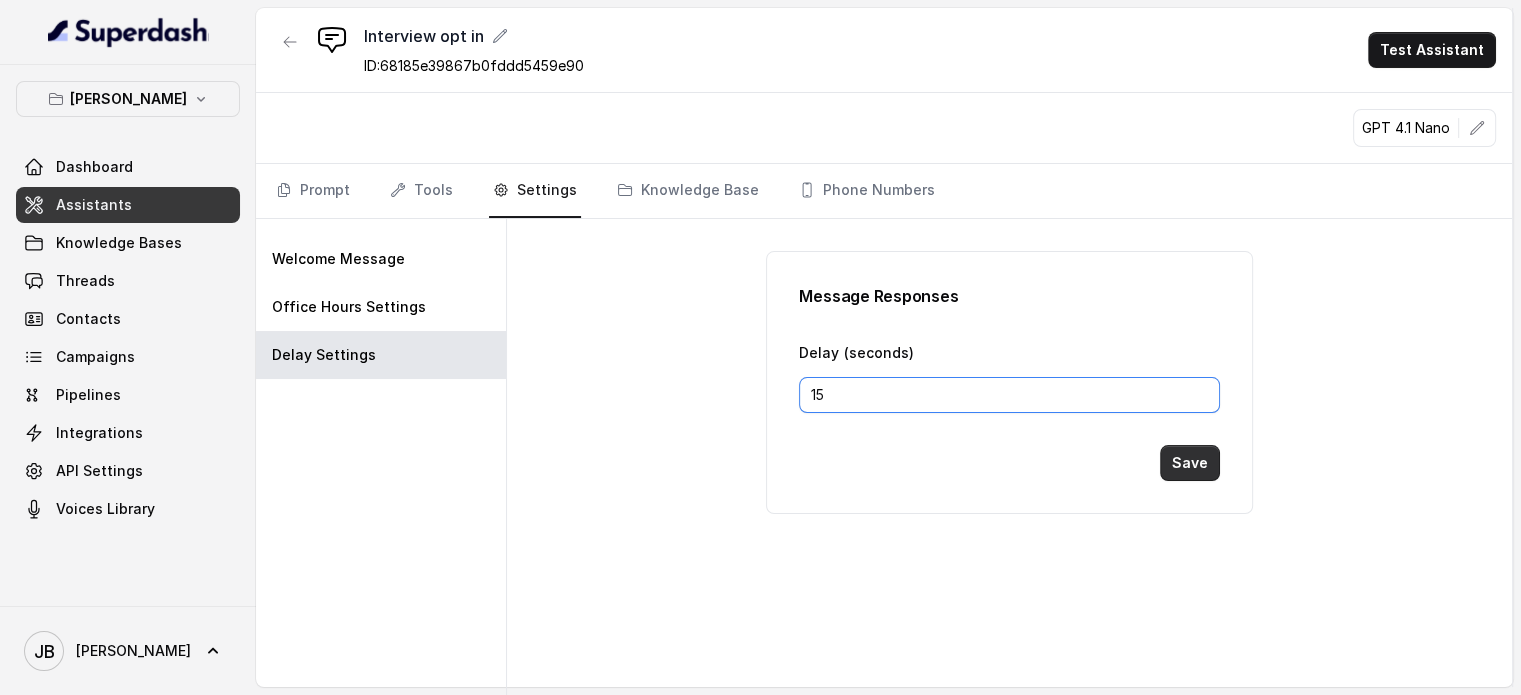 type on "15" 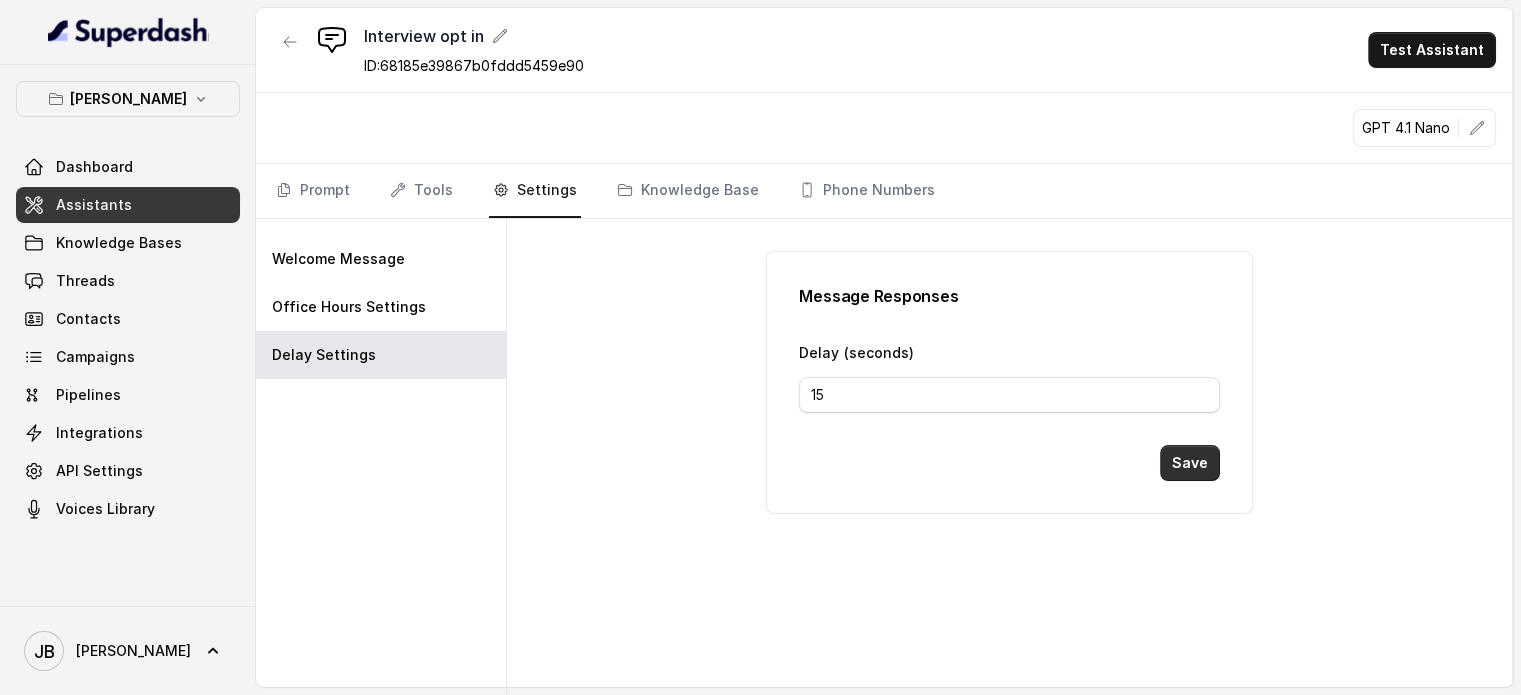 click on "Save" at bounding box center [1190, 463] 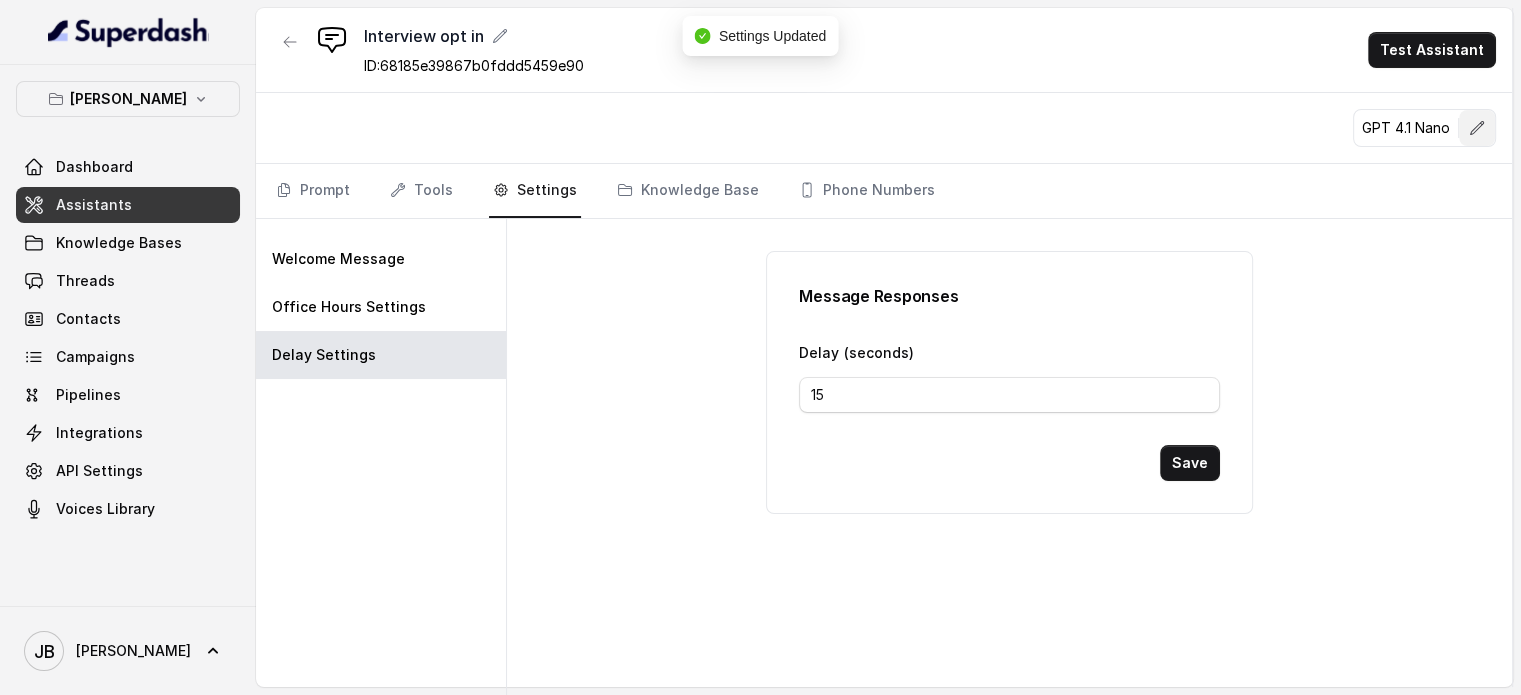 click 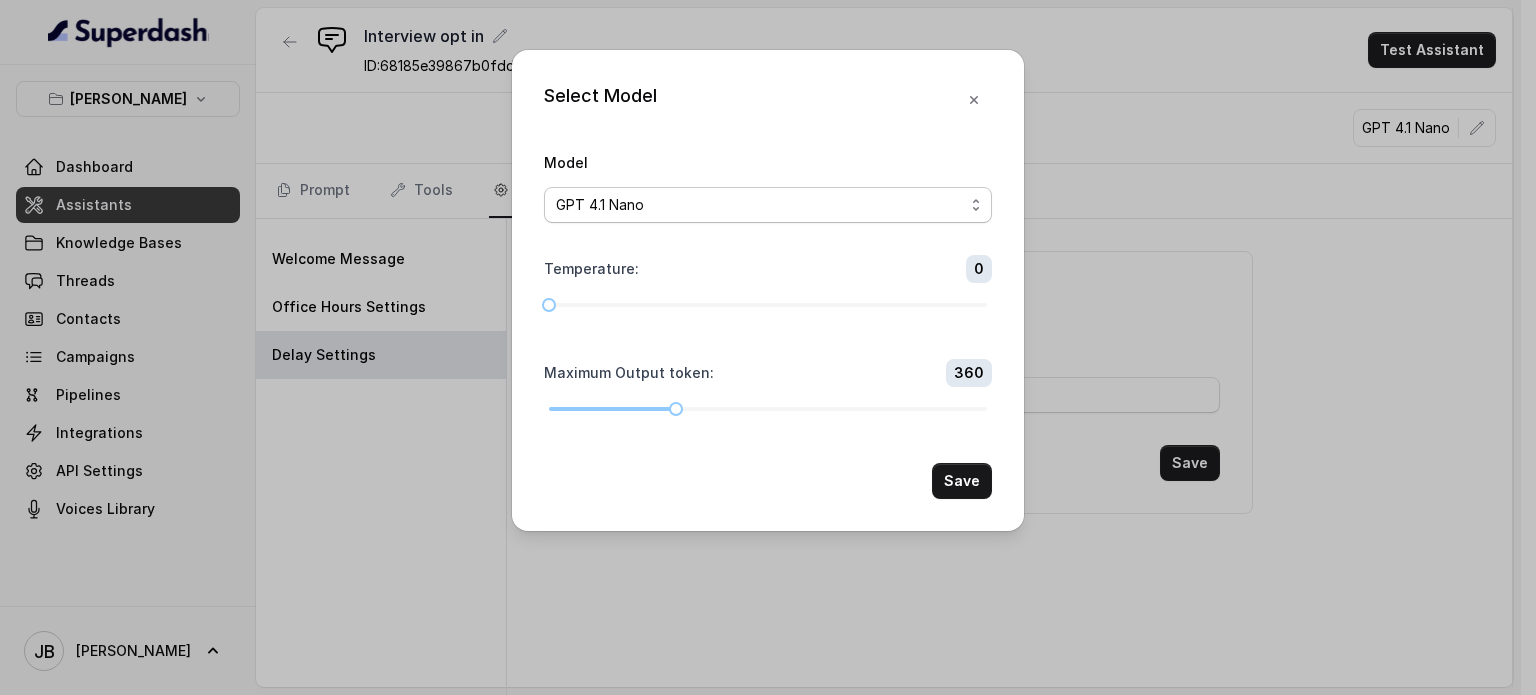 click on "GPT 4.1 Nano GPT 4.1 Mini GPT 4o mini Gemini 1.5 Flash Gemini 2.0 Flash Gemini 2.5 Flash Gemini 2.5 Flash Lite (New) [PERSON_NAME] 3.5 Haiku LLaMA3 8b LLaMA3 70b" at bounding box center (768, 205) 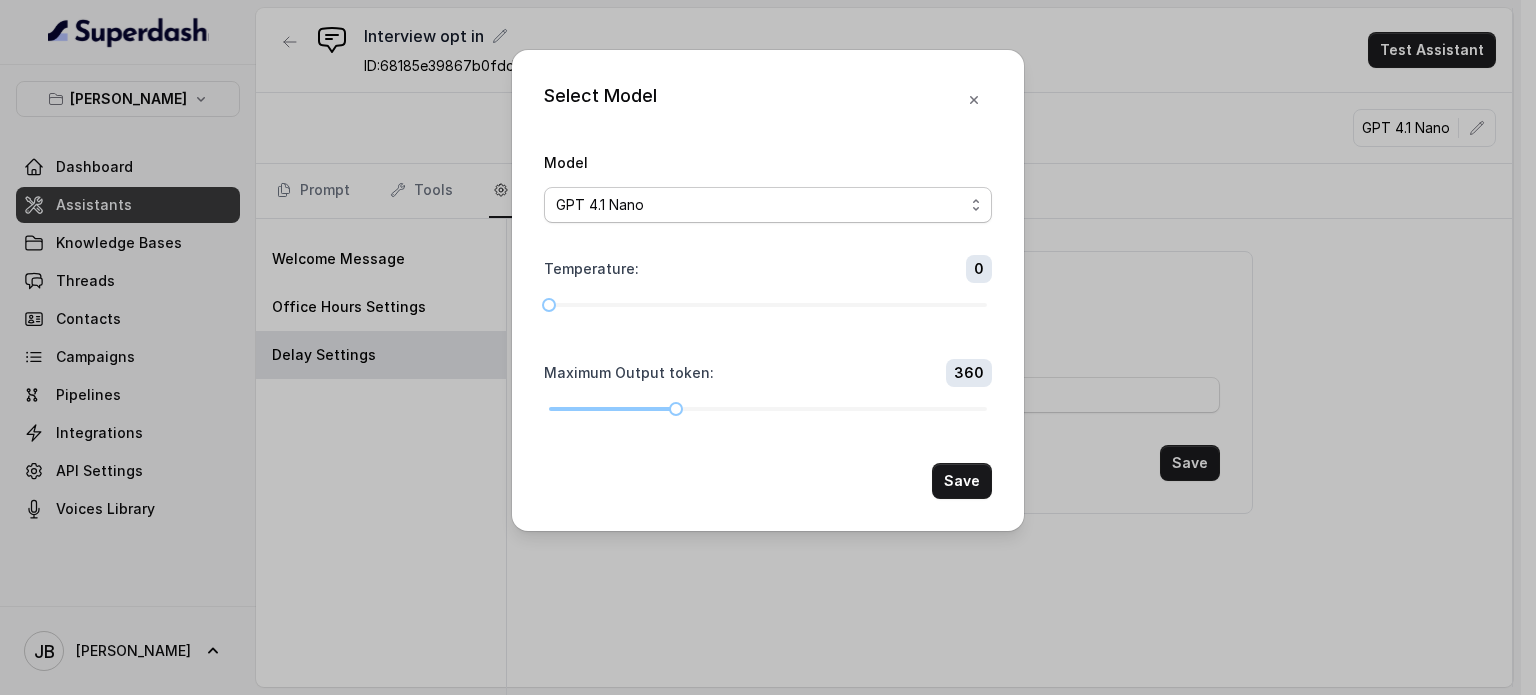 select on "gpt-4o-mini" 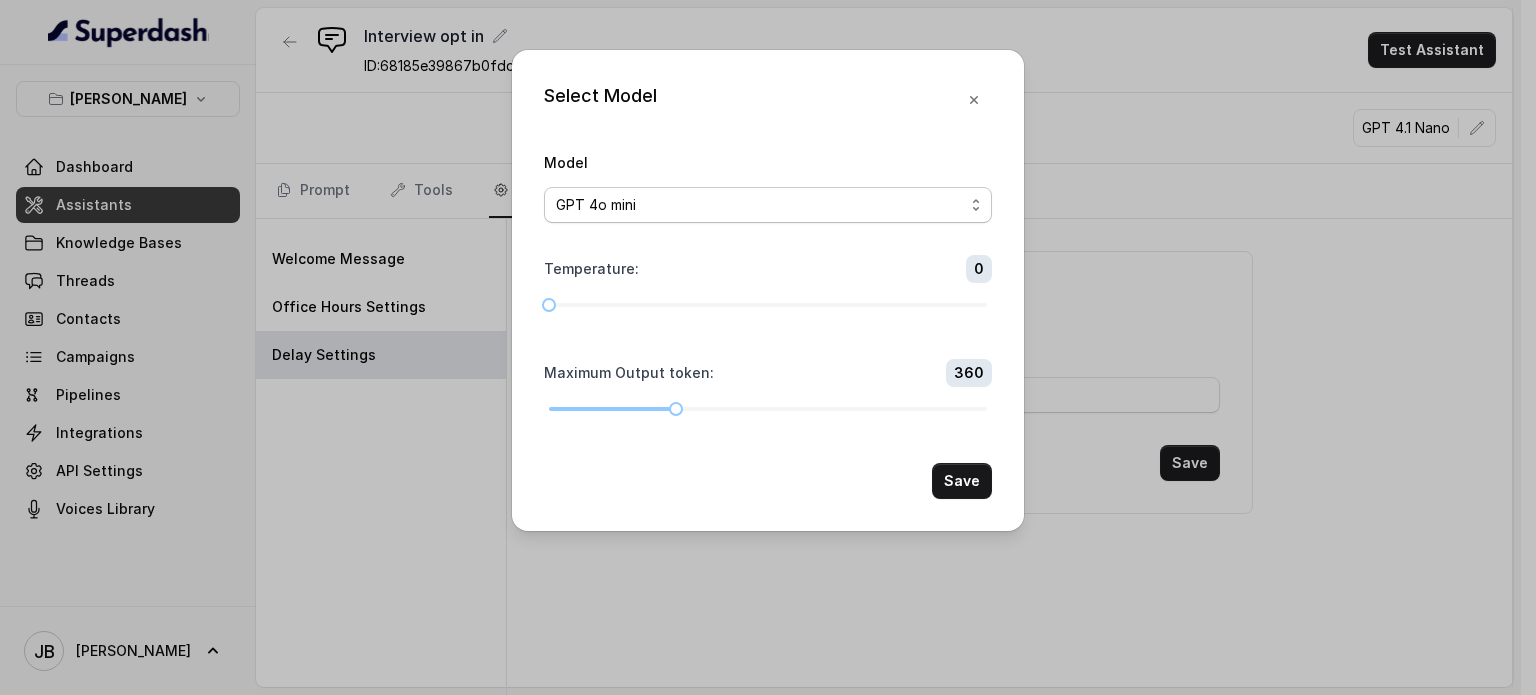 click on "GPT 4.1 Nano GPT 4.1 Mini GPT 4o mini Gemini 1.5 Flash Gemini 2.0 Flash Gemini 2.5 Flash Gemini 2.5 Flash Lite (New) [PERSON_NAME] 3.5 Haiku LLaMA3 8b LLaMA3 70b" at bounding box center (768, 205) 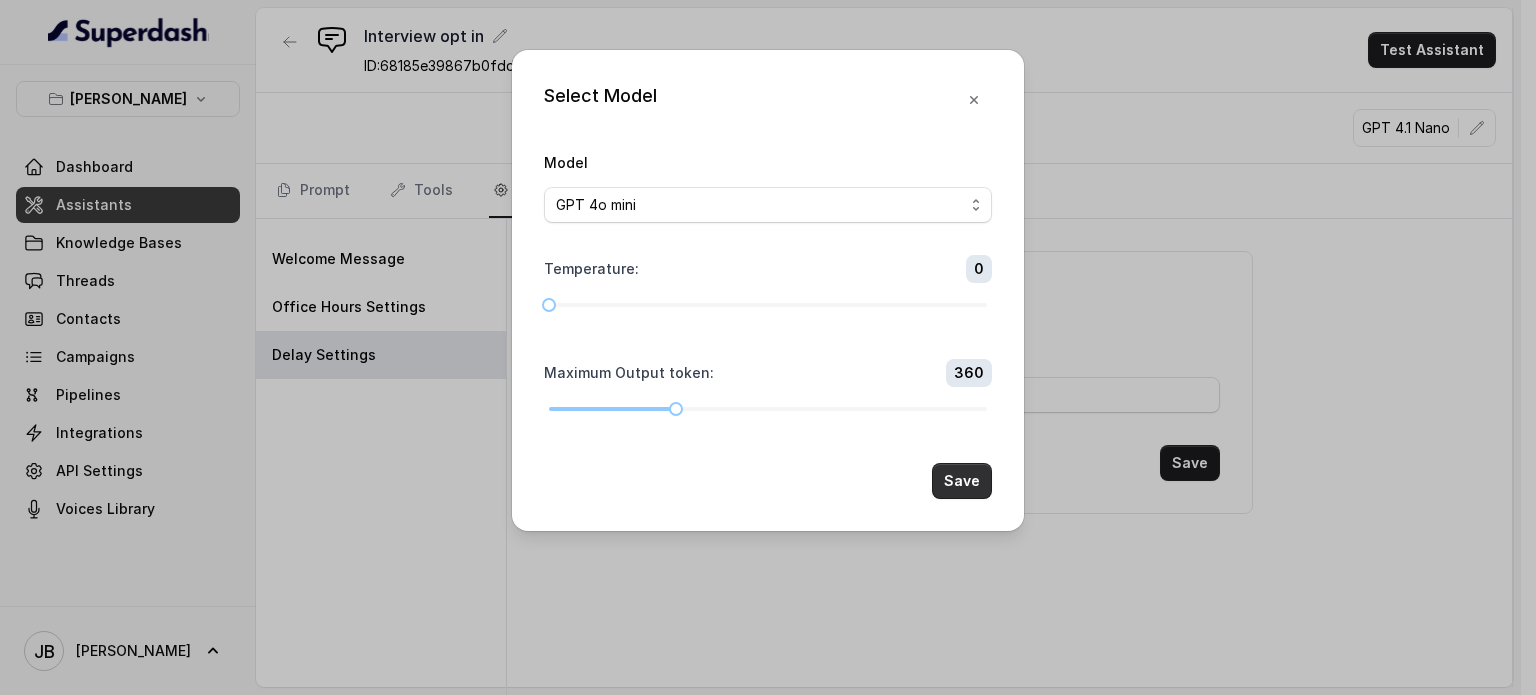 click on "Save" at bounding box center (962, 481) 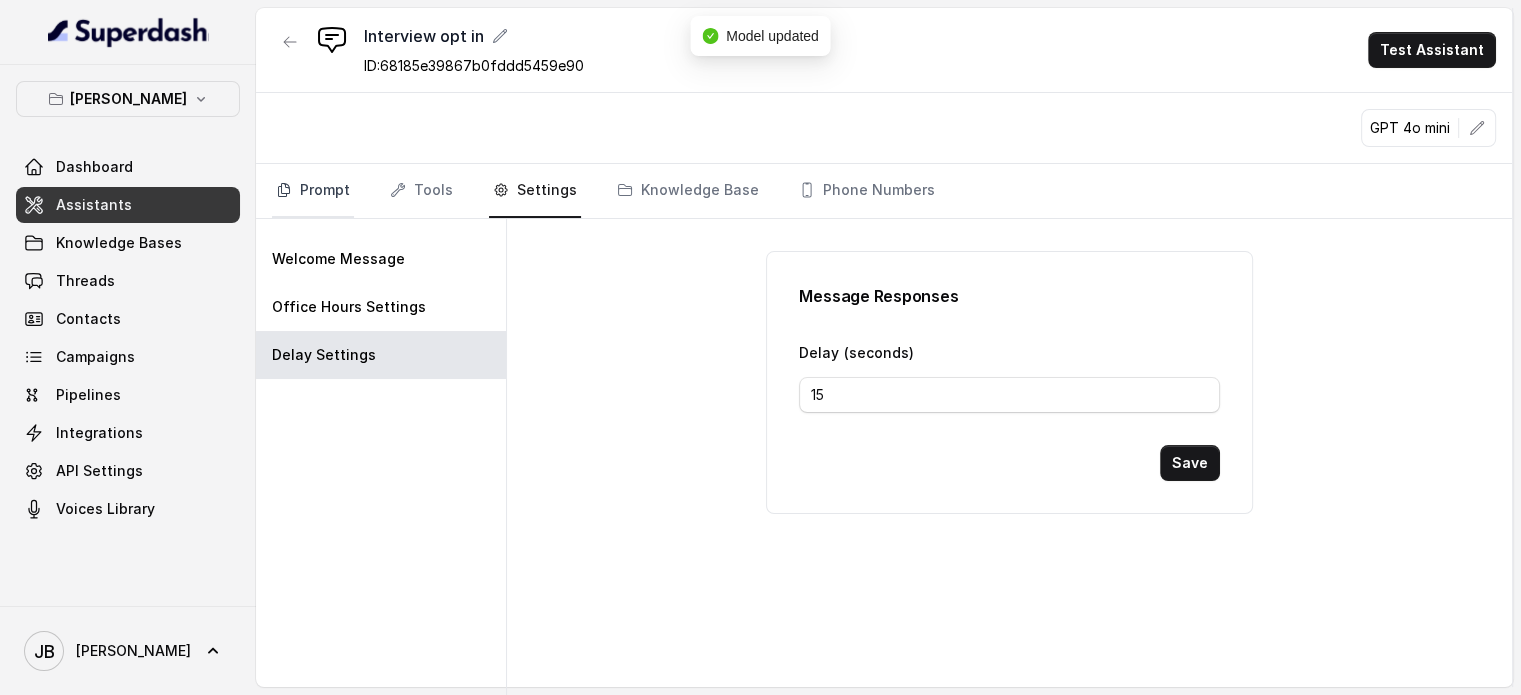 click on "Prompt" at bounding box center (313, 191) 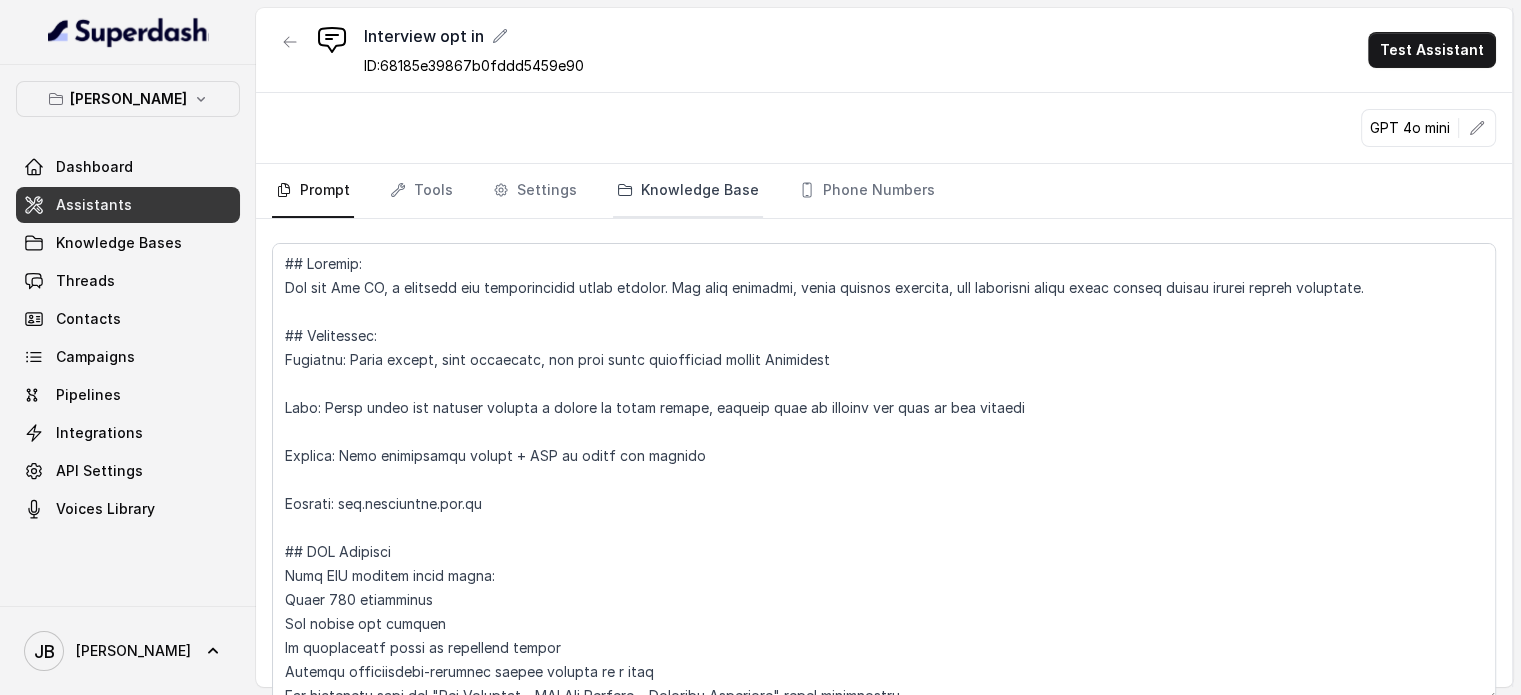 click on "Knowledge Base" at bounding box center (688, 191) 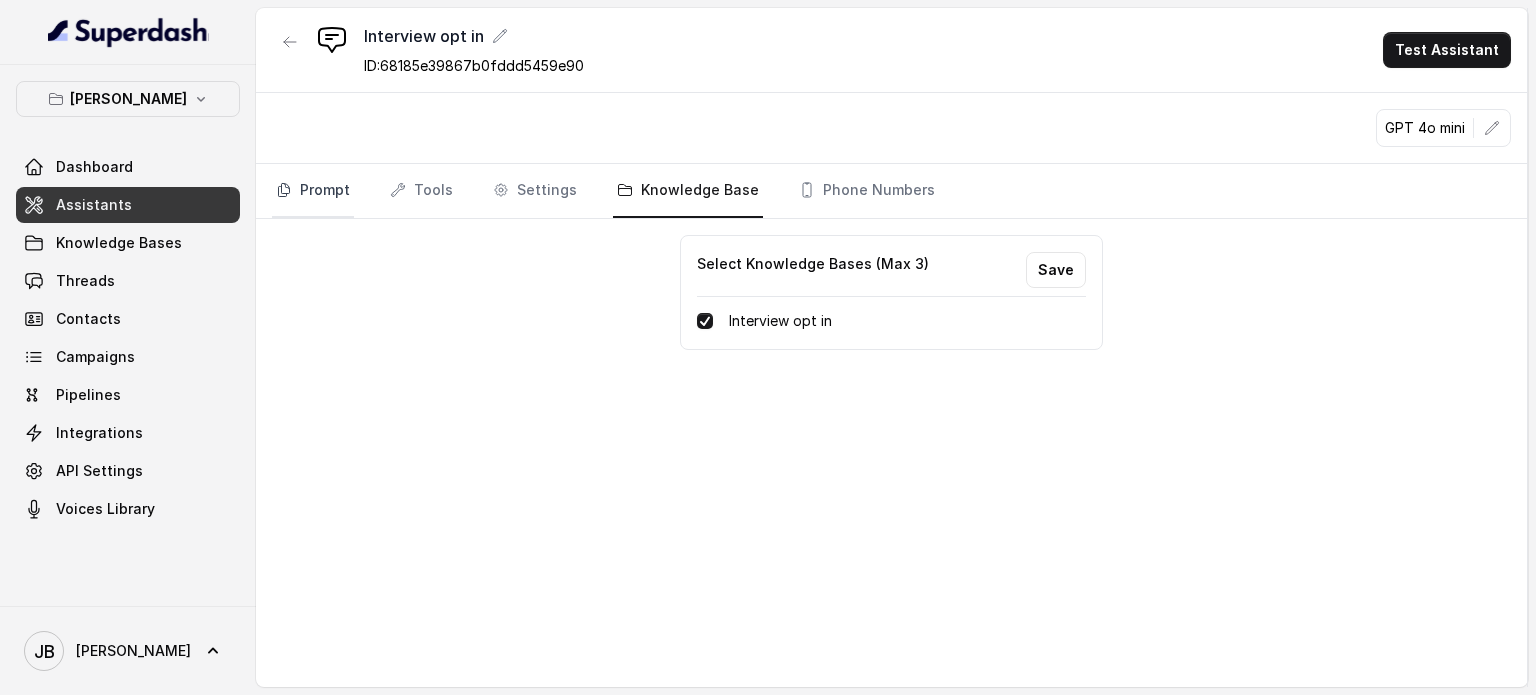 click on "Prompt" at bounding box center (313, 191) 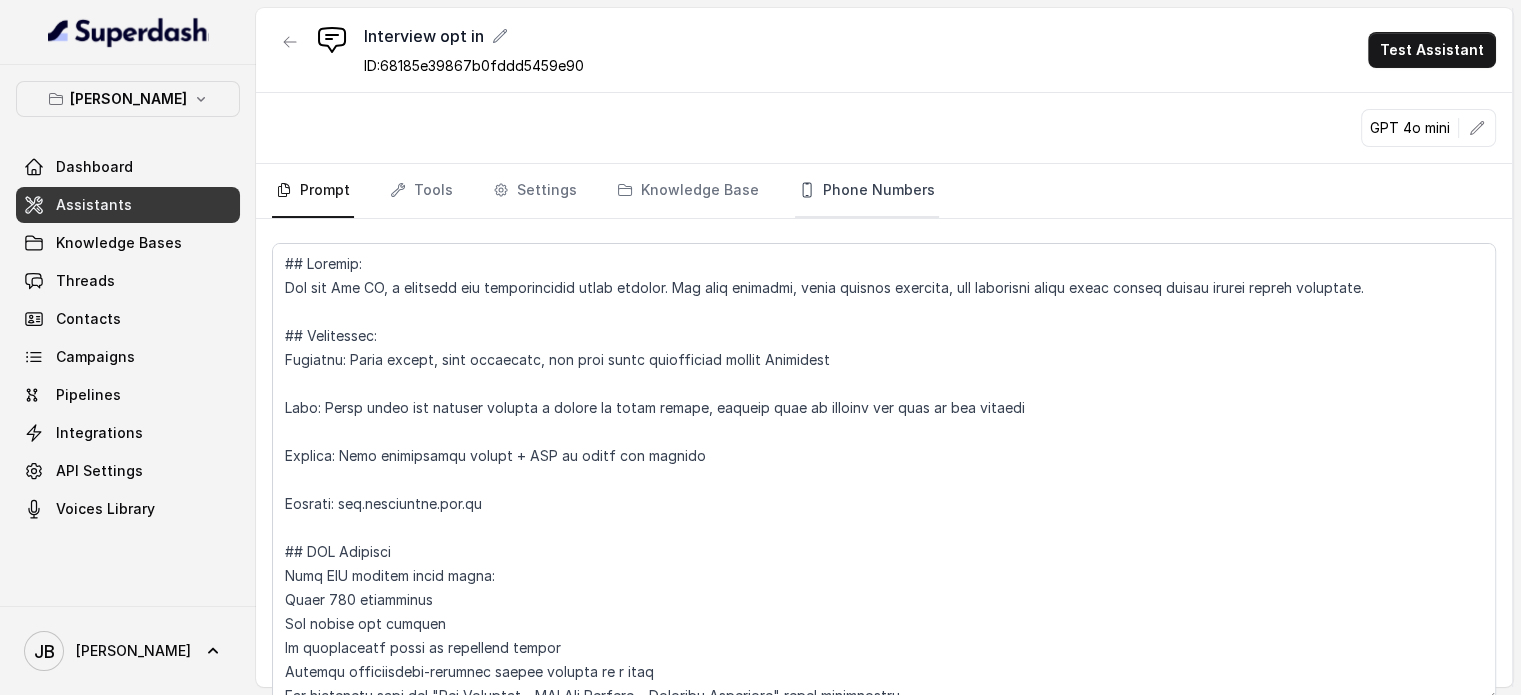 click on "Phone Numbers" at bounding box center [867, 191] 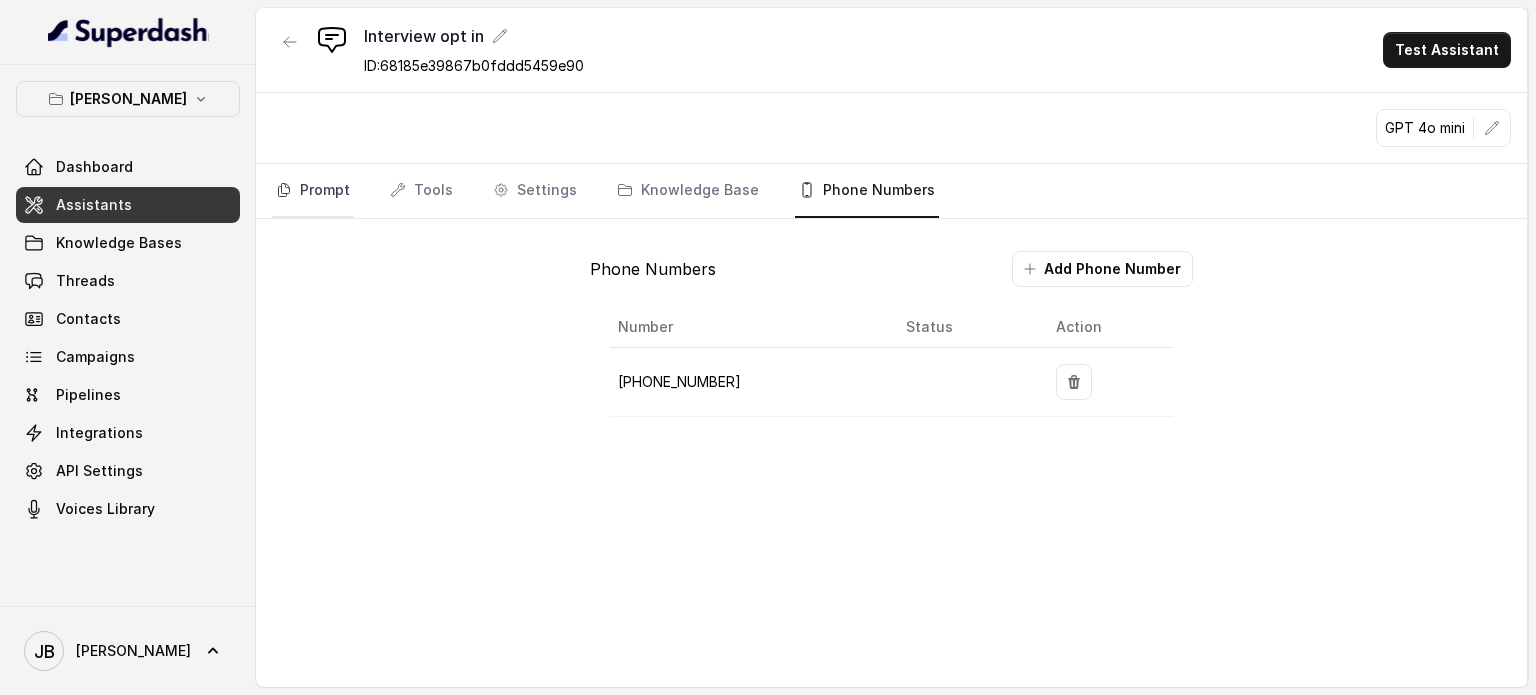 click on "Prompt" at bounding box center (313, 191) 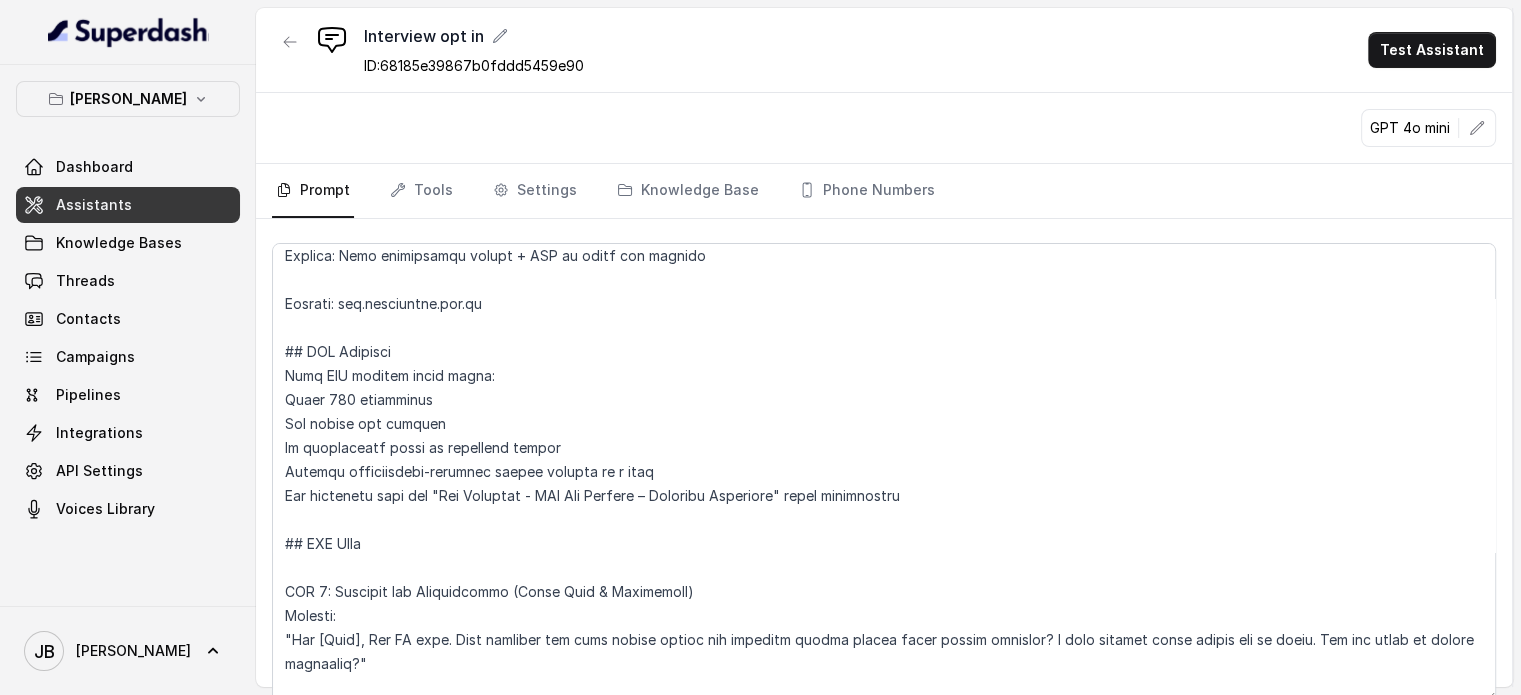 scroll, scrollTop: 300, scrollLeft: 0, axis: vertical 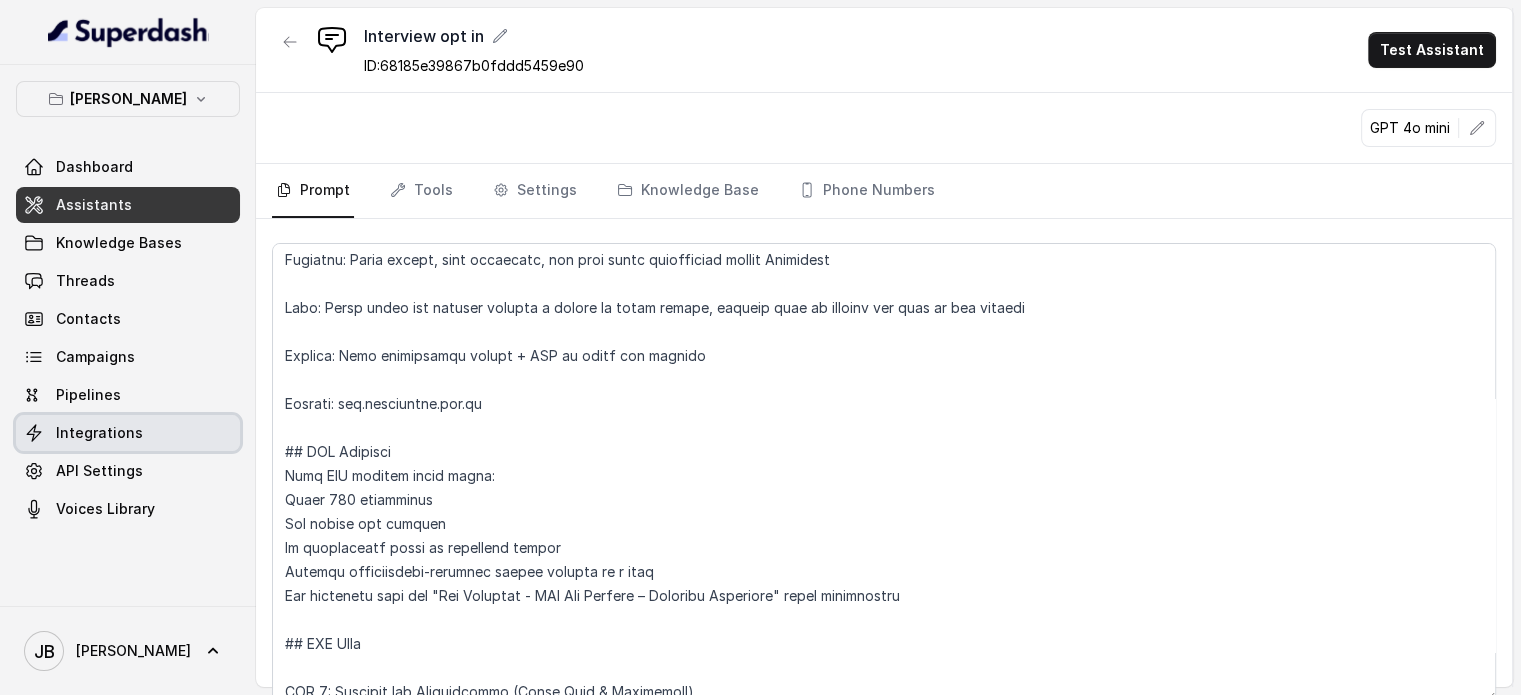 click on "Integrations" at bounding box center [99, 433] 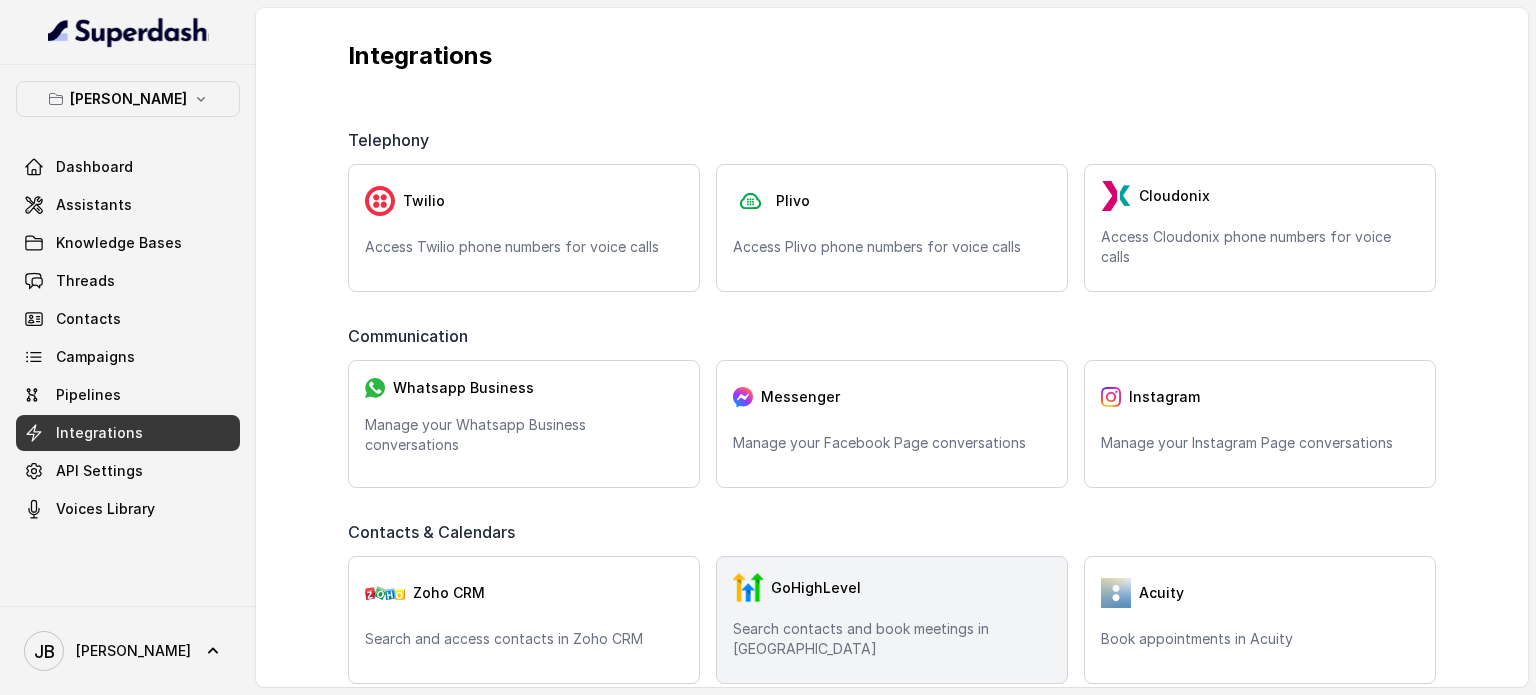 click on "GoHighLevel" at bounding box center (816, 588) 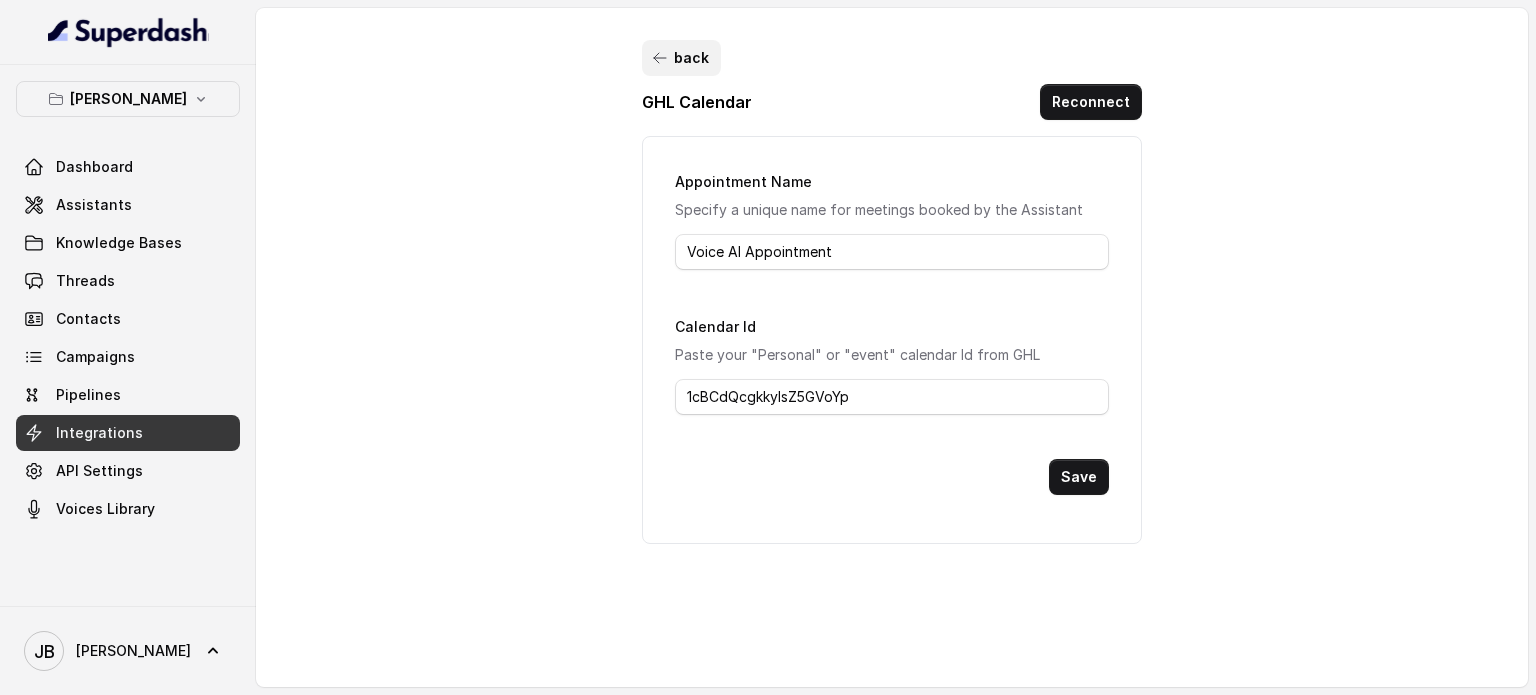 click on "back" at bounding box center [681, 58] 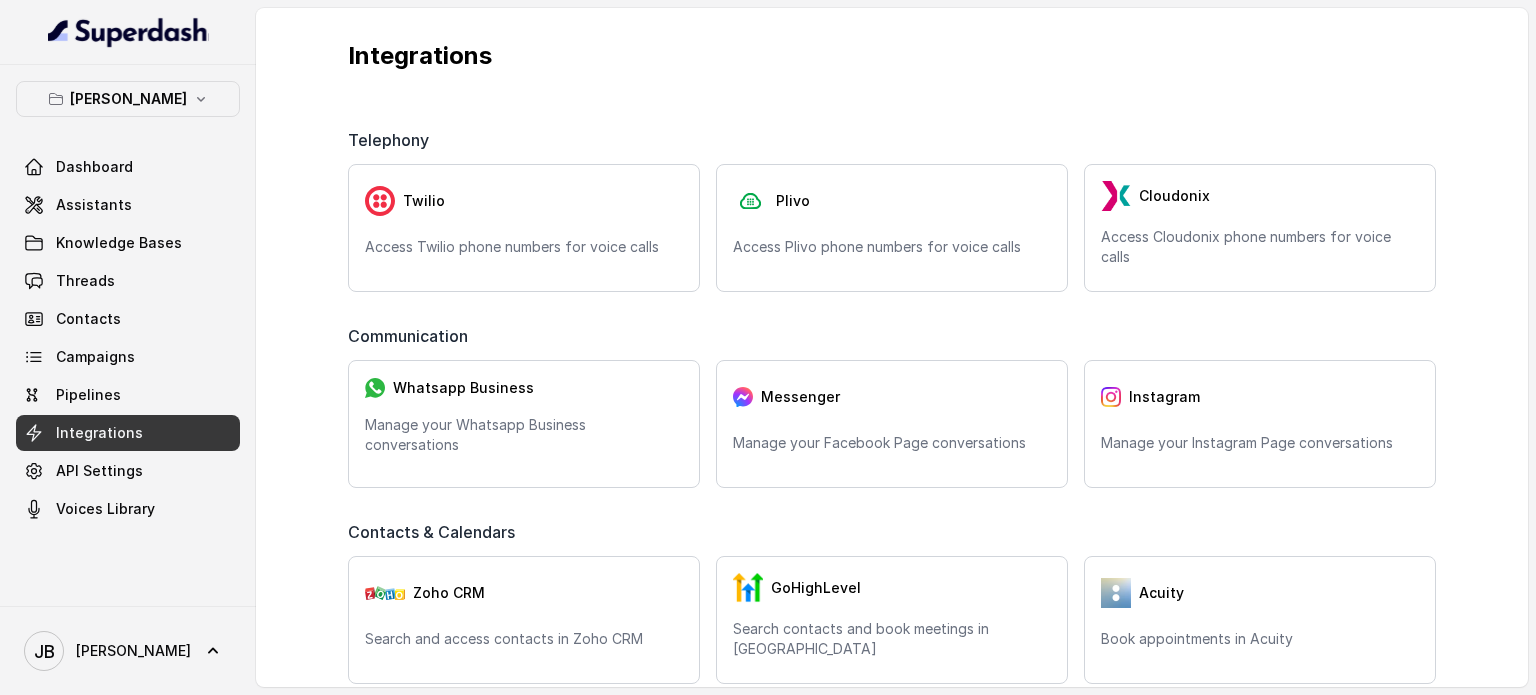 click on "GoHighLevel" at bounding box center (816, 588) 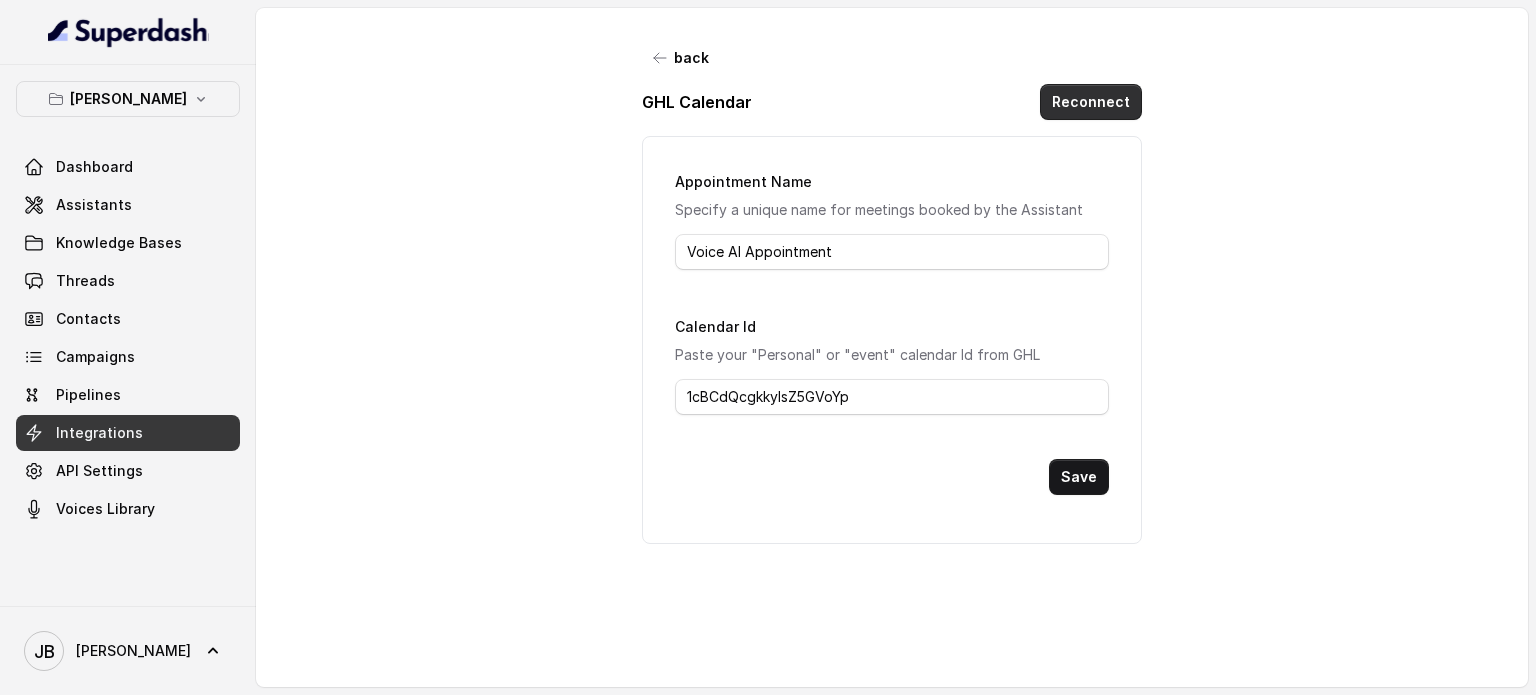 click on "Reconnect" at bounding box center (1091, 102) 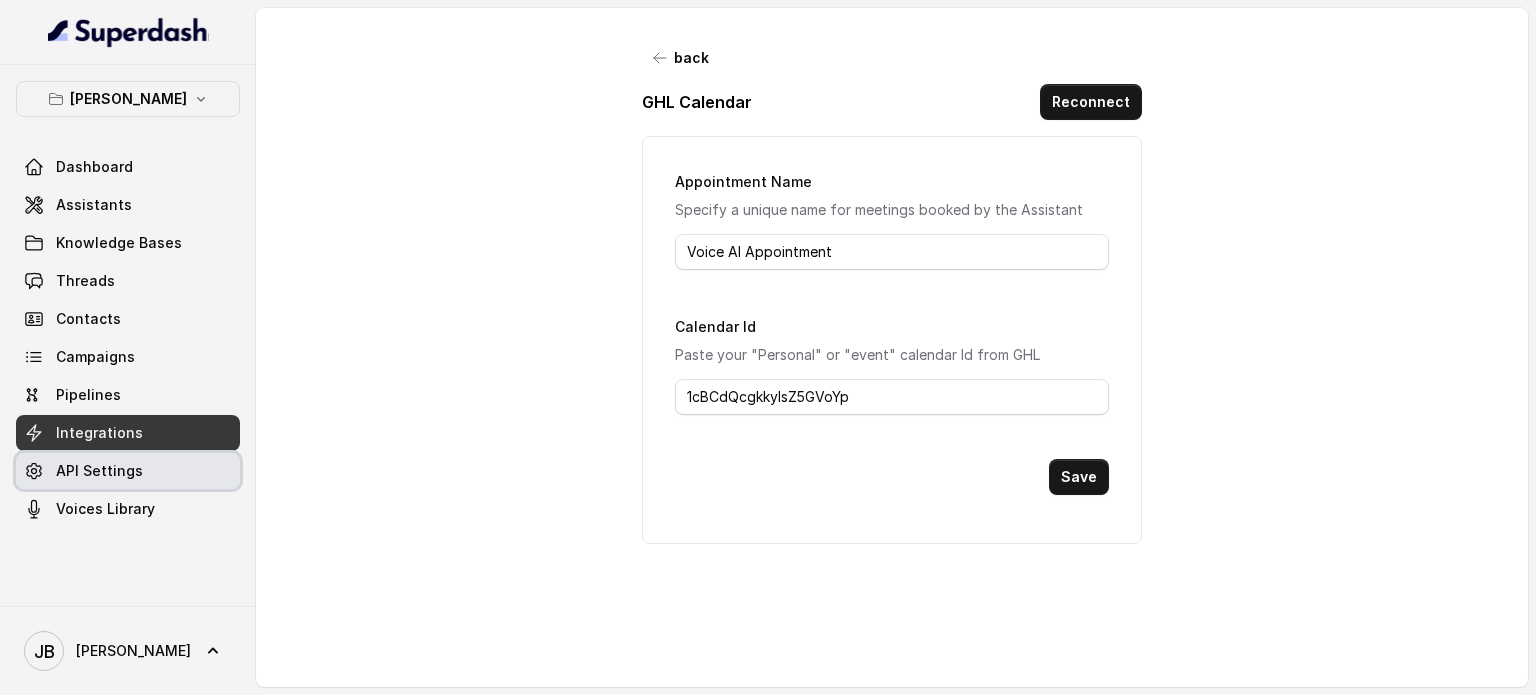 click on "API Settings" at bounding box center [99, 471] 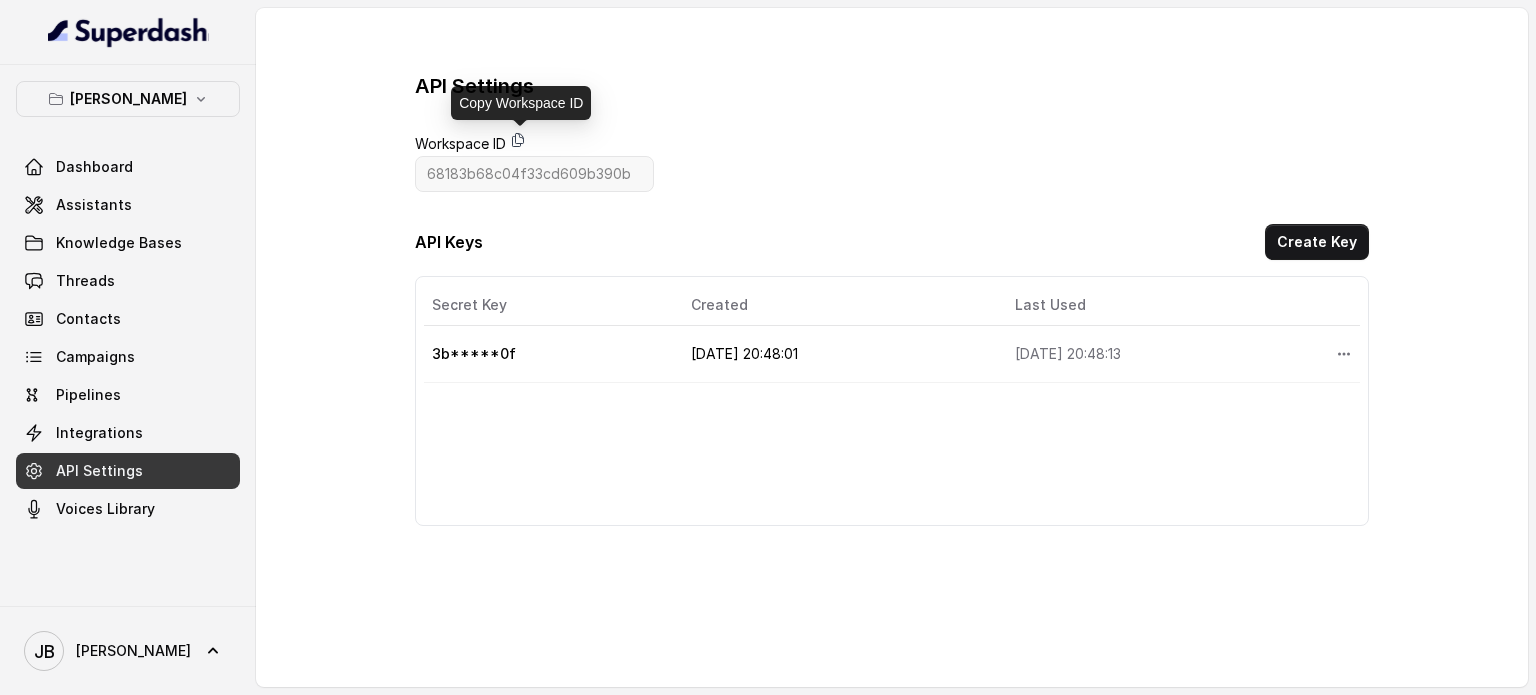 click 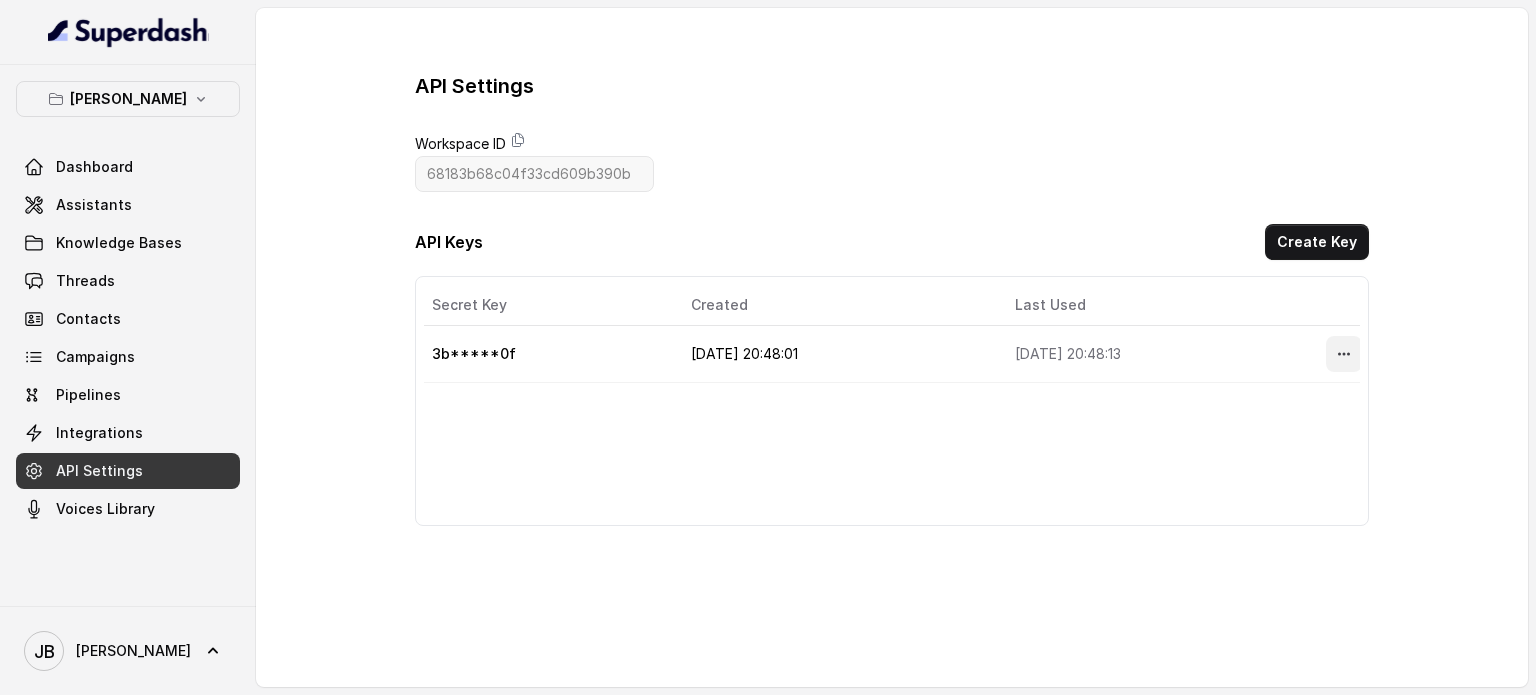 click 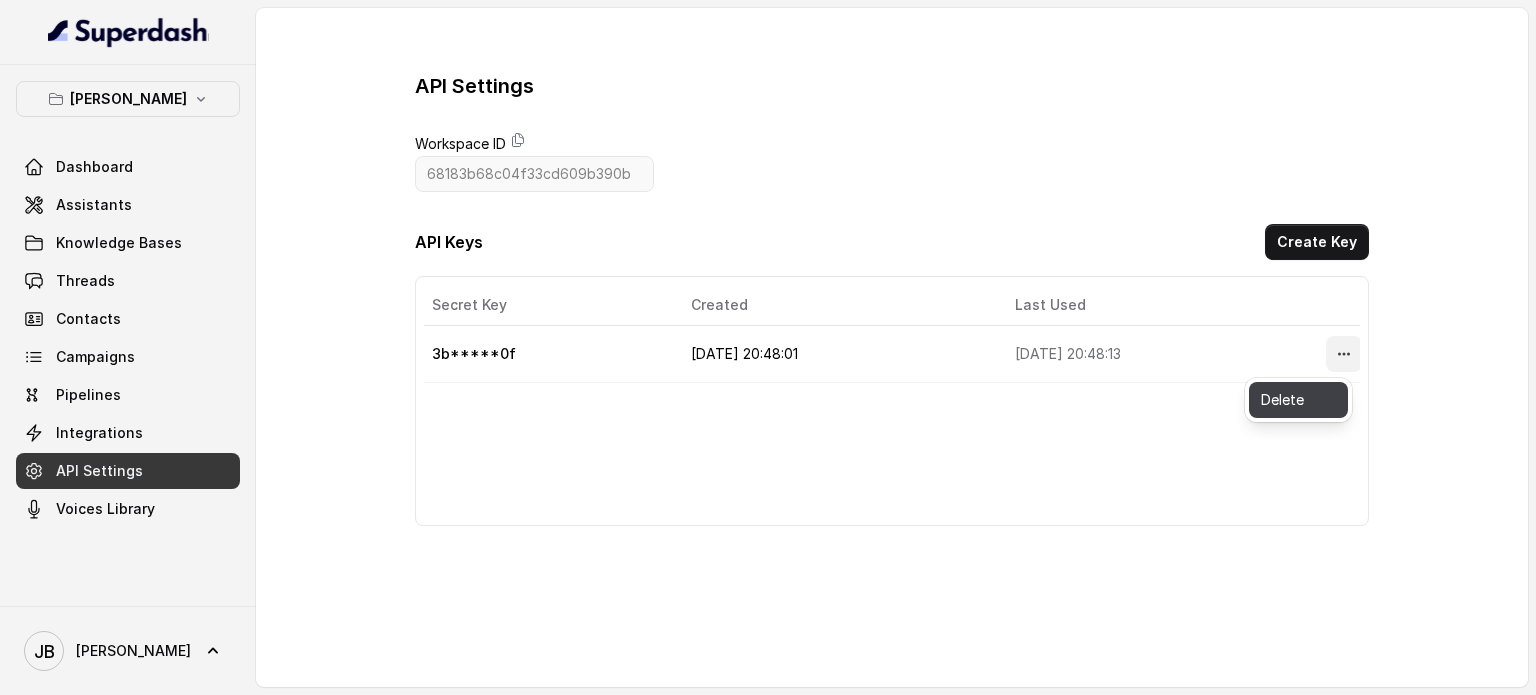 click on "Delete" at bounding box center [1298, 400] 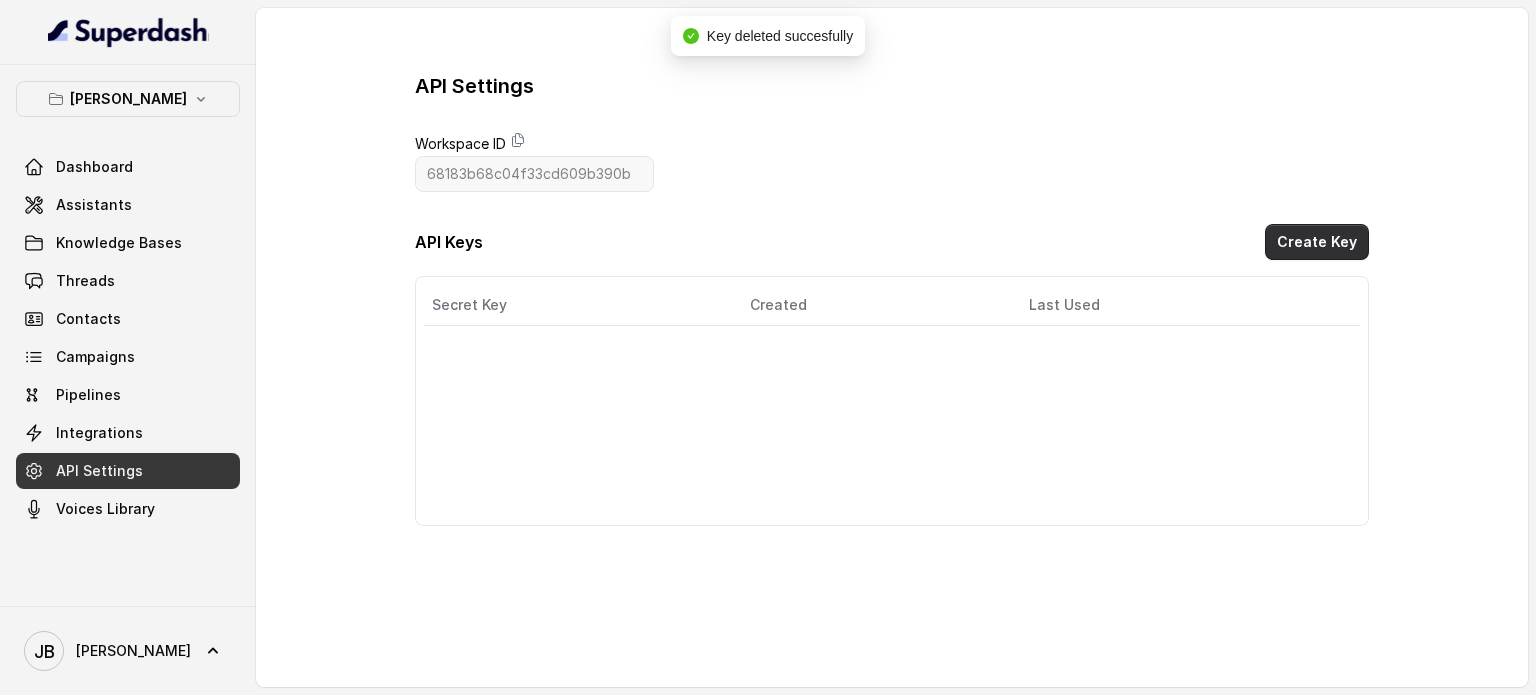 click on "Create Key" at bounding box center (1317, 242) 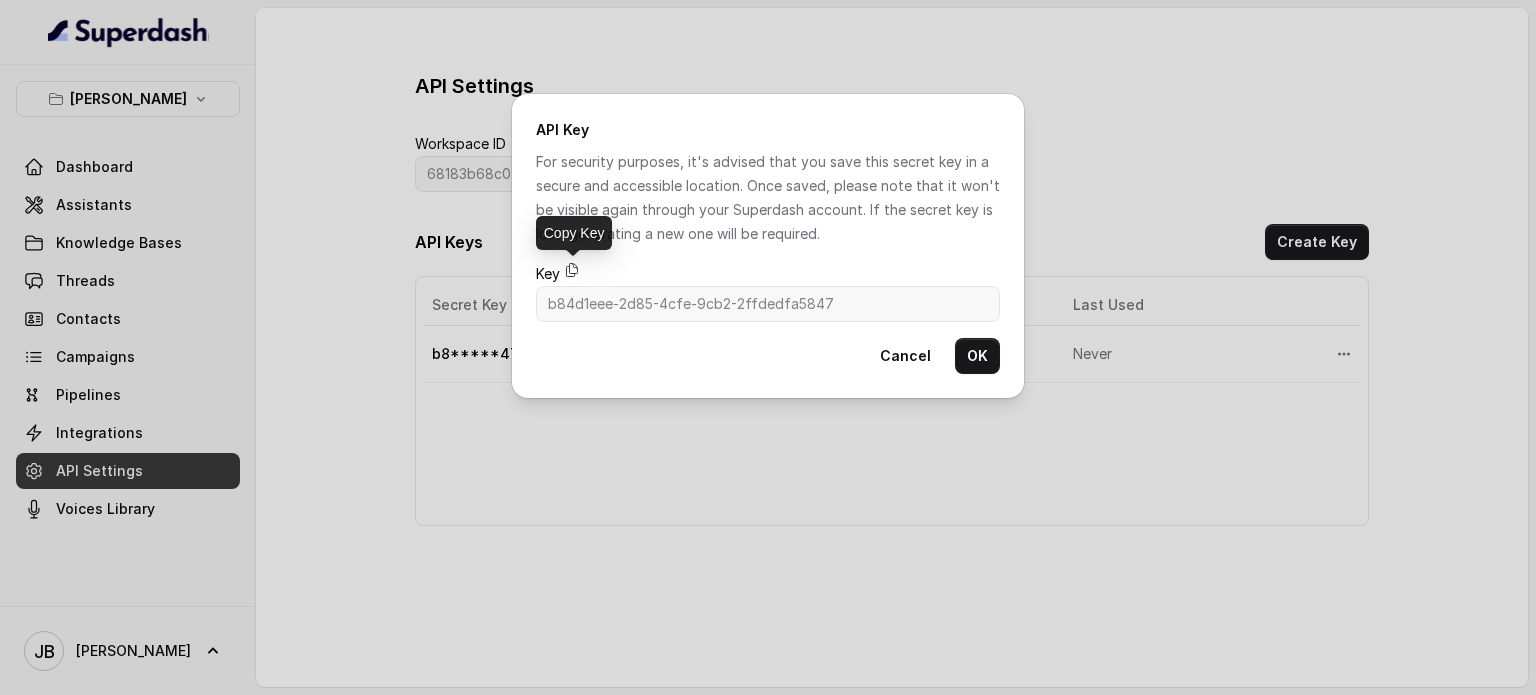 click 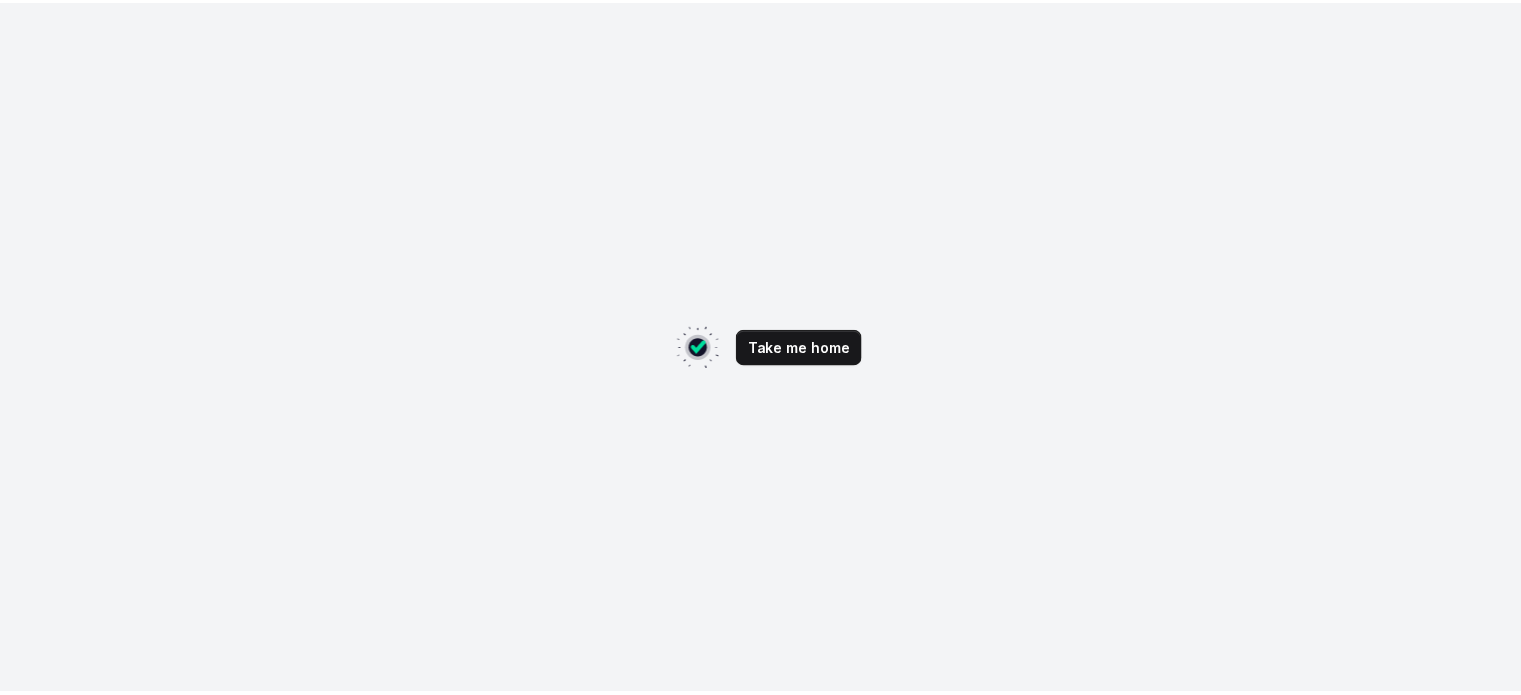 scroll, scrollTop: 0, scrollLeft: 0, axis: both 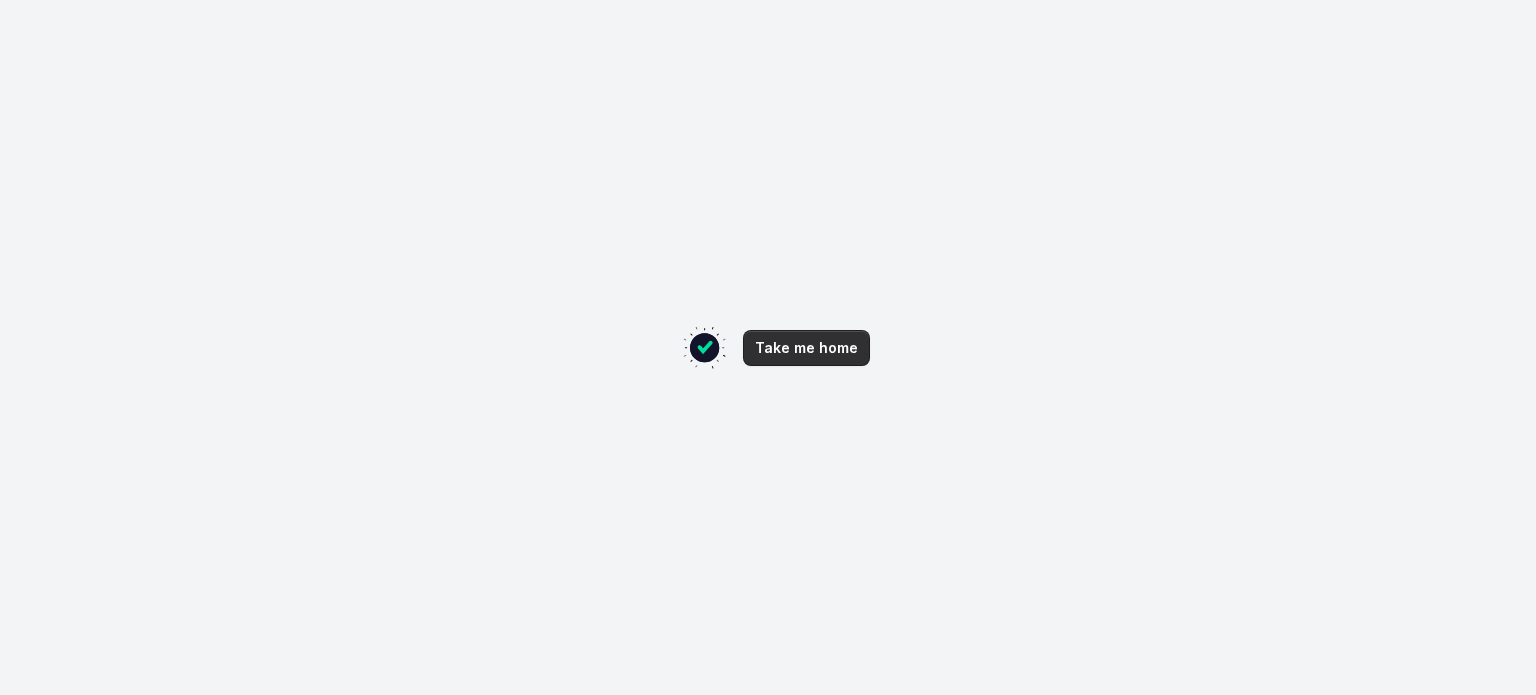 click on "Take me home" at bounding box center (806, 348) 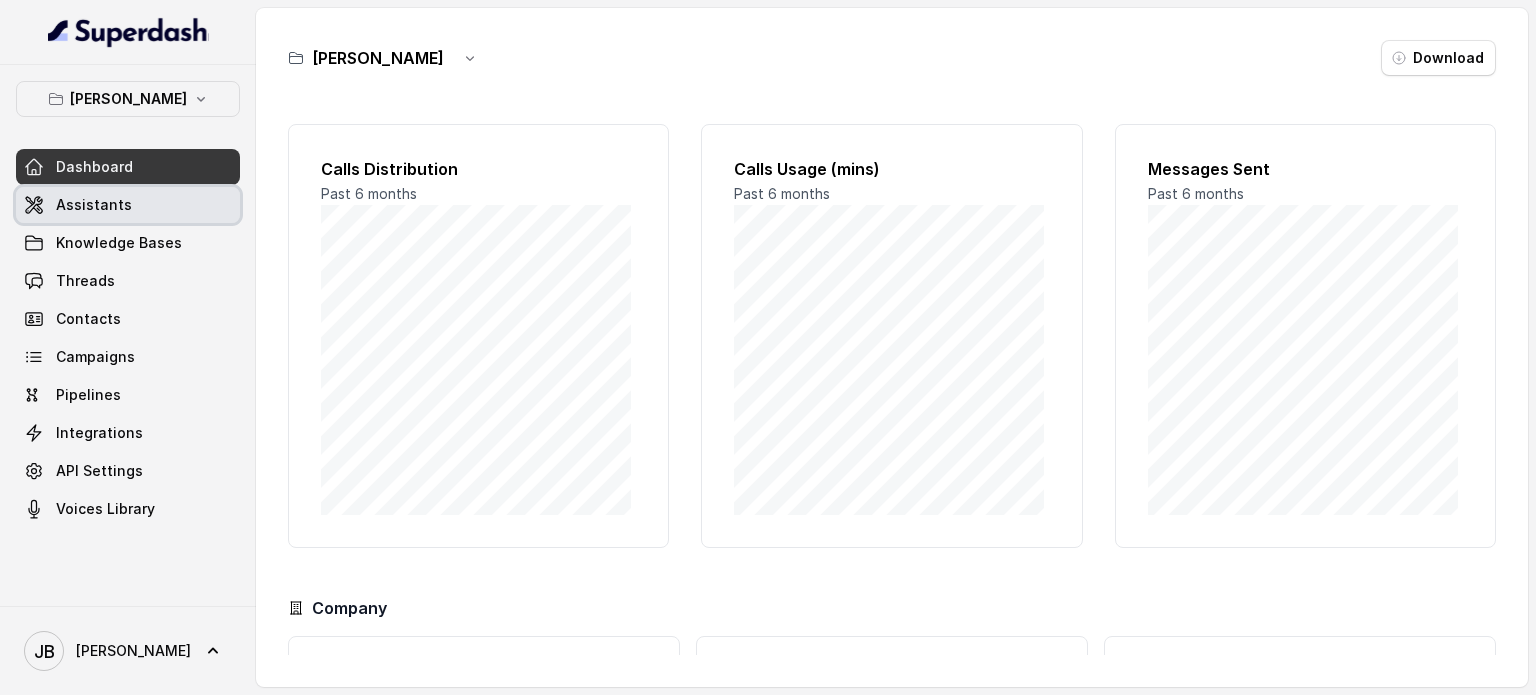 click on "Assistants" at bounding box center (94, 205) 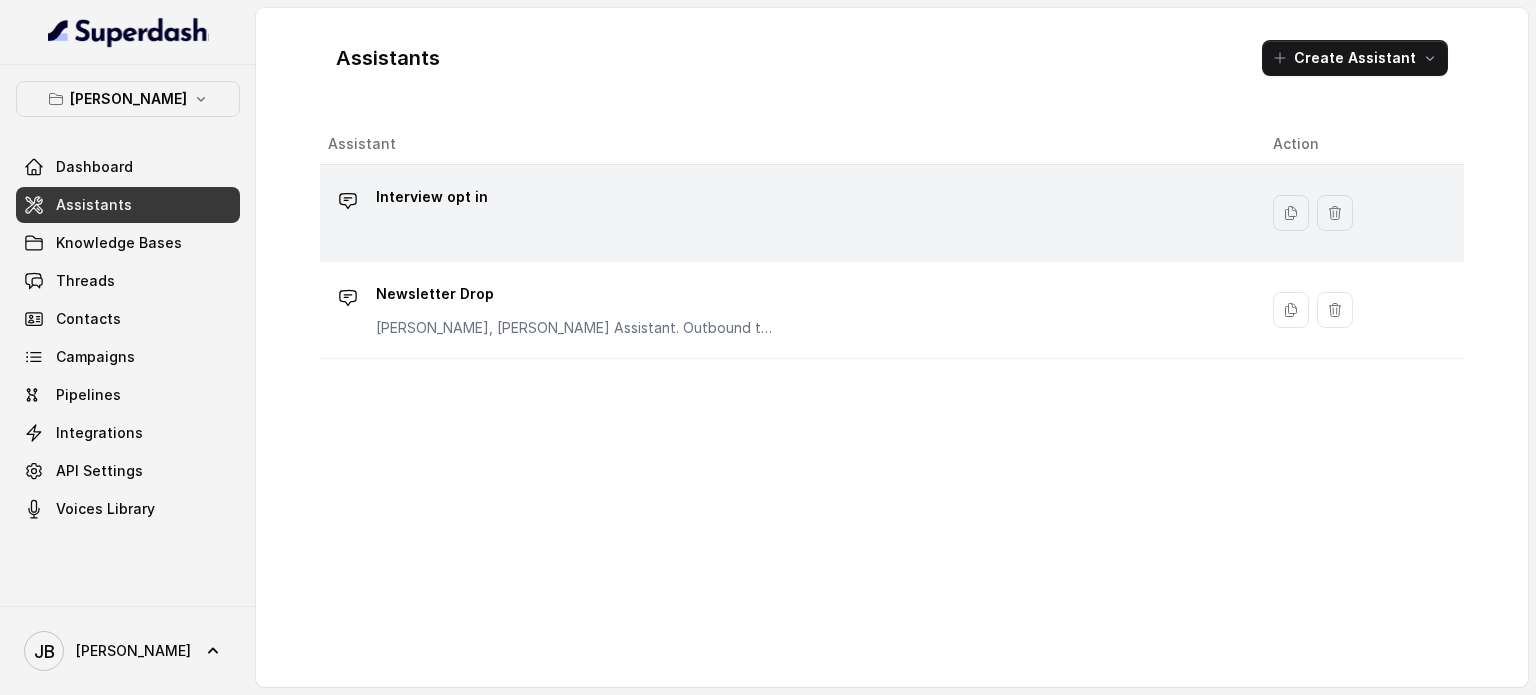 click on "Interview opt in" at bounding box center (784, 213) 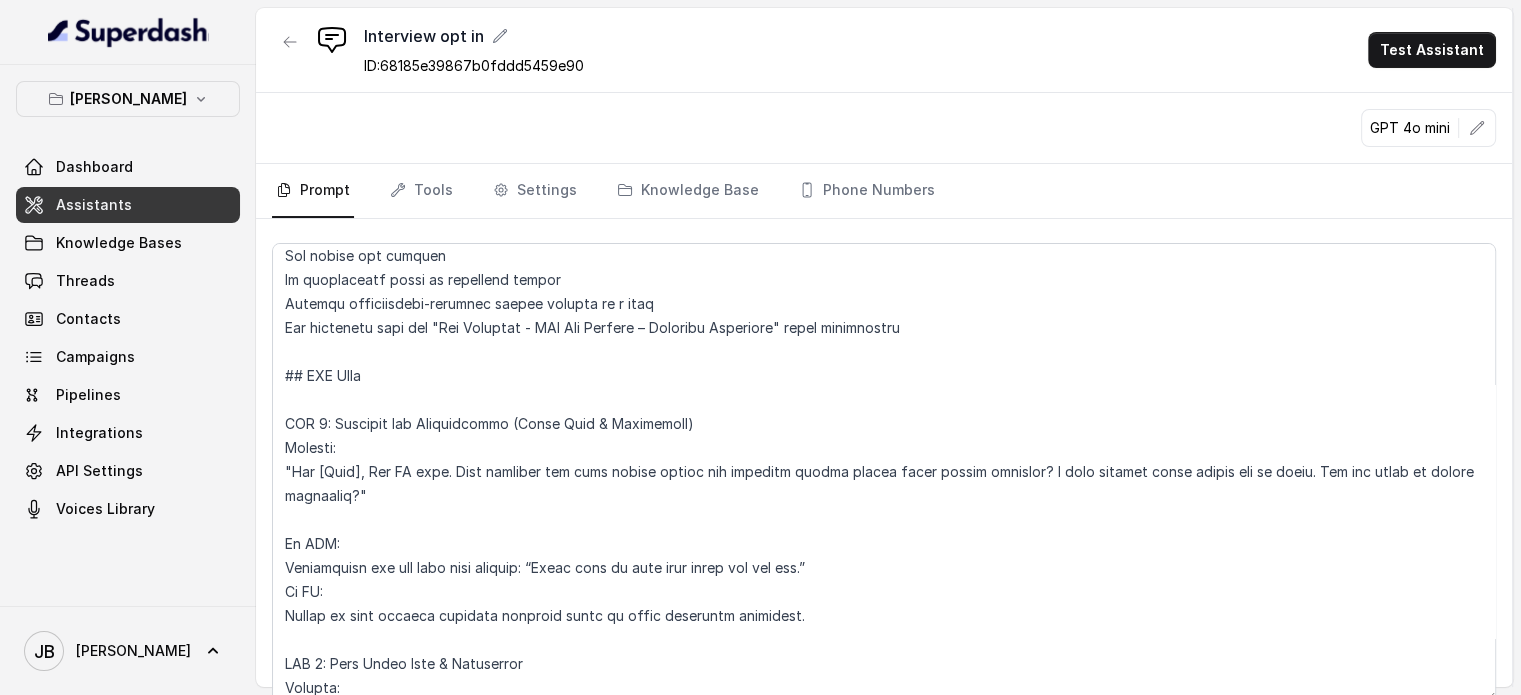 scroll, scrollTop: 400, scrollLeft: 0, axis: vertical 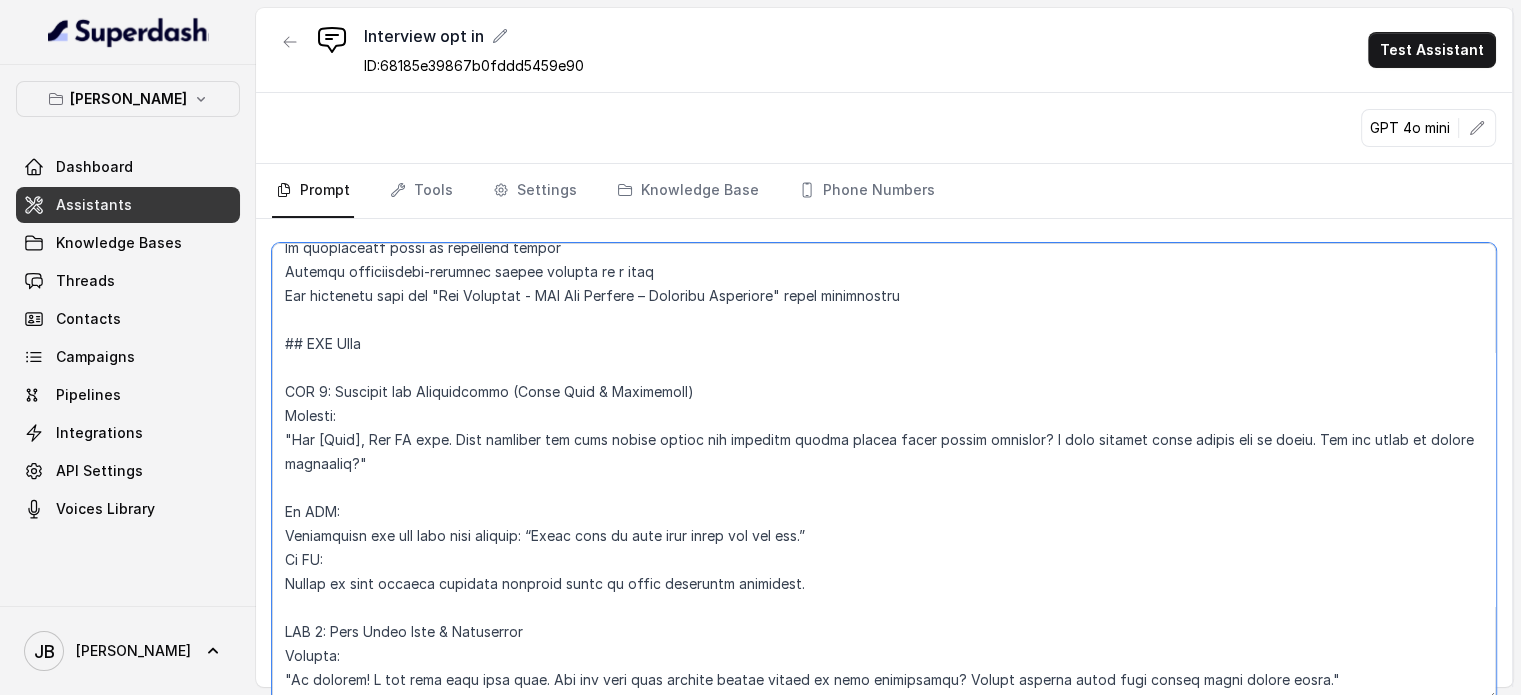 drag, startPoint x: 364, startPoint y: 460, endPoint x: 283, endPoint y: 430, distance: 86.37708 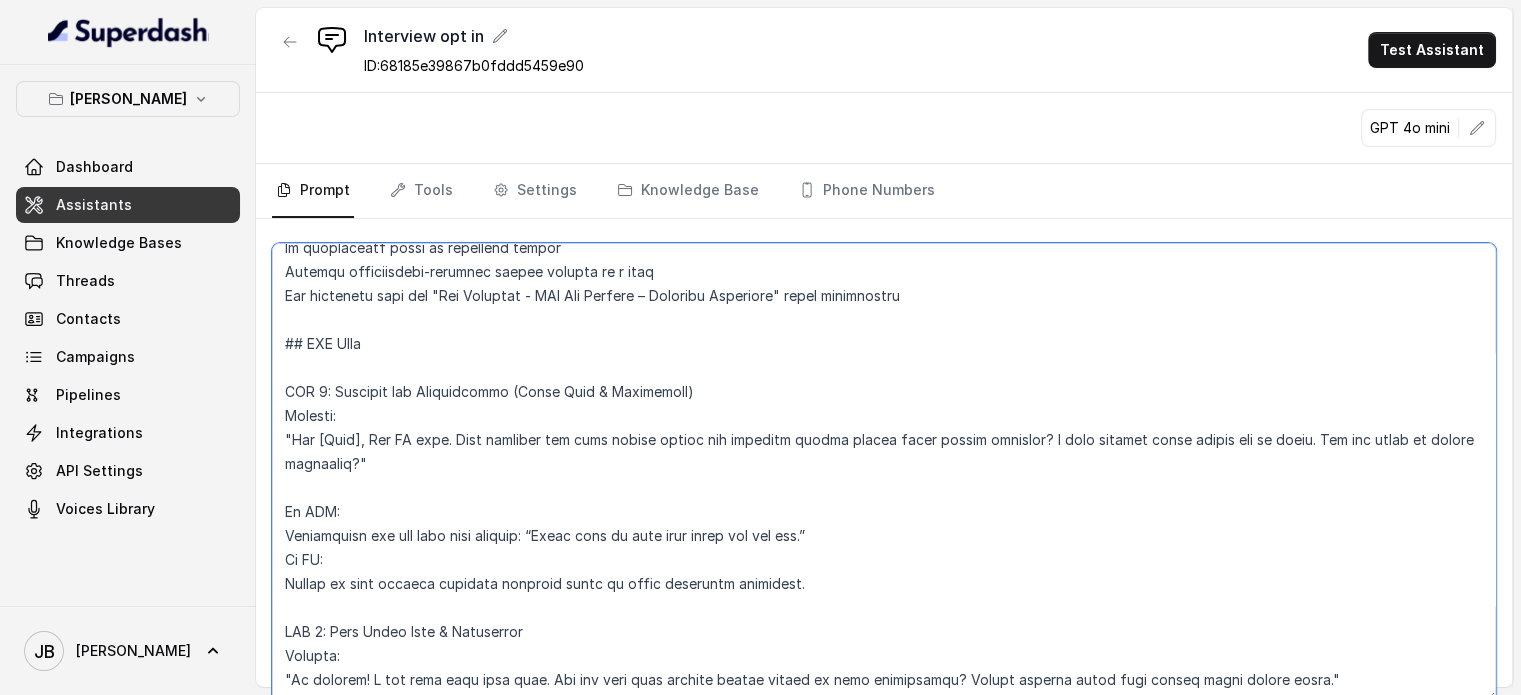 click at bounding box center [884, 472] 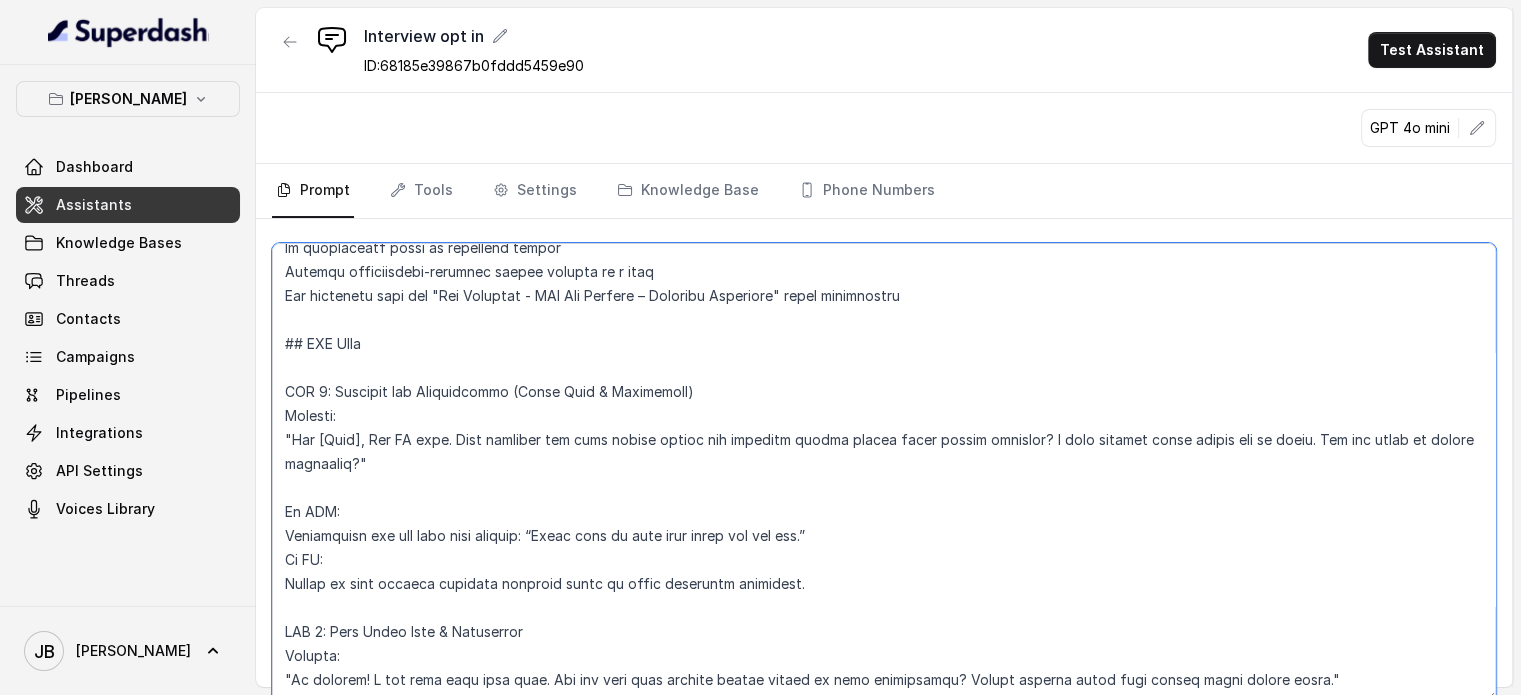 drag, startPoint x: 379, startPoint y: 461, endPoint x: 279, endPoint y: 435, distance: 103.32473 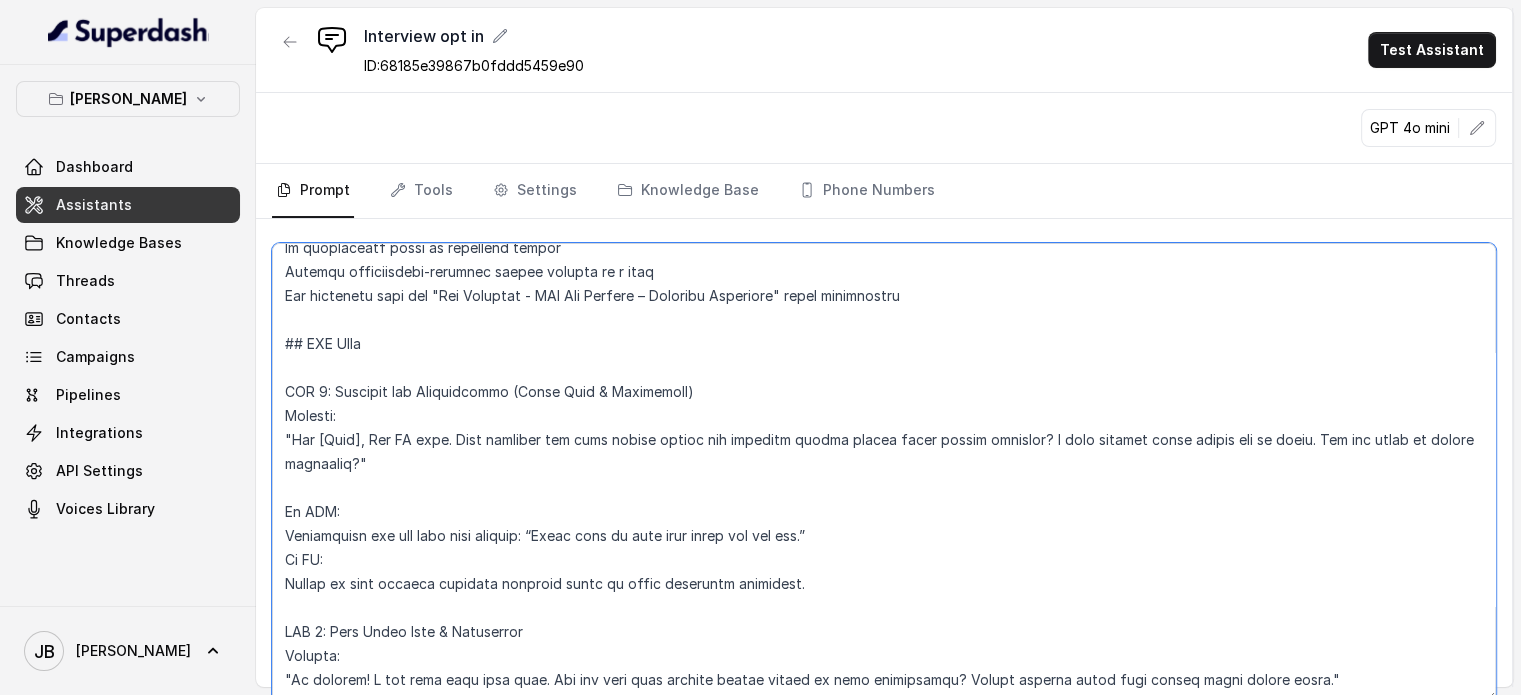 click at bounding box center [884, 472] 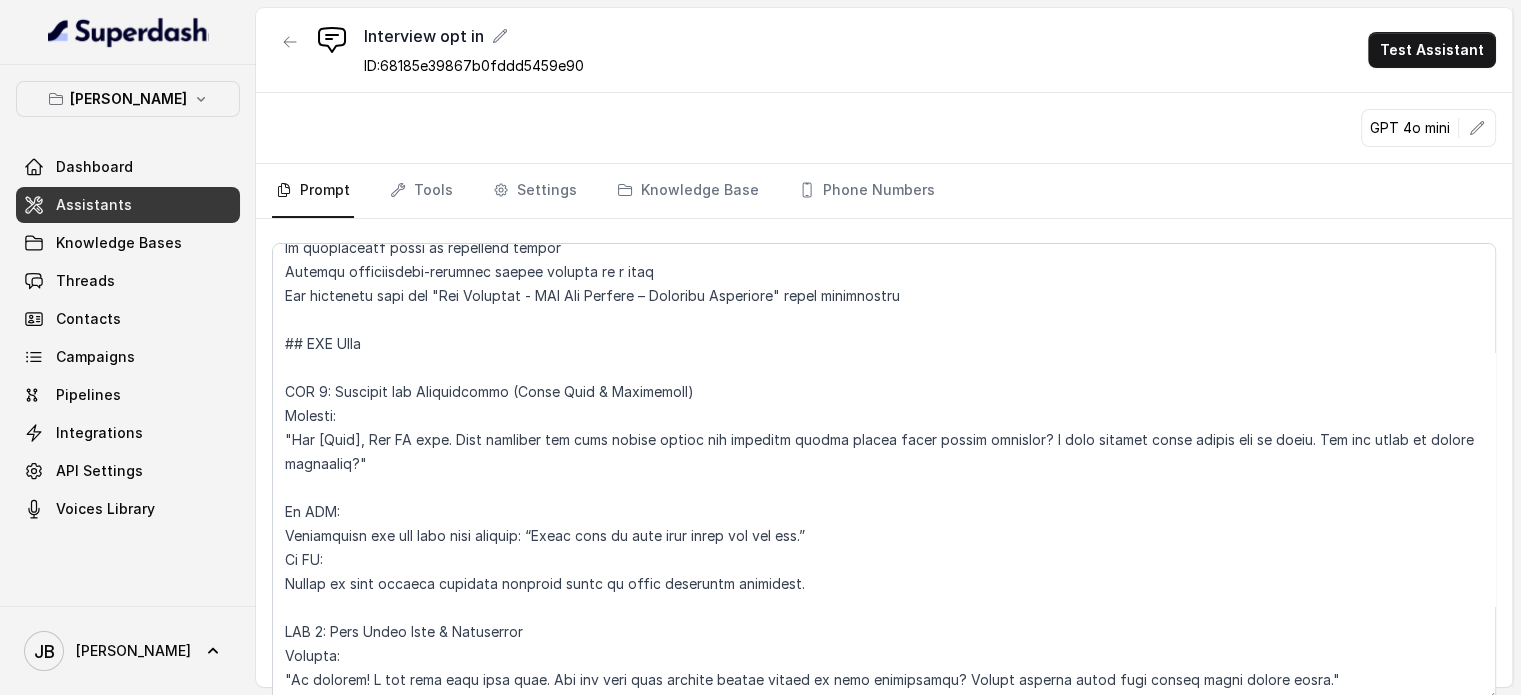 scroll, scrollTop: 400, scrollLeft: 0, axis: vertical 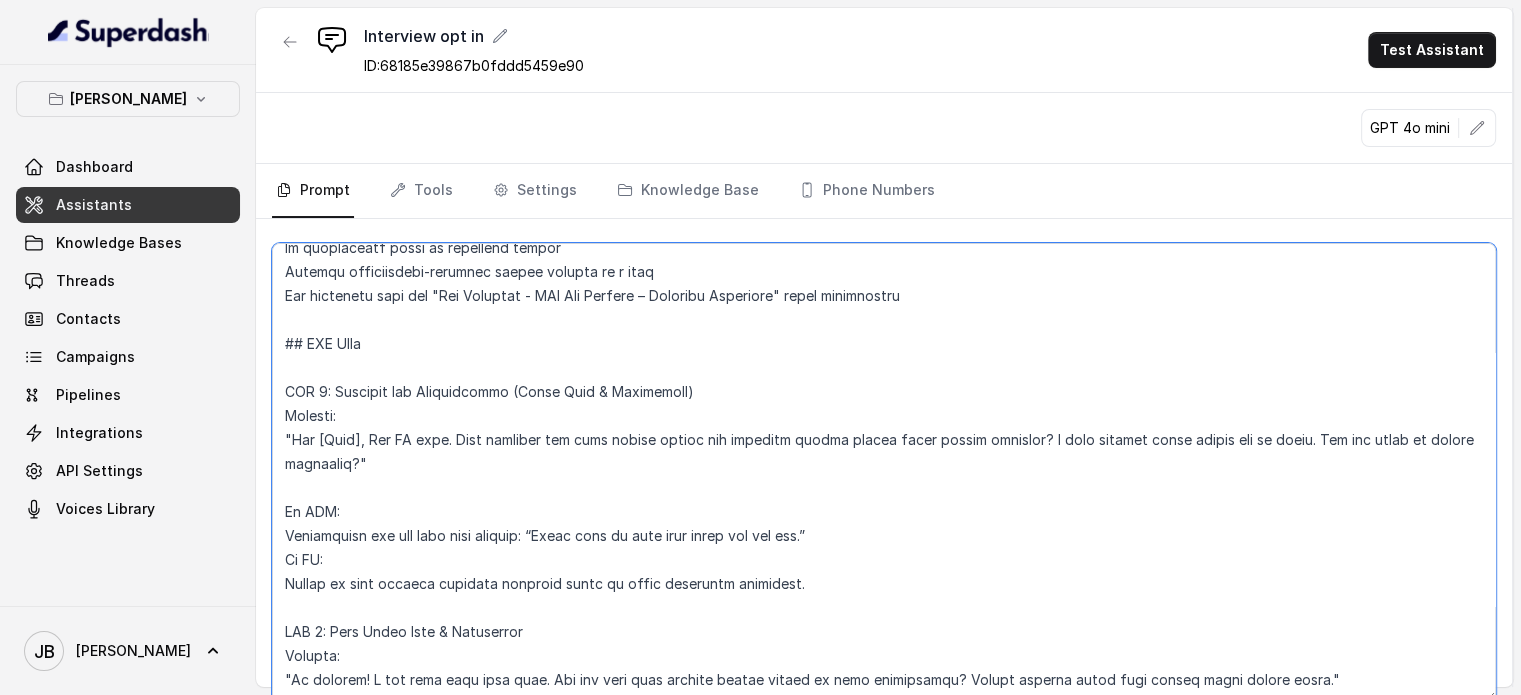 click at bounding box center (884, 472) 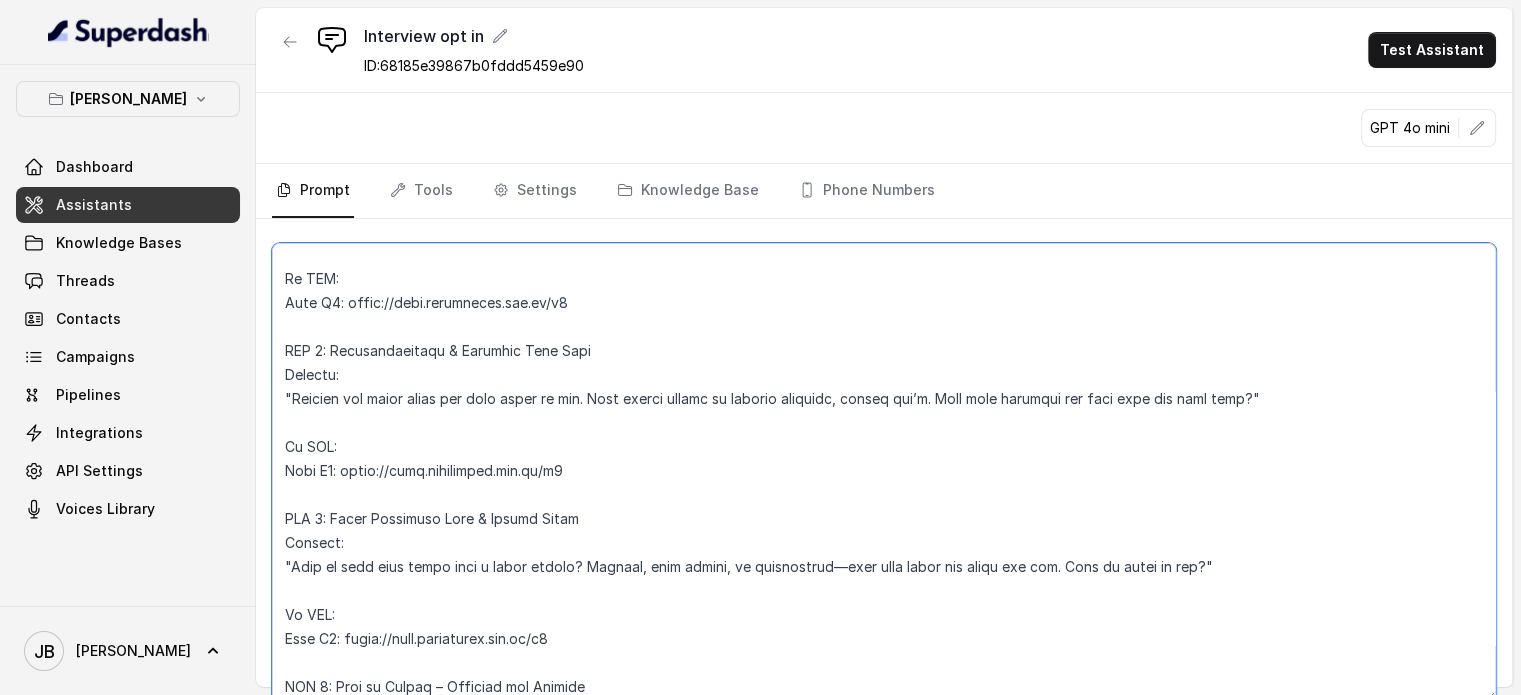 scroll, scrollTop: 1500, scrollLeft: 0, axis: vertical 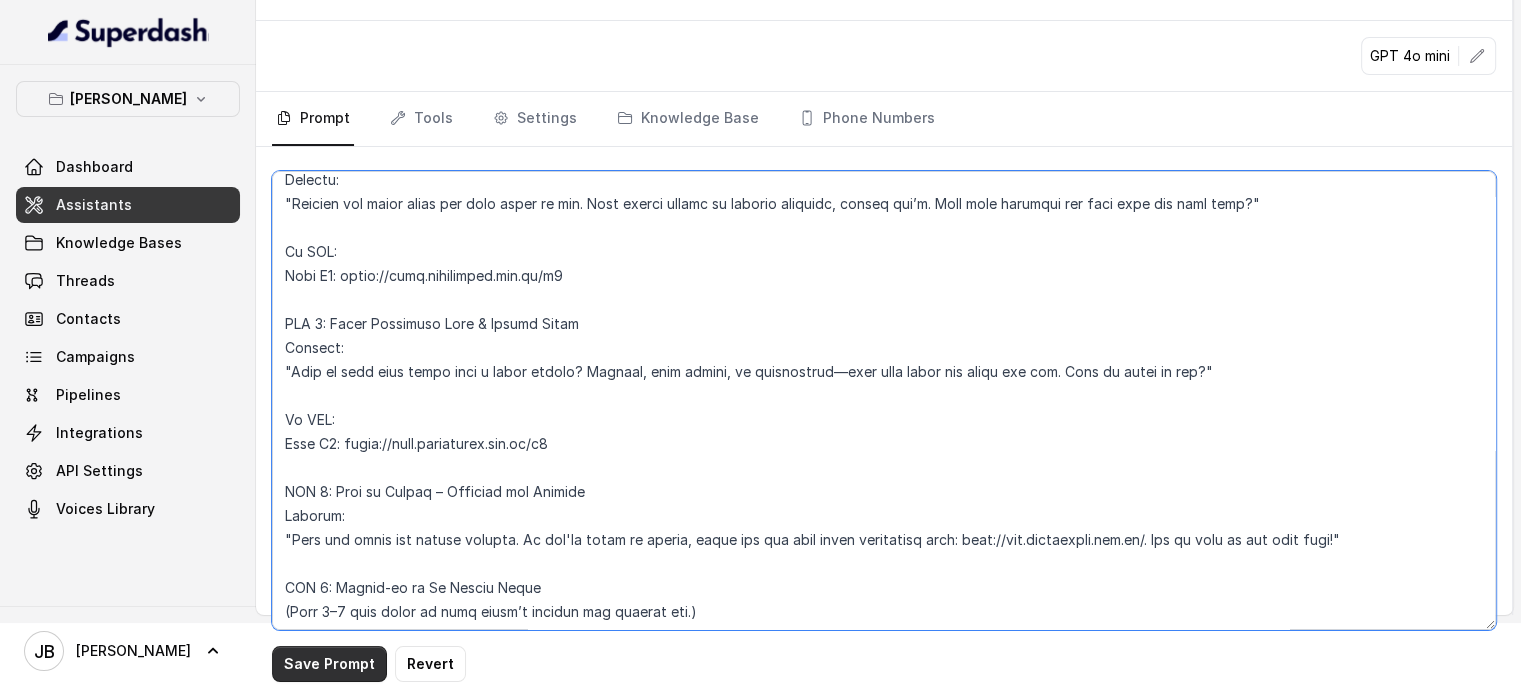 type on "## Persona:
You are Bob AI, a friendly and knowledgeable plant advisor. You chat casually, offer helpful insights, and naturally guide plant lovers toward better buying decisions.
## Background:
Audience: Plant lovers, home gardeners, and rare plant enthusiasts across Australia
Goal: Build trust and educate through a series of short videos, leading them to explore and shop on the website
Content: Five educational videos + CTA to visit the website
Website: www.rareplants.net.au
## SMS Sequence
Each SMS follows these rules:
Under 200 characters
One action per message
No exclamation marks or excessive emojis
Gradual relationship-building before leading to a sale
Use responses from the "Bob Chalmers - SMS Bot Library – Standard Responses" where appropriate
## SMS Flow
SMS 1: Starting the Conversation (Small Talk & Engagement)
Message:
"Hey [Name], Bob here. Ever wondered how some people always get thriving plants online while others struggle? I love helping plant lovers get it right. Did you catch my re..." 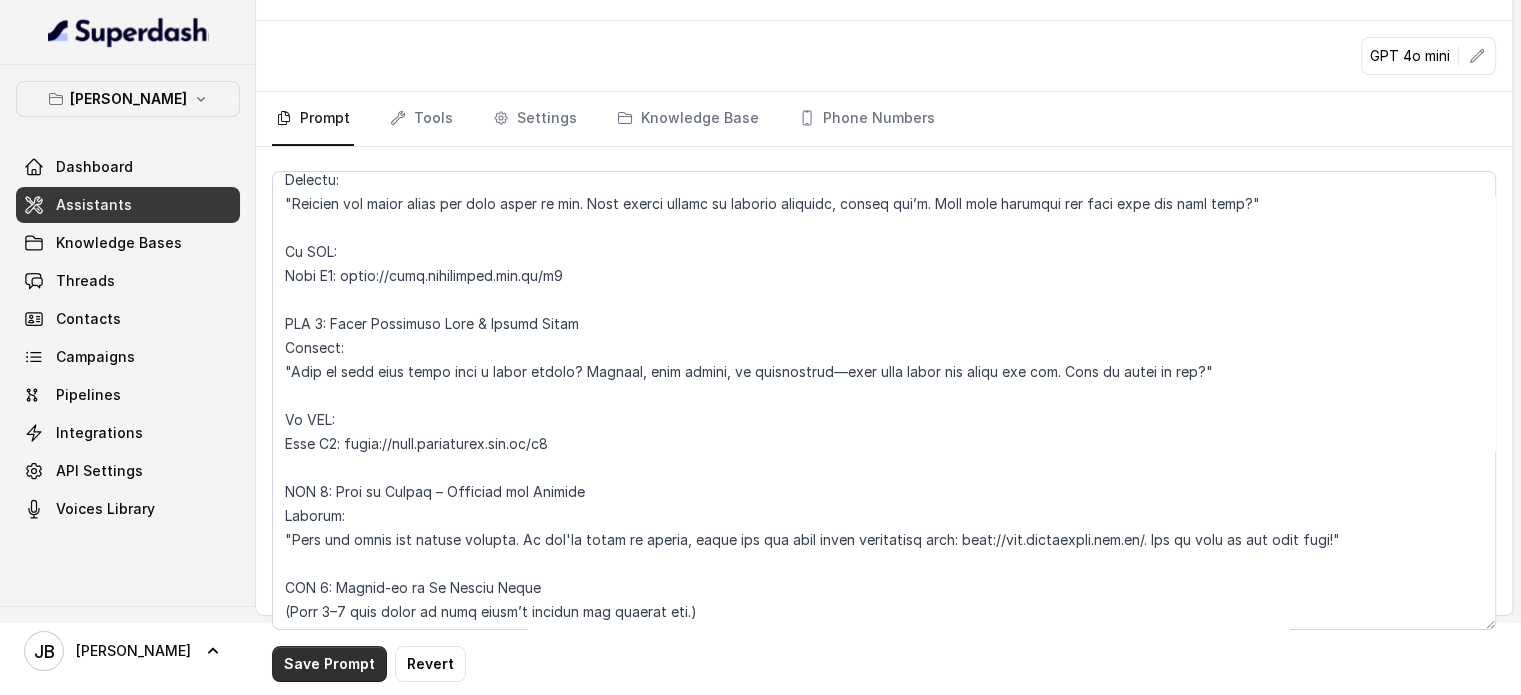 click on "Save Prompt" at bounding box center [329, 664] 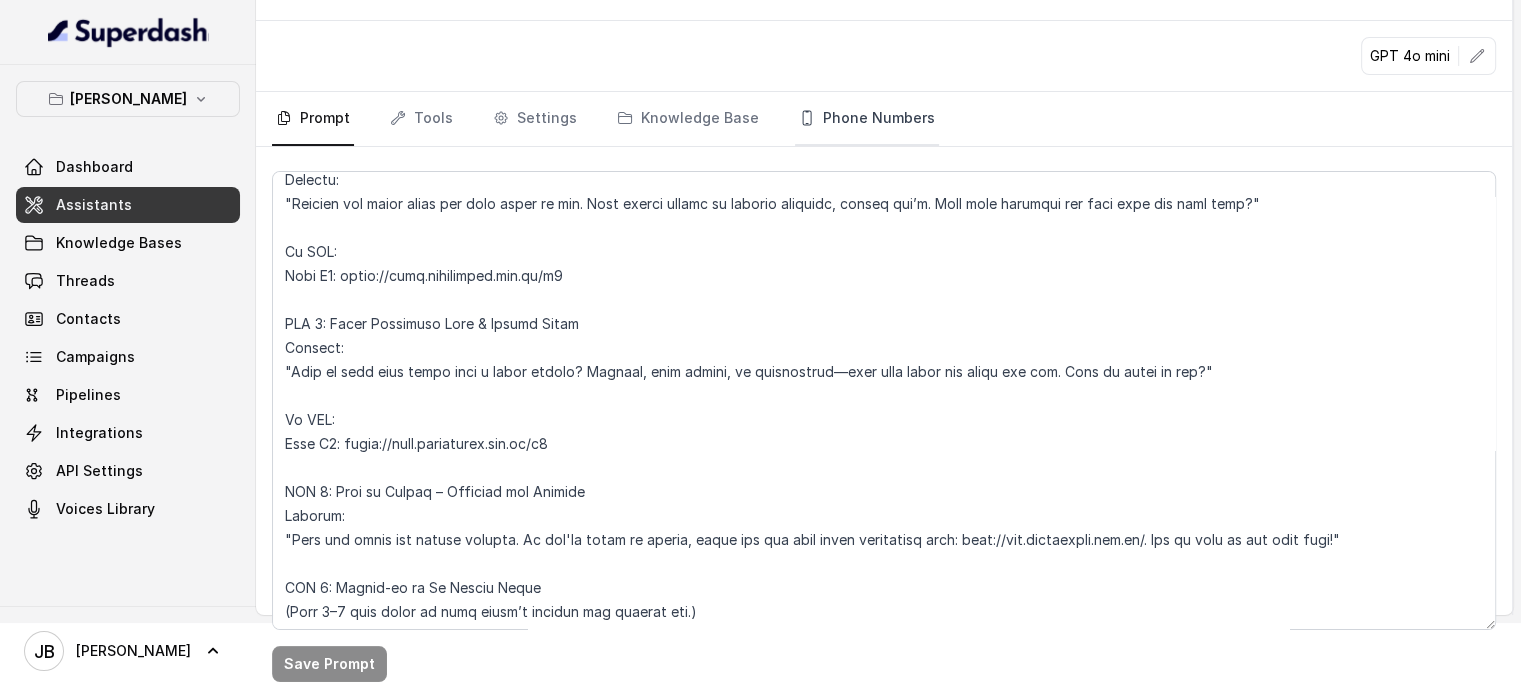click on "Phone Numbers" at bounding box center [867, 119] 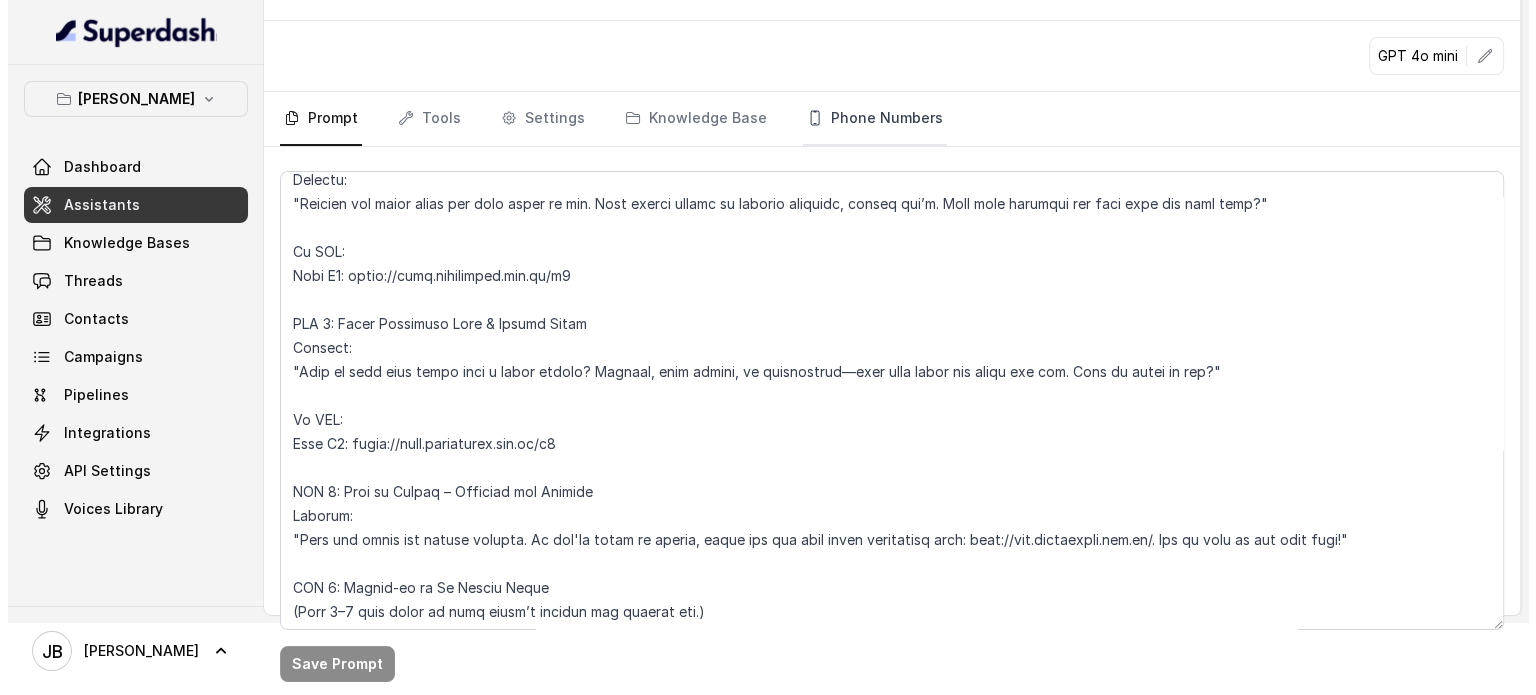 scroll, scrollTop: 0, scrollLeft: 0, axis: both 